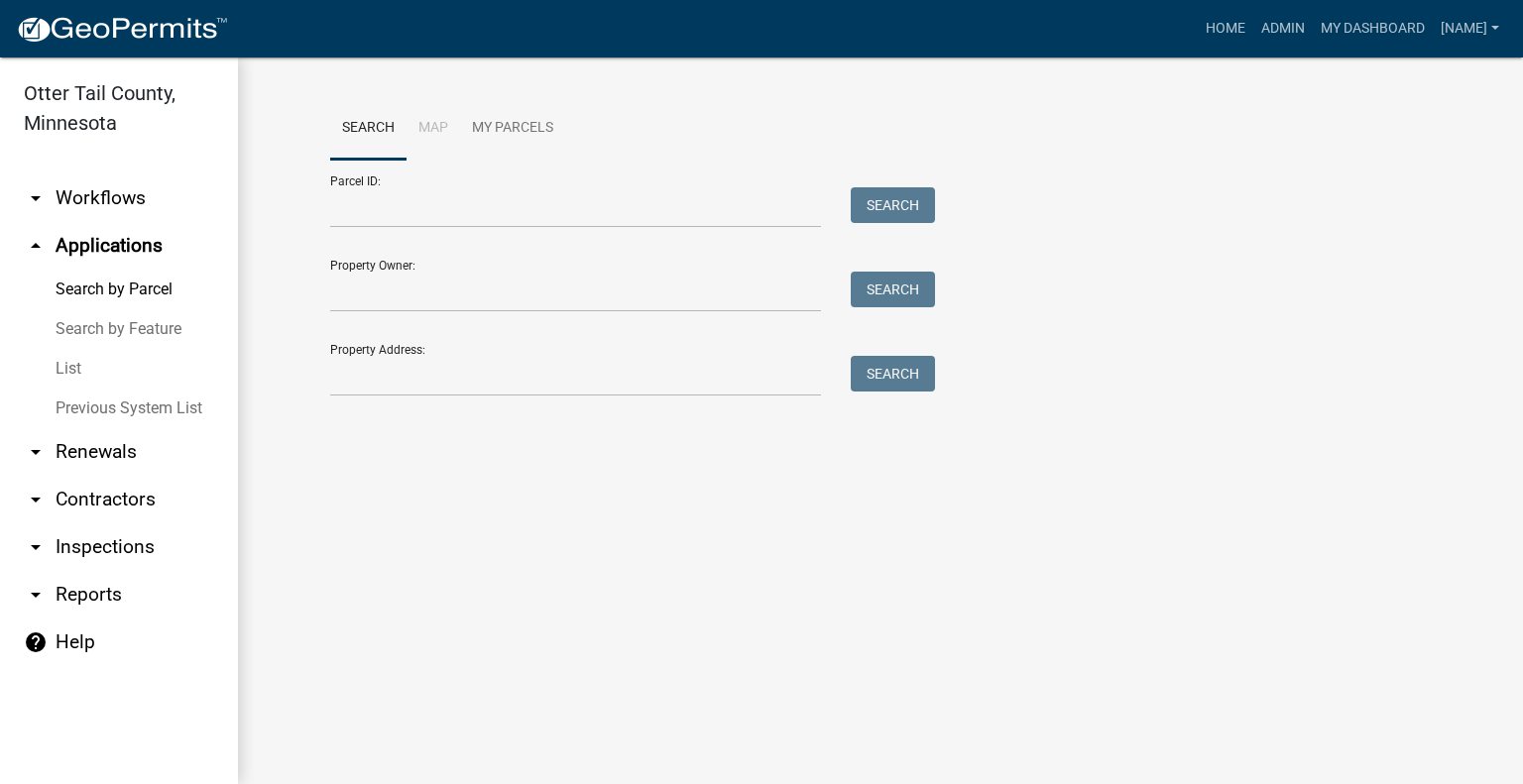 scroll, scrollTop: 0, scrollLeft: 0, axis: both 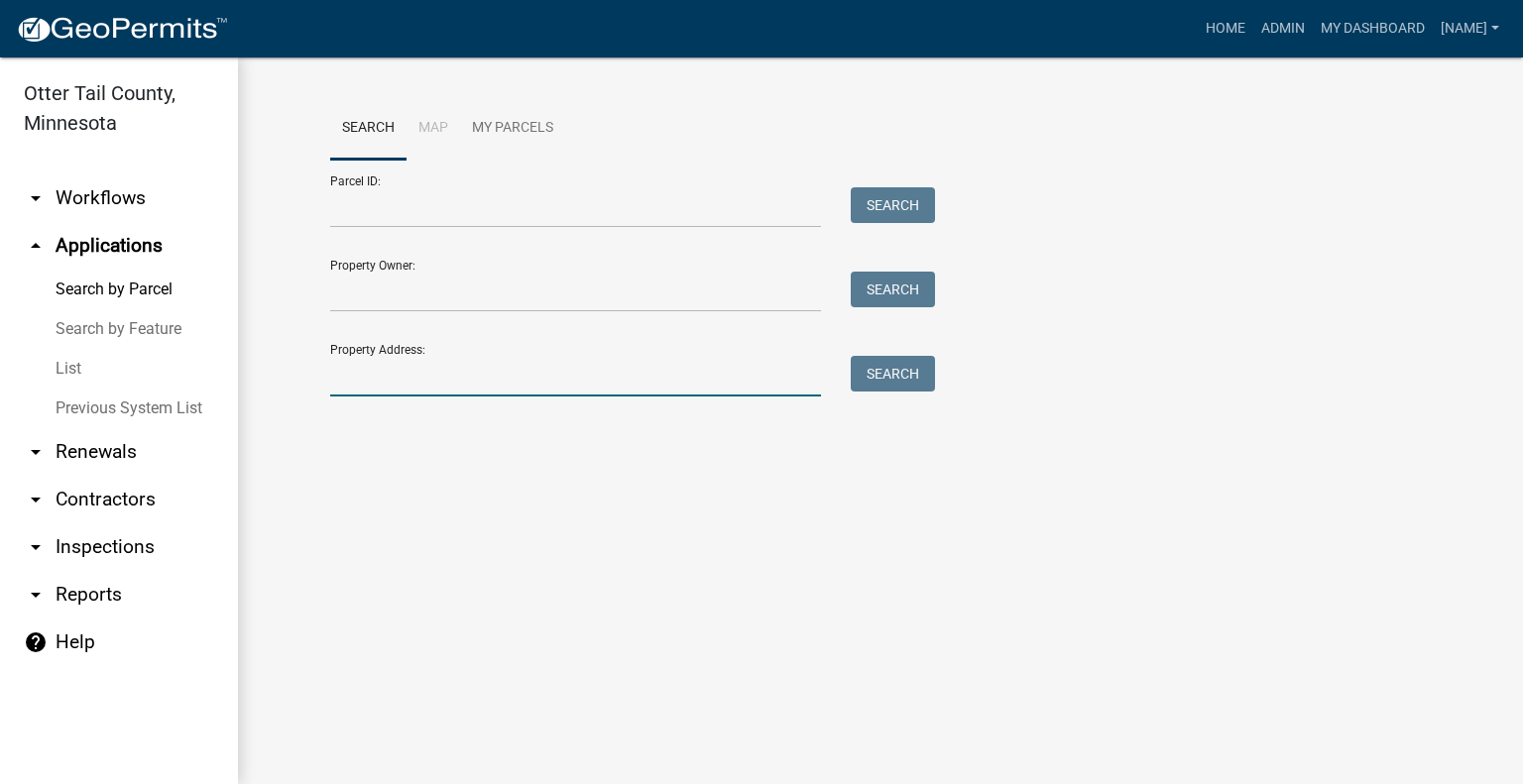 click on "Property Address:" at bounding box center [575, 376] 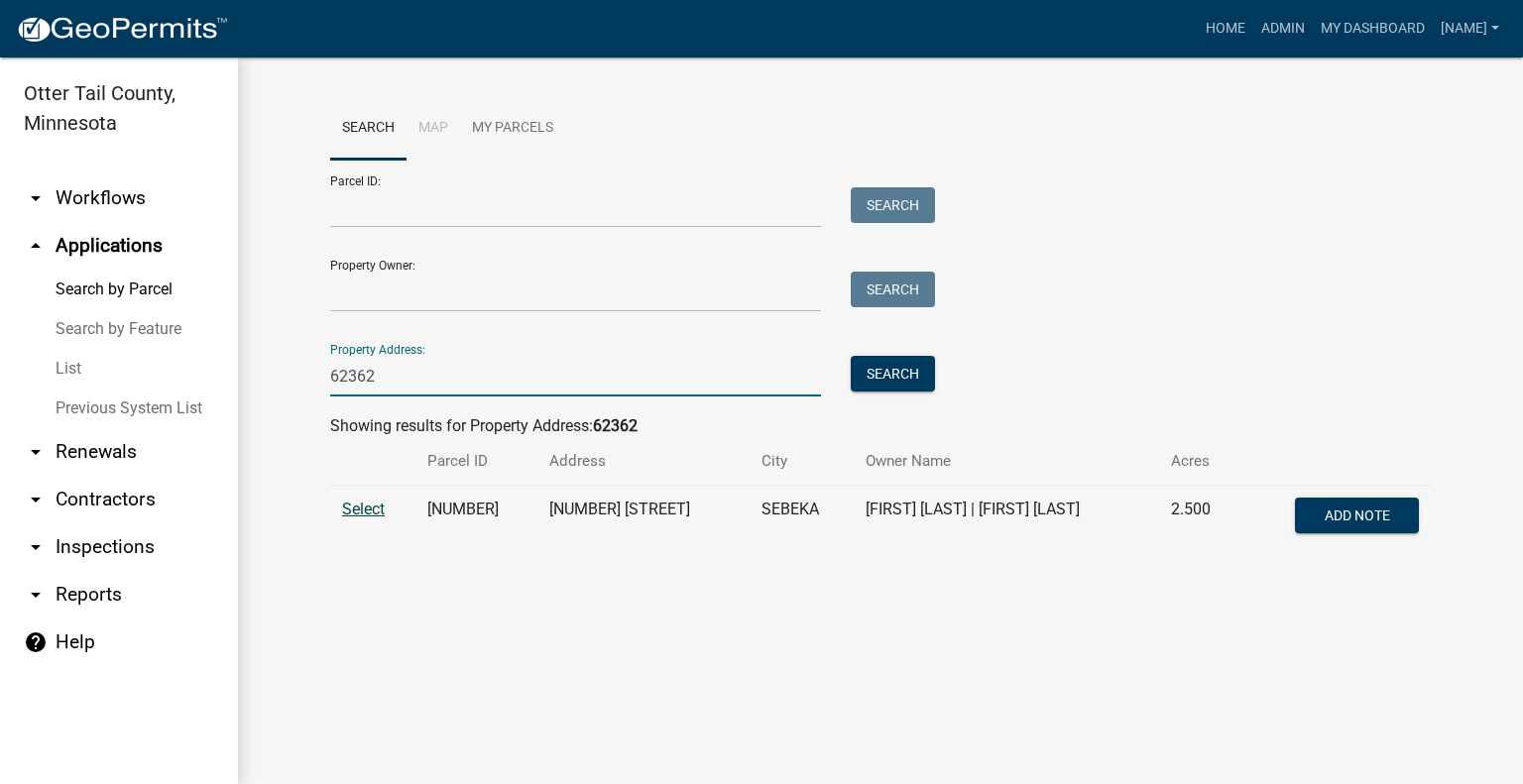 type on "62362" 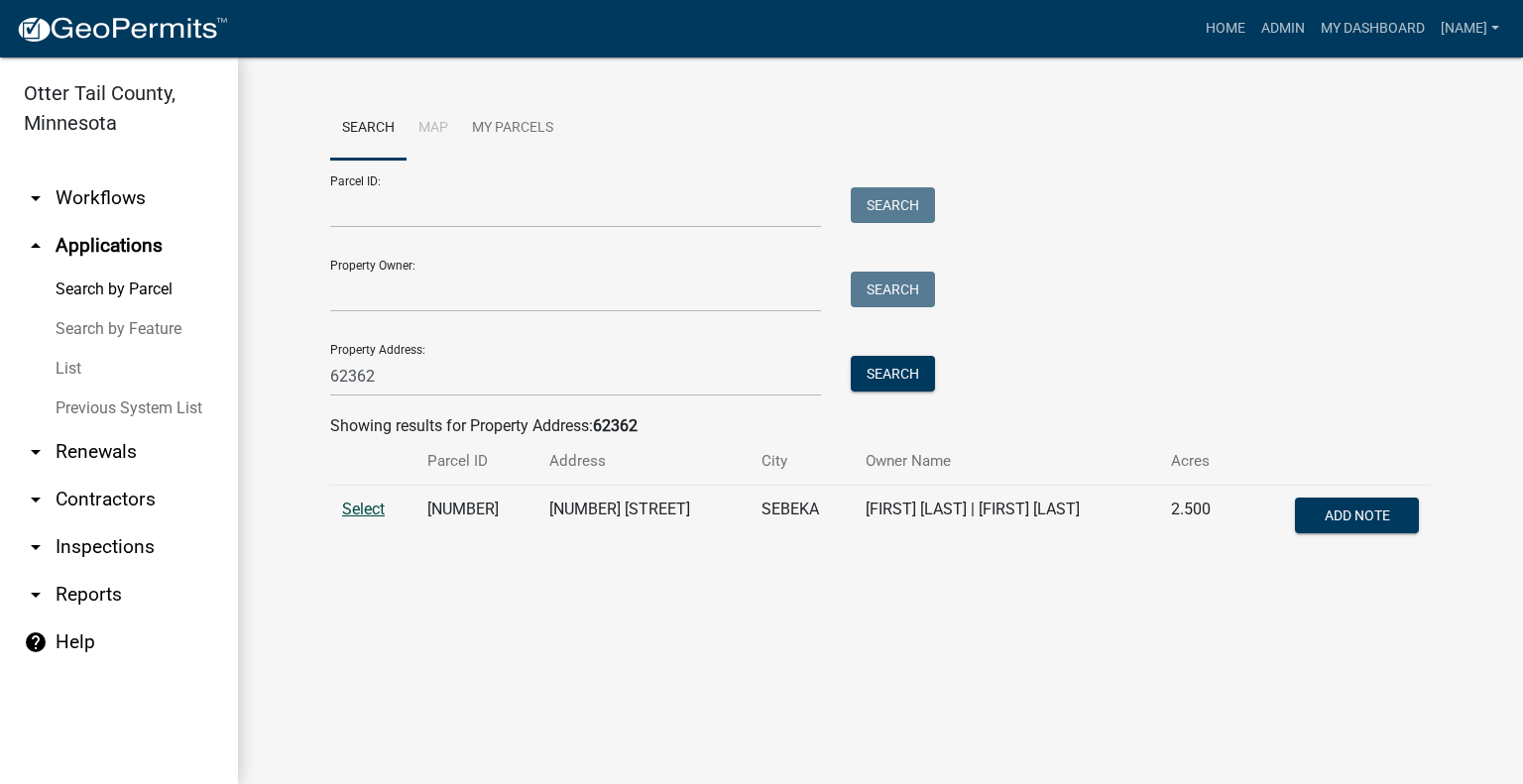 click on "Select" at bounding box center (363, 508) 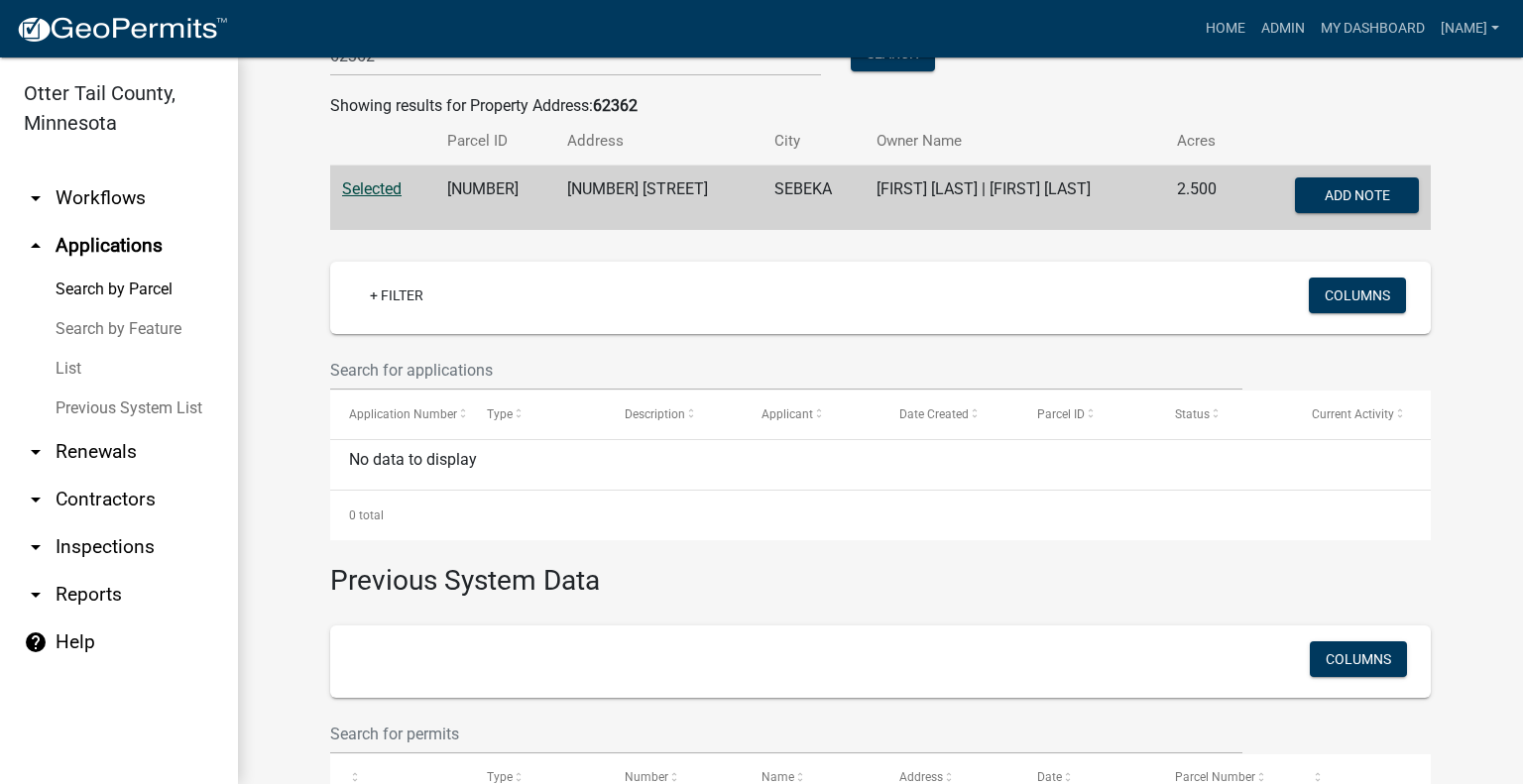 scroll, scrollTop: 227, scrollLeft: 0, axis: vertical 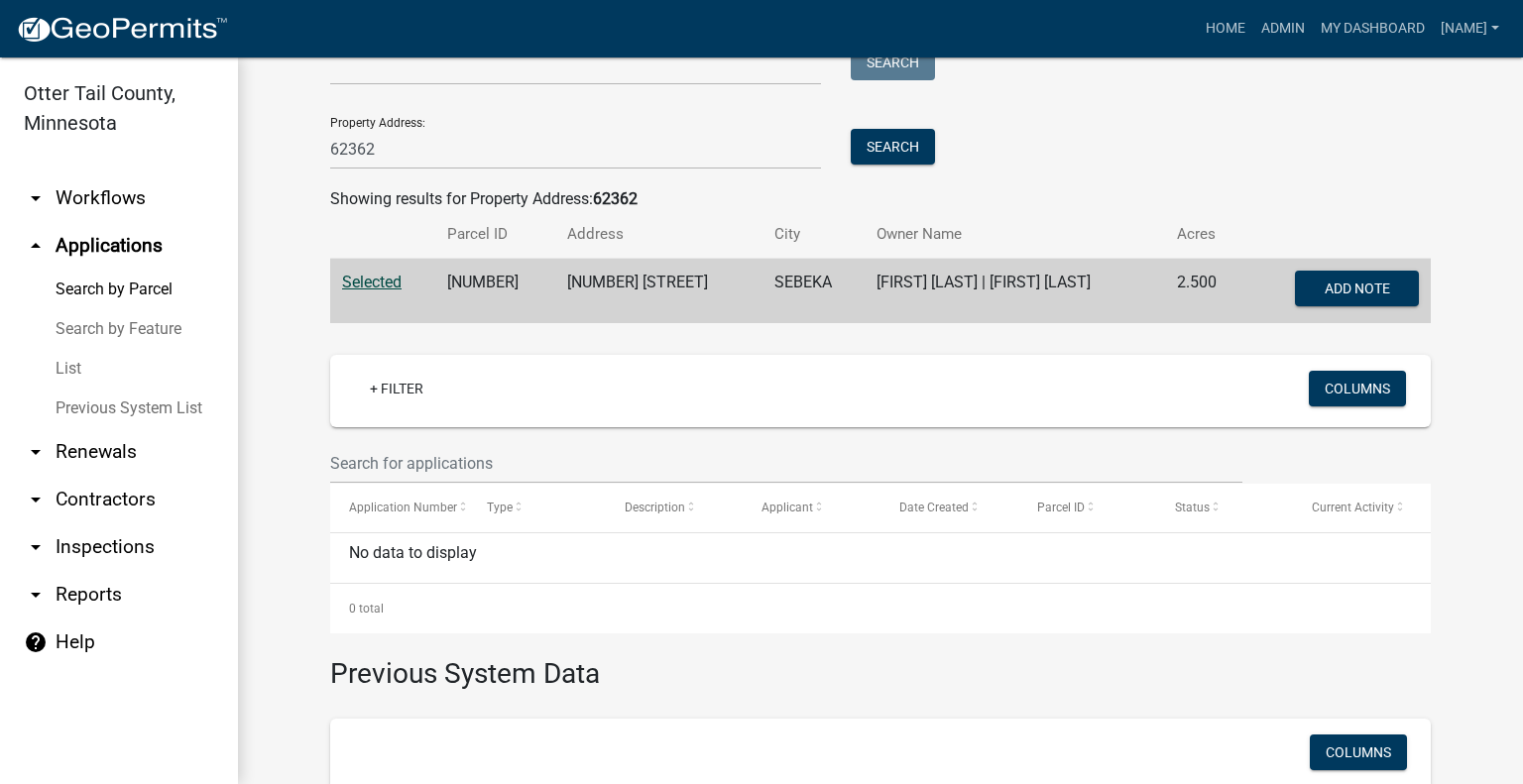 click on "[NUMBER]" at bounding box center (495, 291) 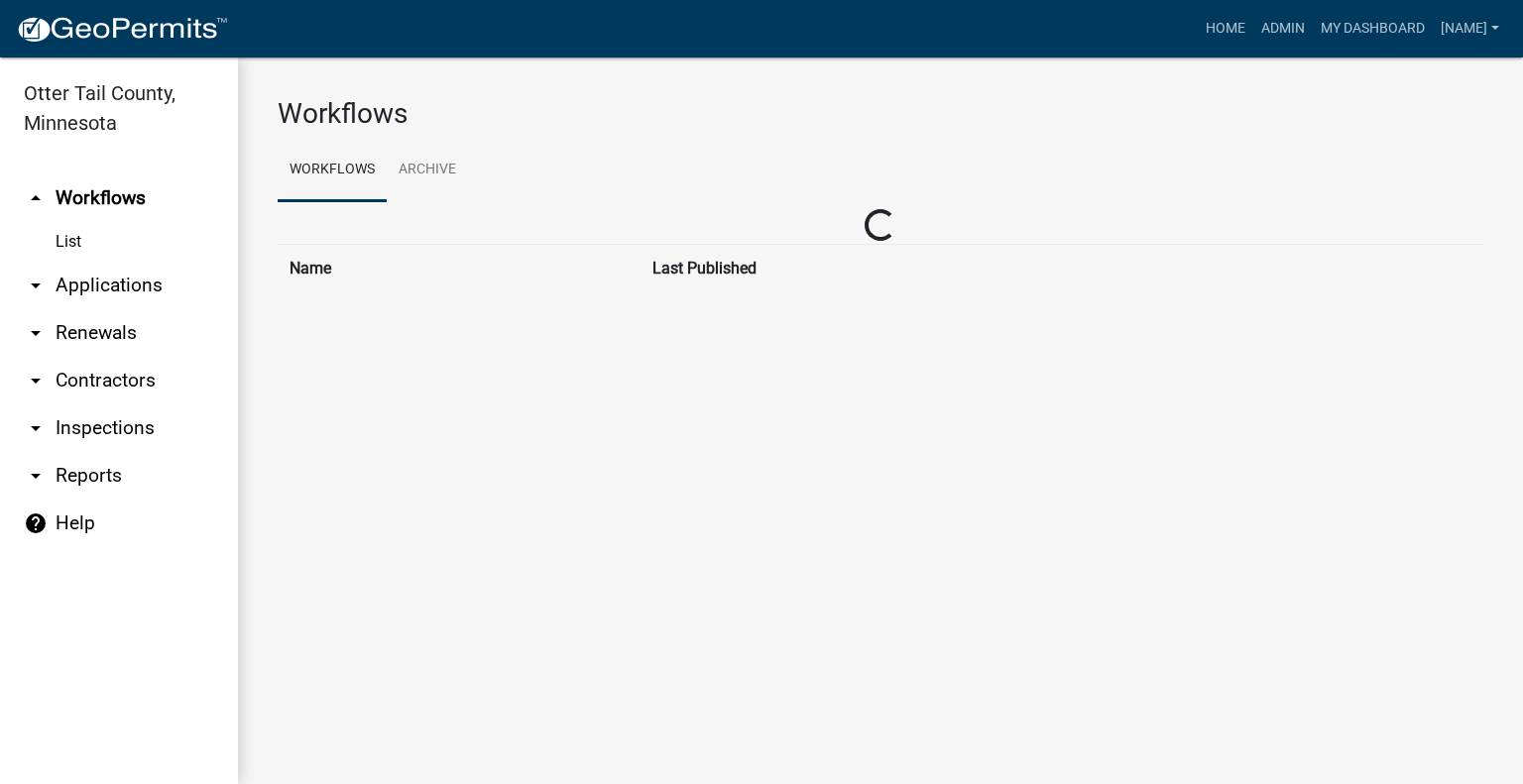 scroll, scrollTop: 0, scrollLeft: 0, axis: both 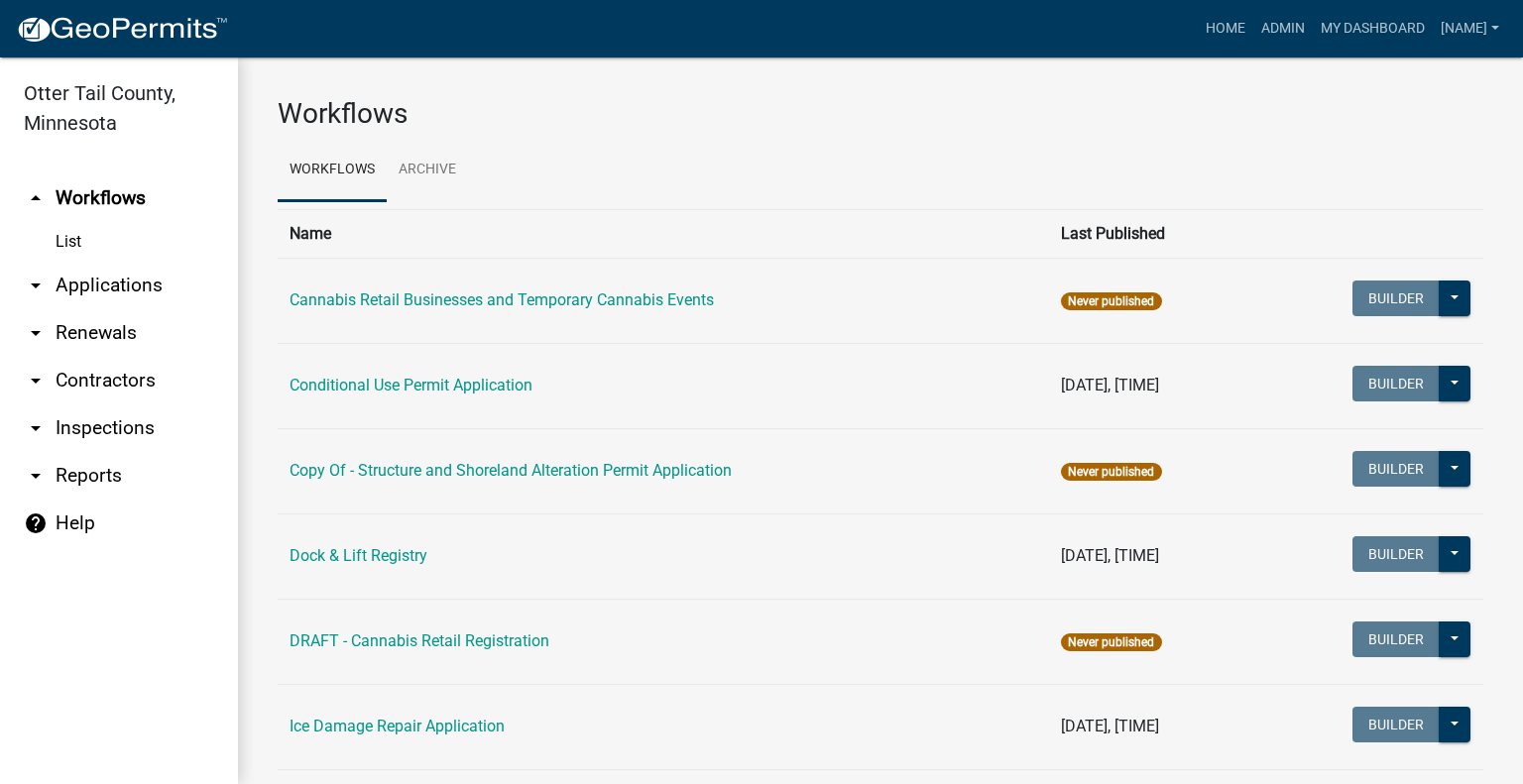 click on "arrow_drop_down   Applications" at bounding box center (119, 285) 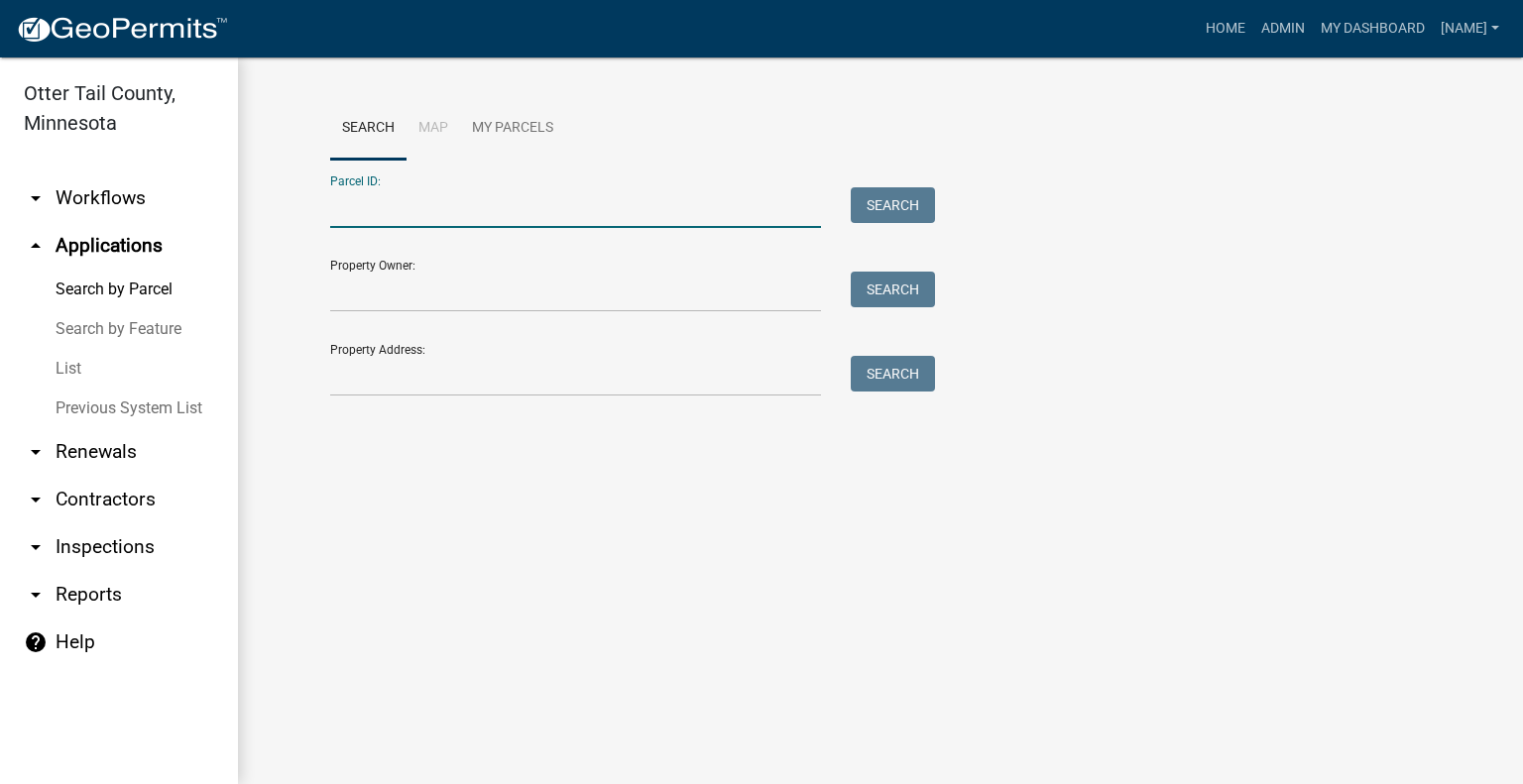 click on "Parcel ID:" at bounding box center [575, 207] 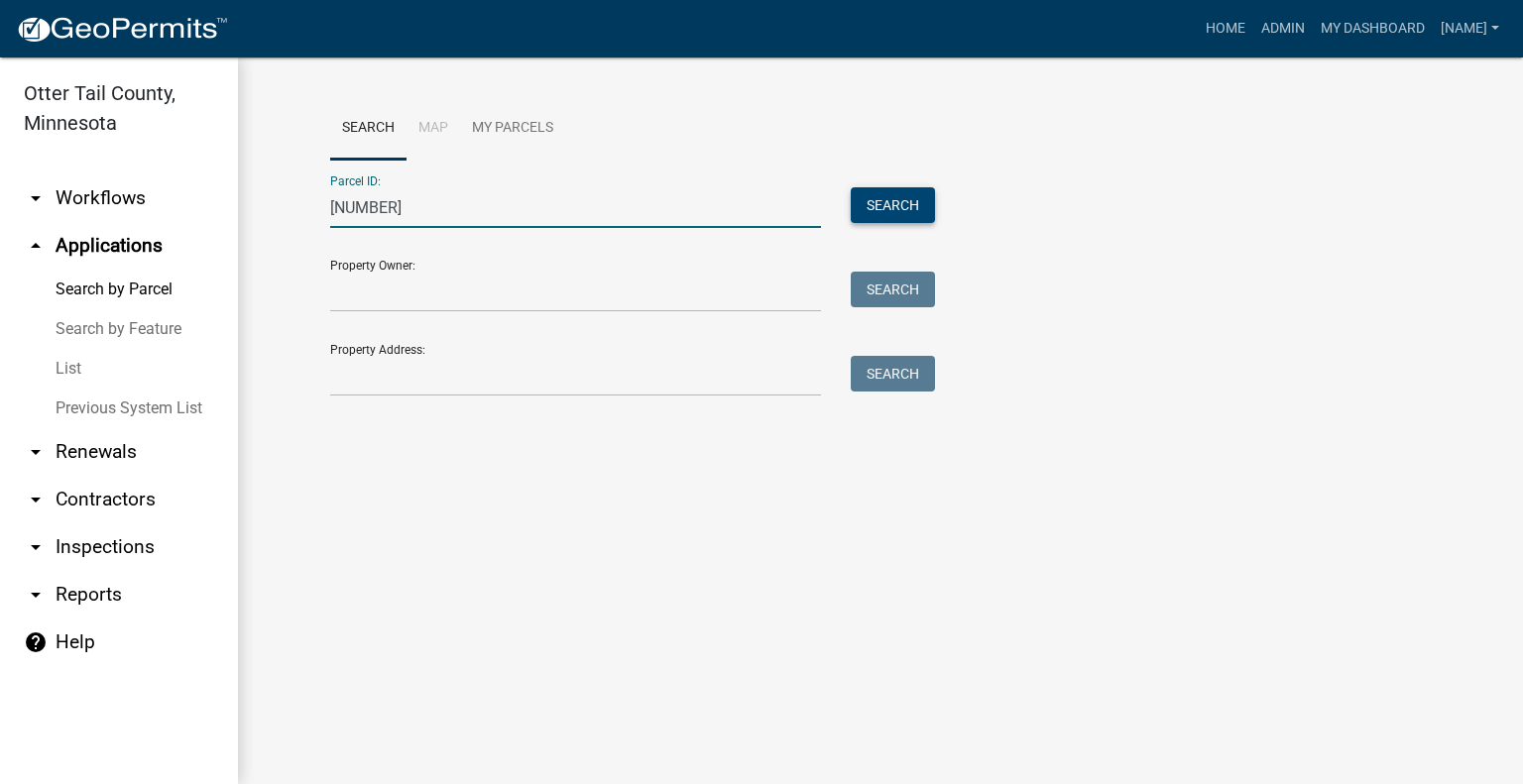 type on "[NUMBER]" 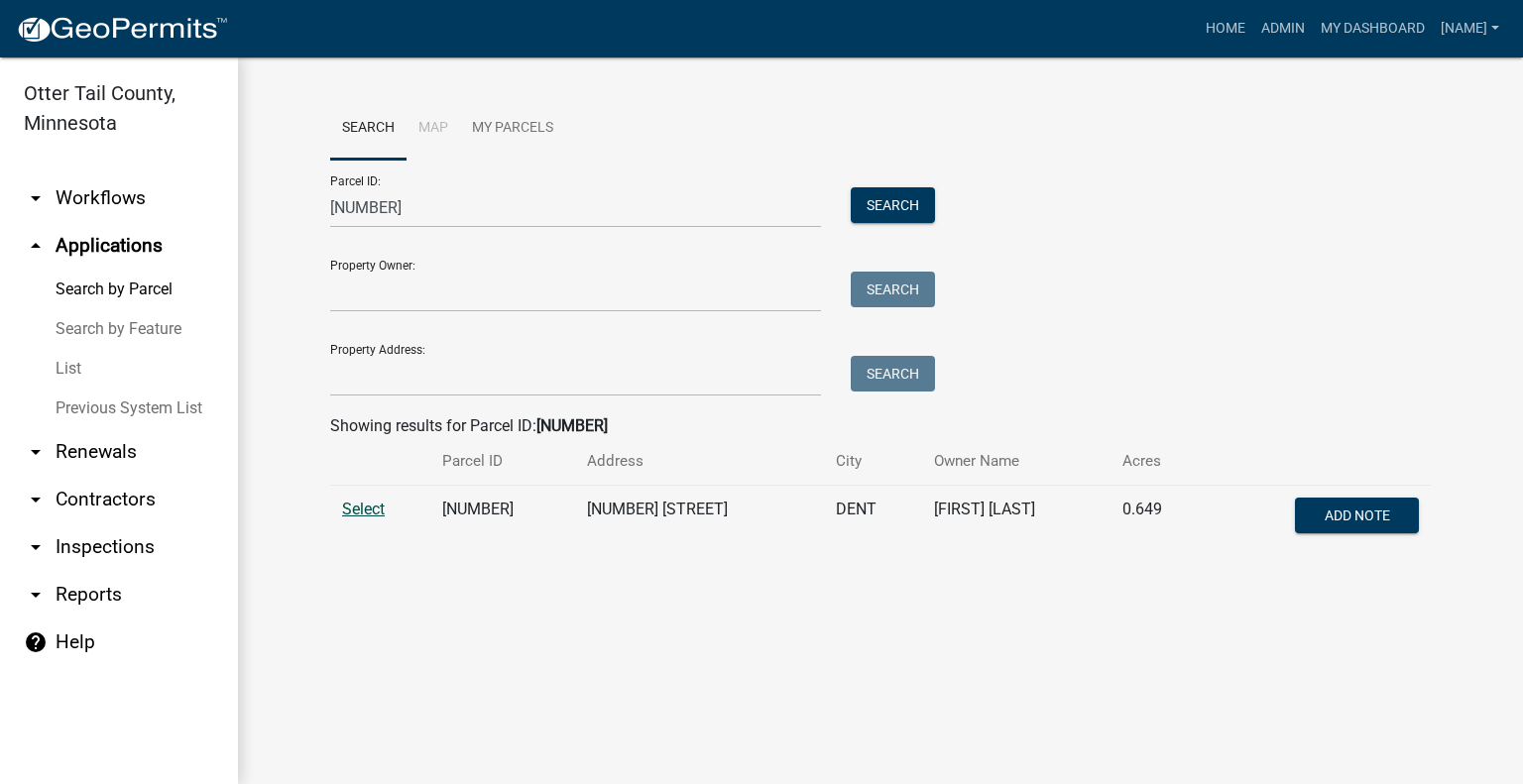 click on "Select" at bounding box center [363, 508] 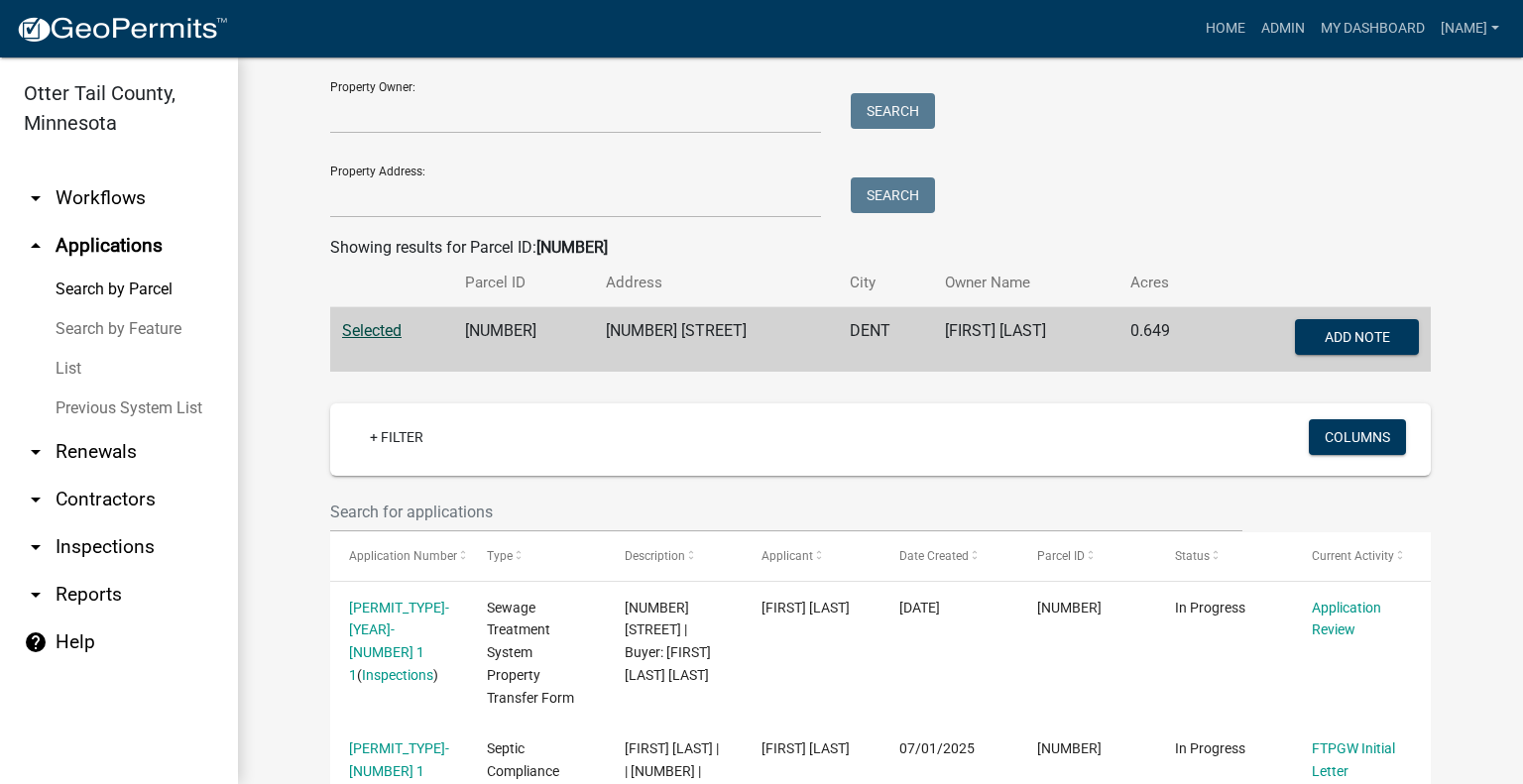 scroll, scrollTop: 0, scrollLeft: 0, axis: both 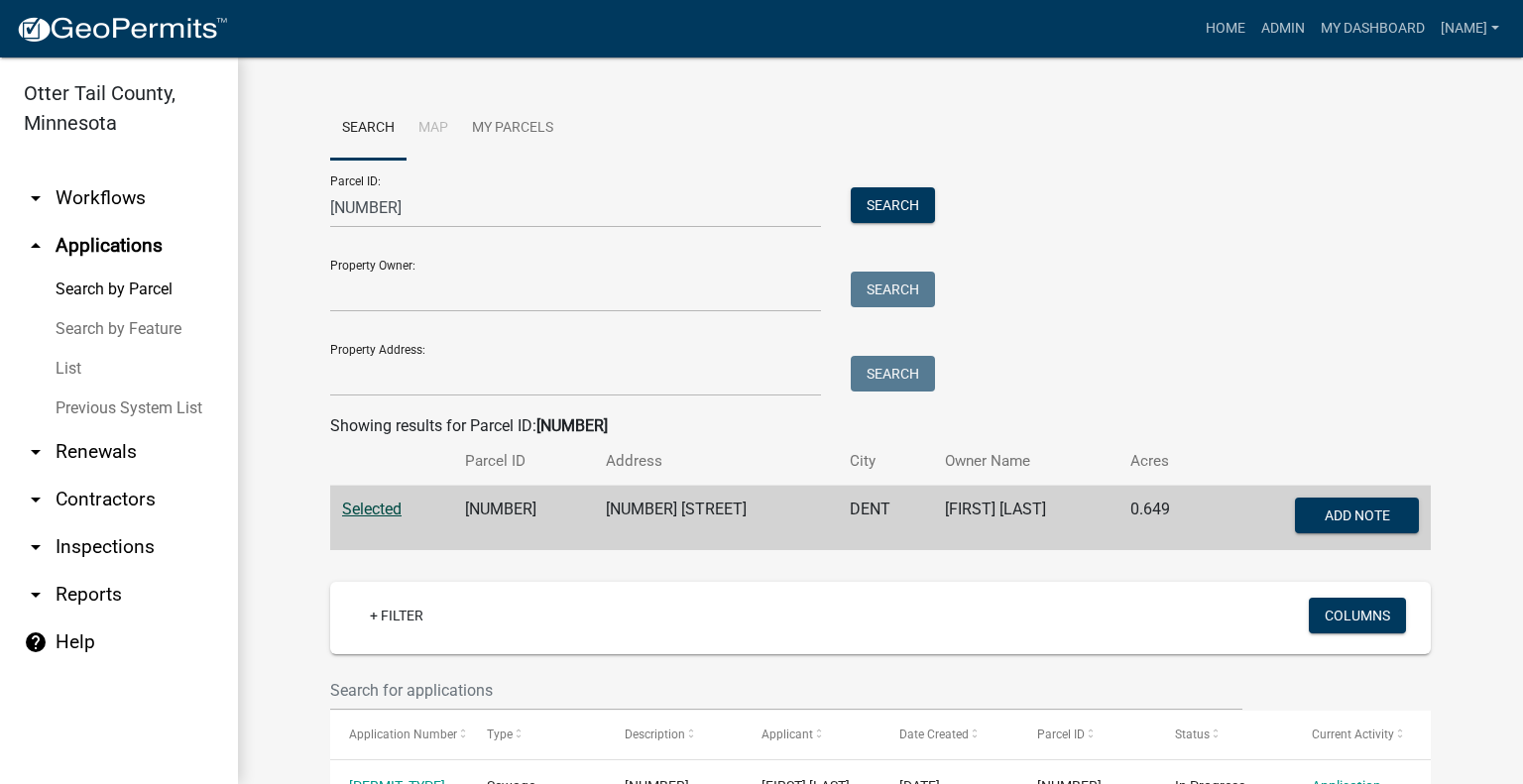 click on "arrow_drop_down   Workflows" at bounding box center (119, 198) 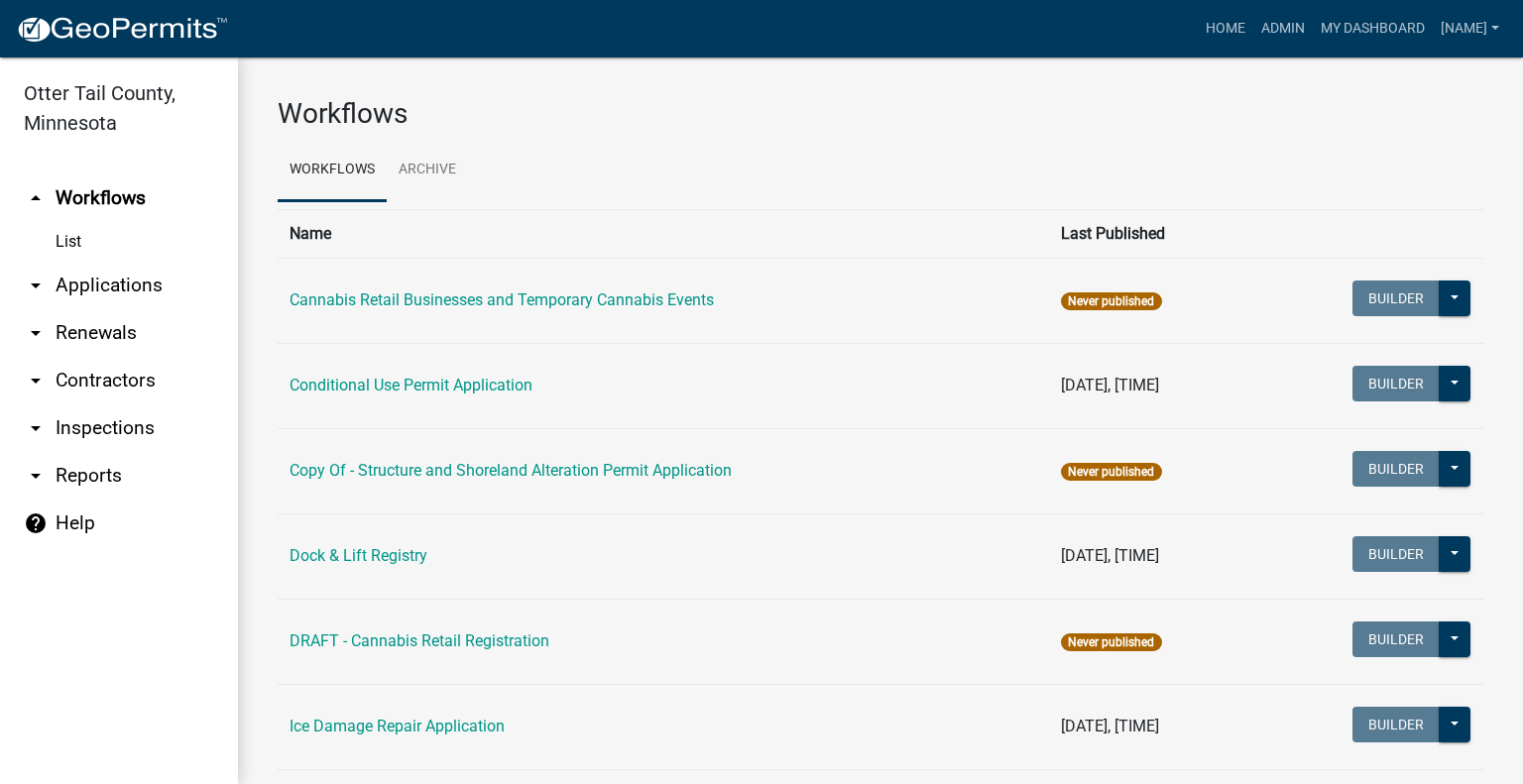 click on "arrow_drop_down   Applications" at bounding box center (119, 285) 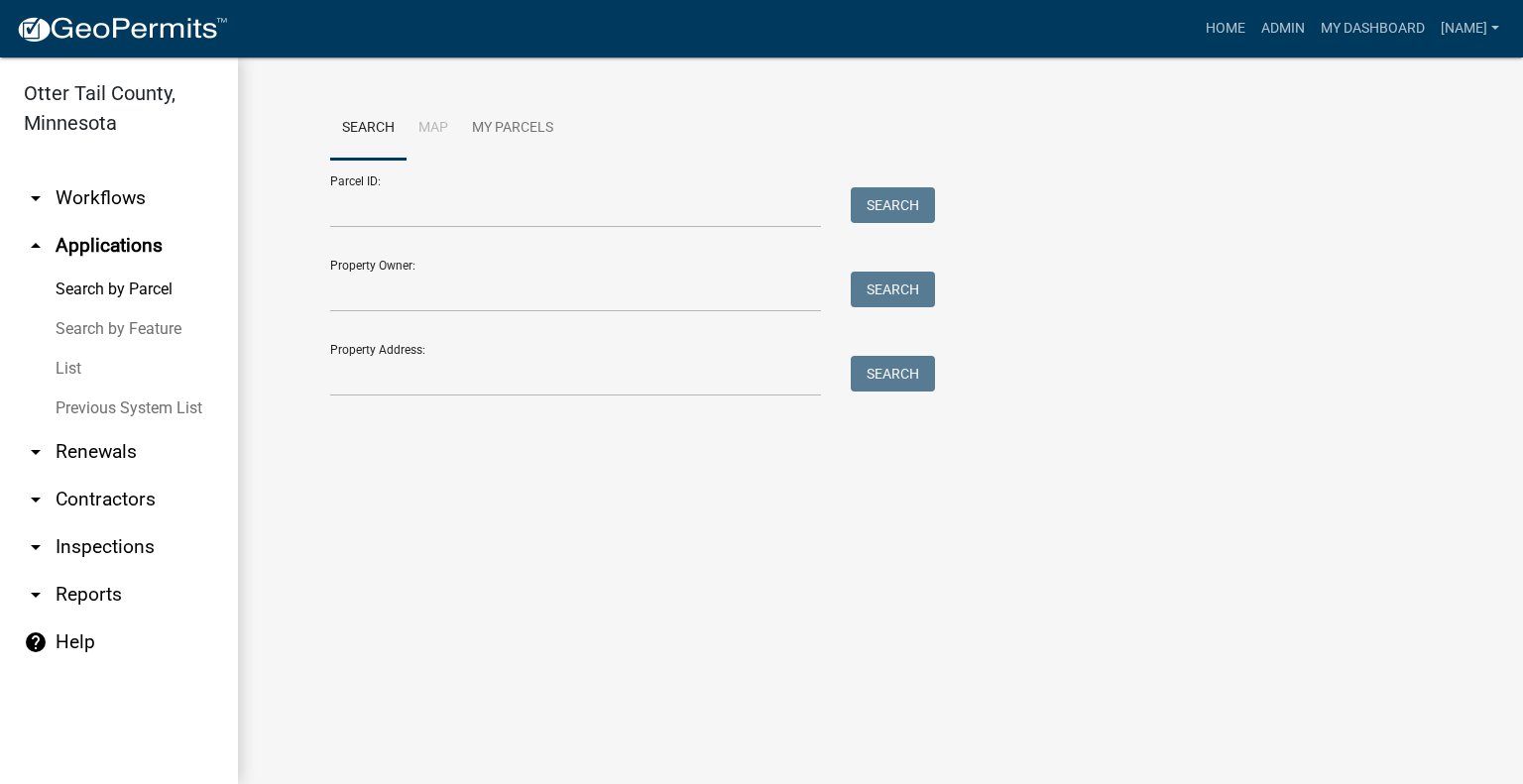 click on "arrow_drop_down   Workflows" at bounding box center [119, 198] 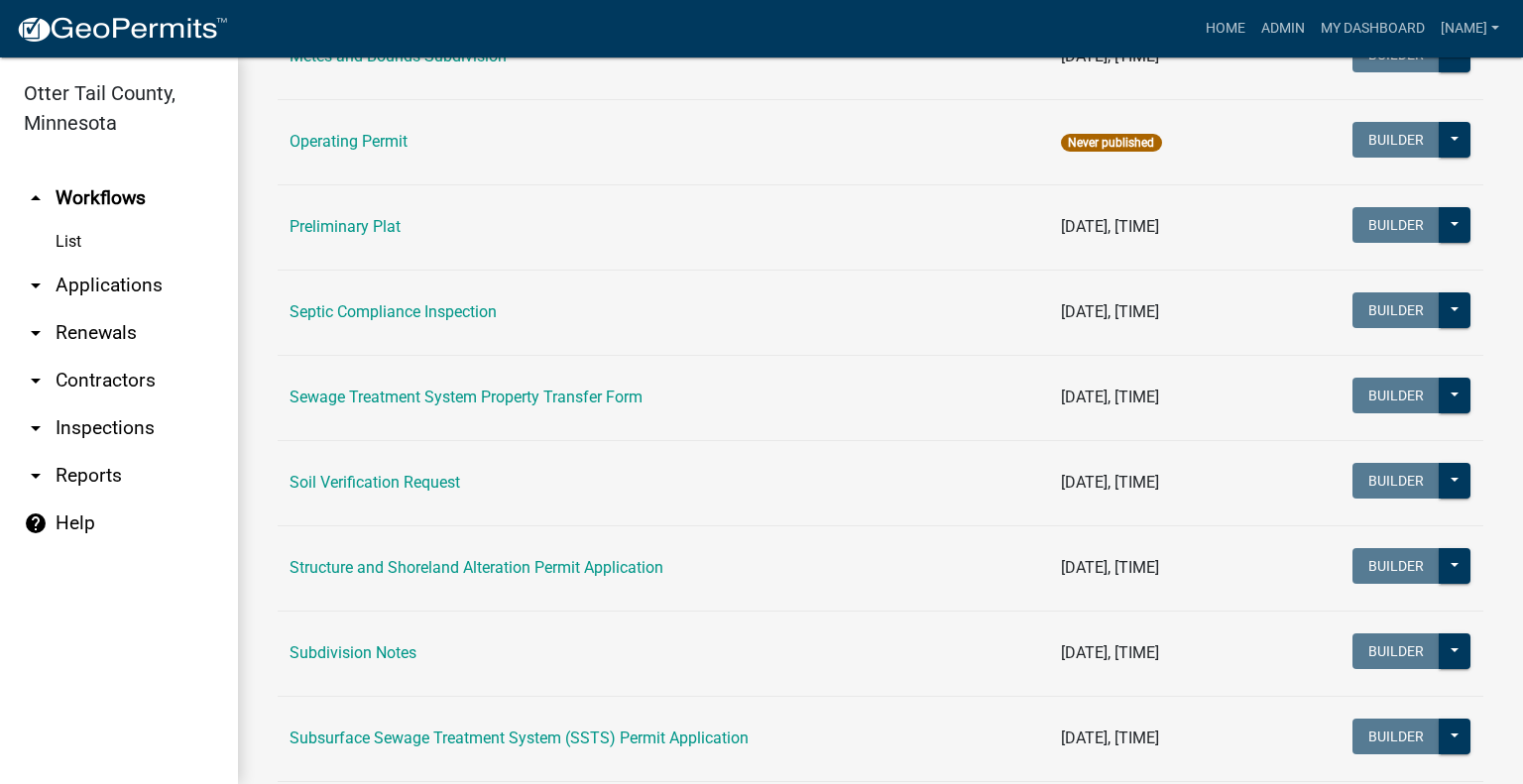 scroll, scrollTop: 951, scrollLeft: 0, axis: vertical 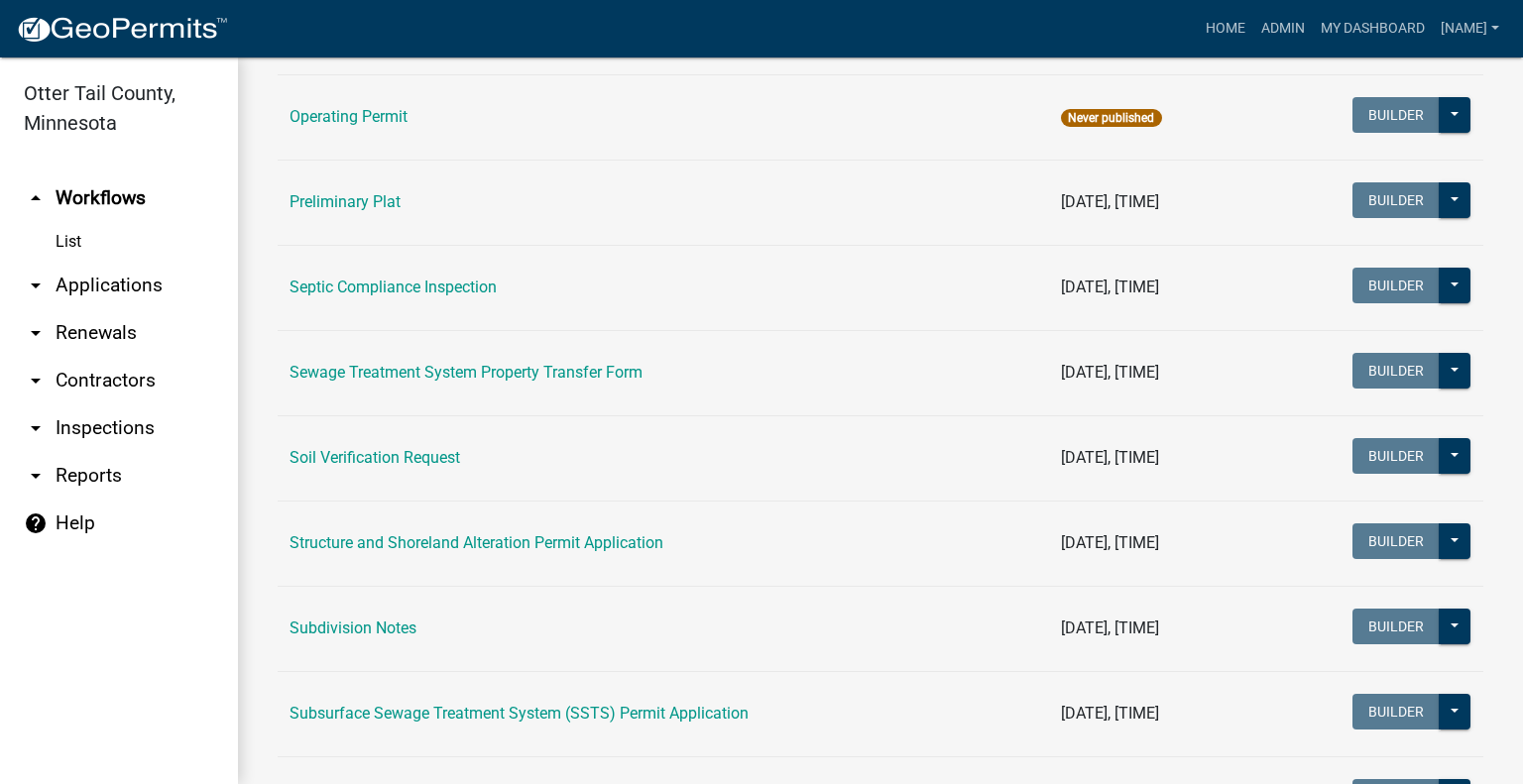 drag, startPoint x: 113, startPoint y: 297, endPoint x: 175, endPoint y: 264, distance: 70.23532 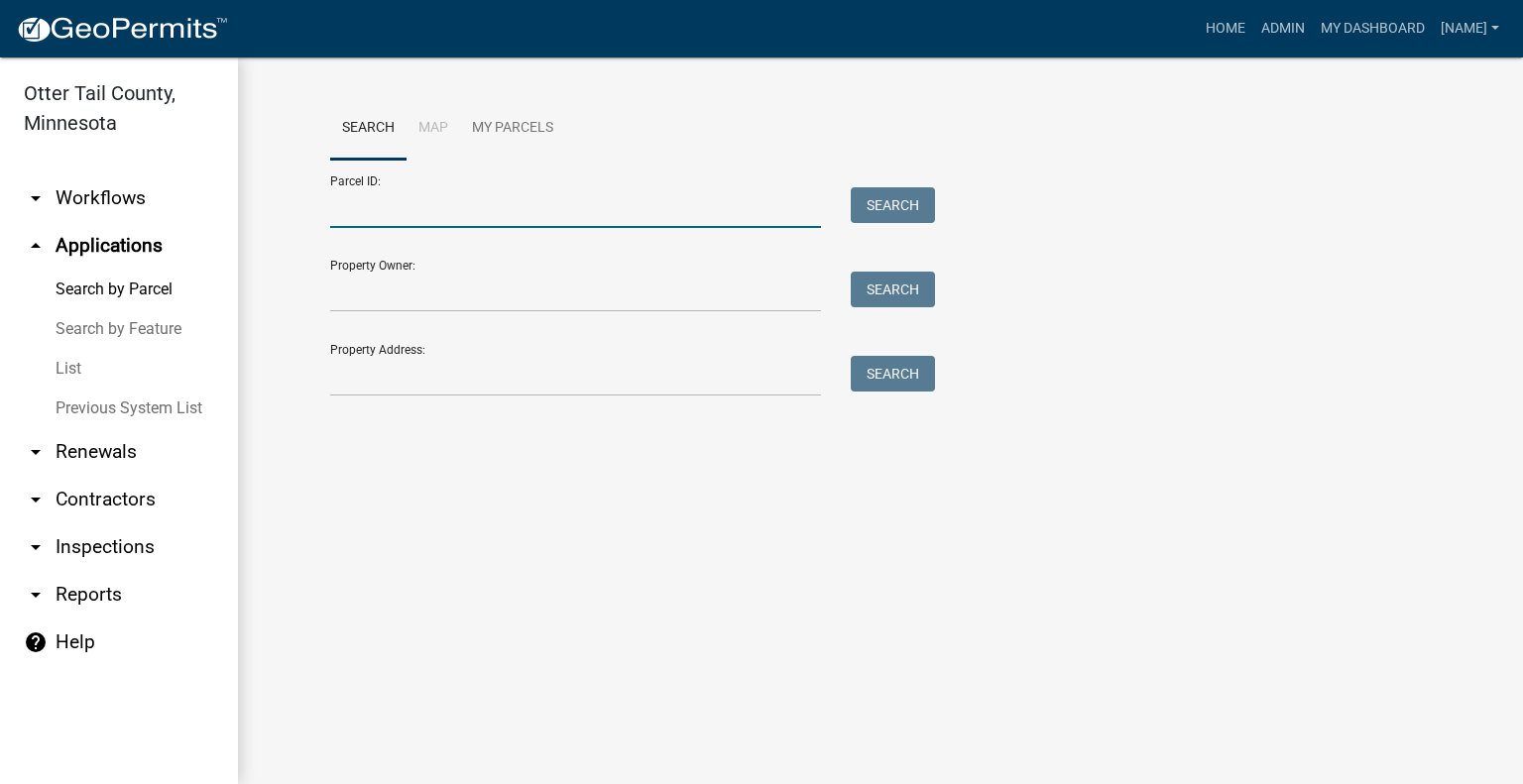 click on "Parcel ID:" at bounding box center [575, 207] 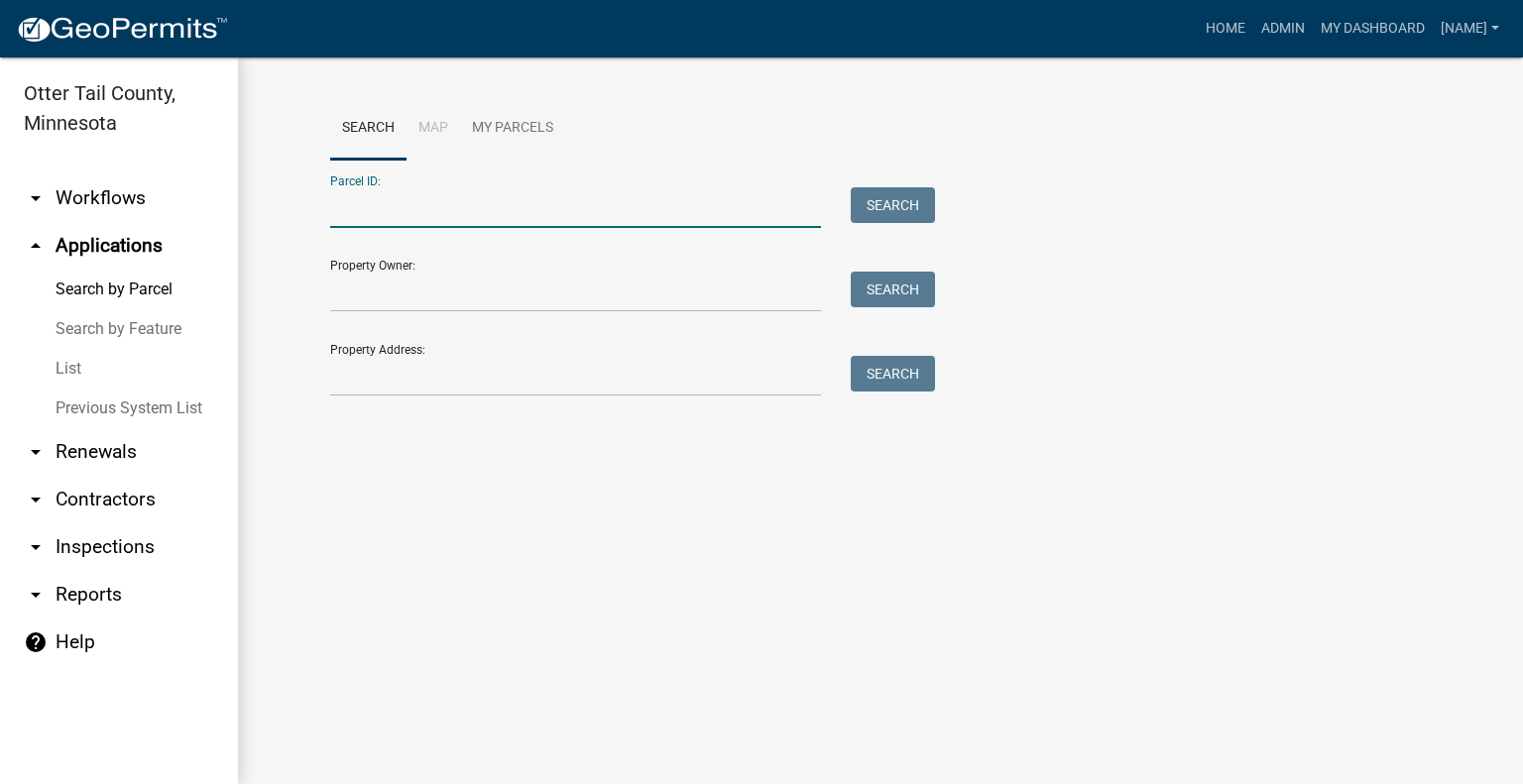 paste on "[NUMBER]" 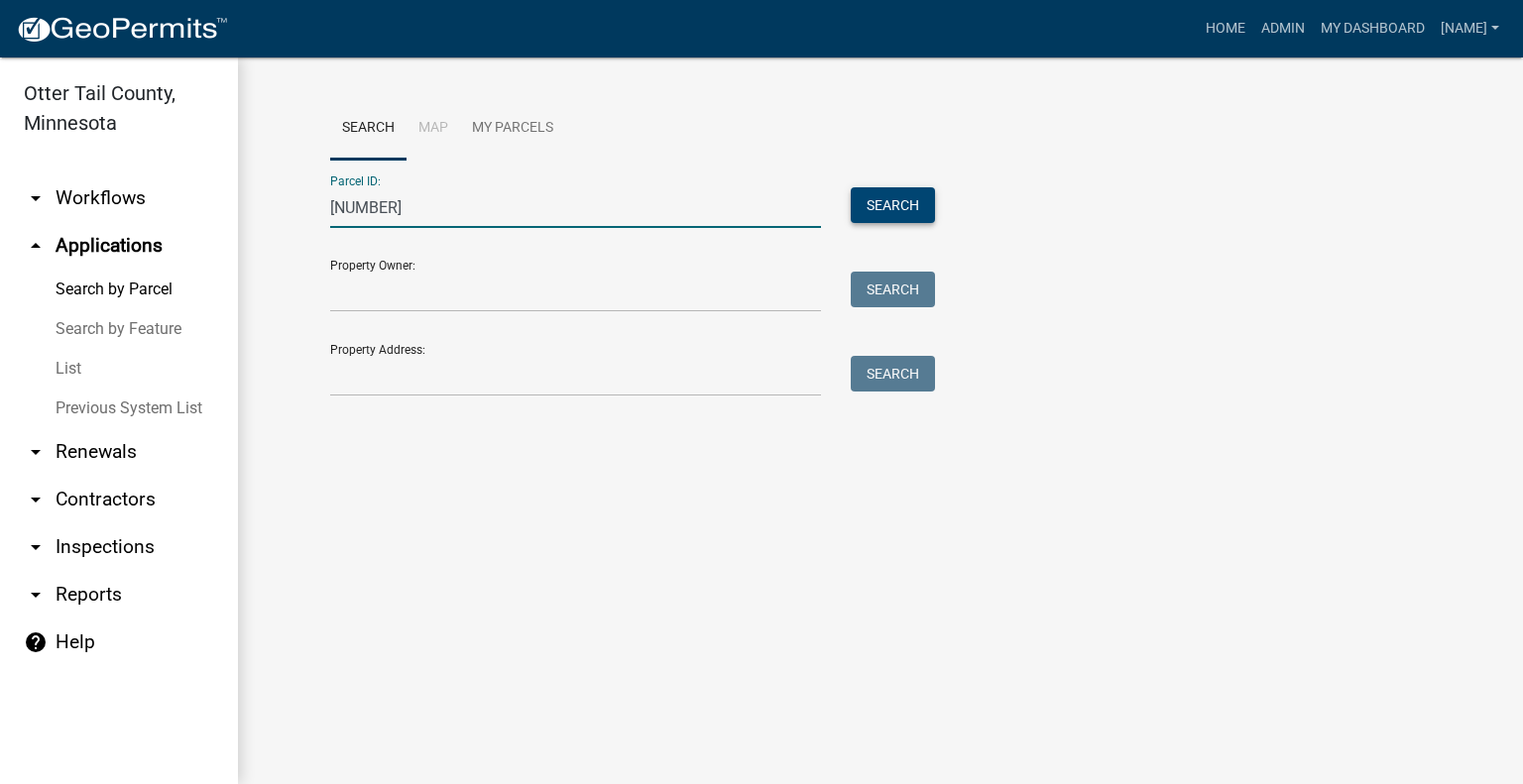 type on "[NUMBER]" 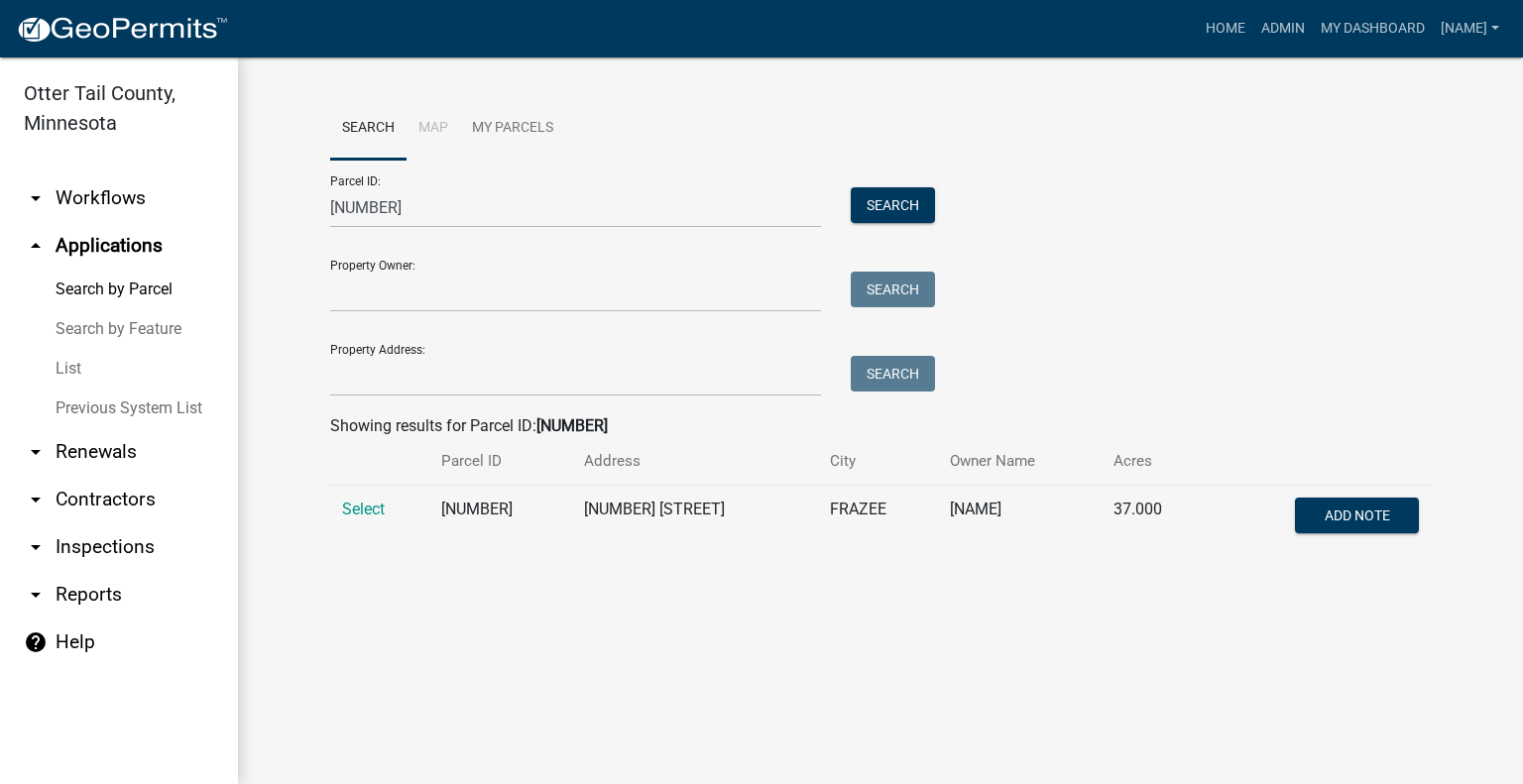 click on "Select" at bounding box center (380, 518) 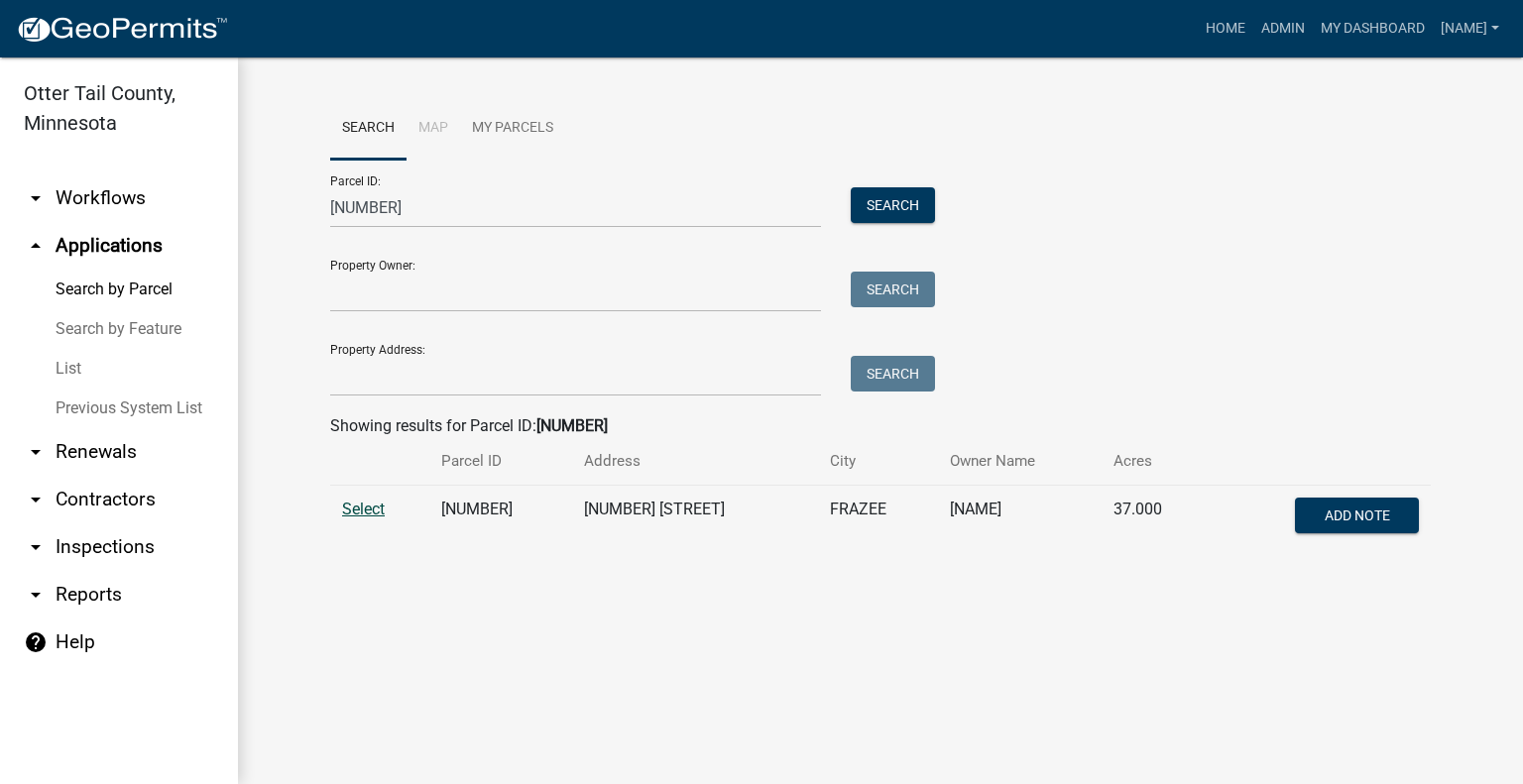 click on "Select" at bounding box center [363, 508] 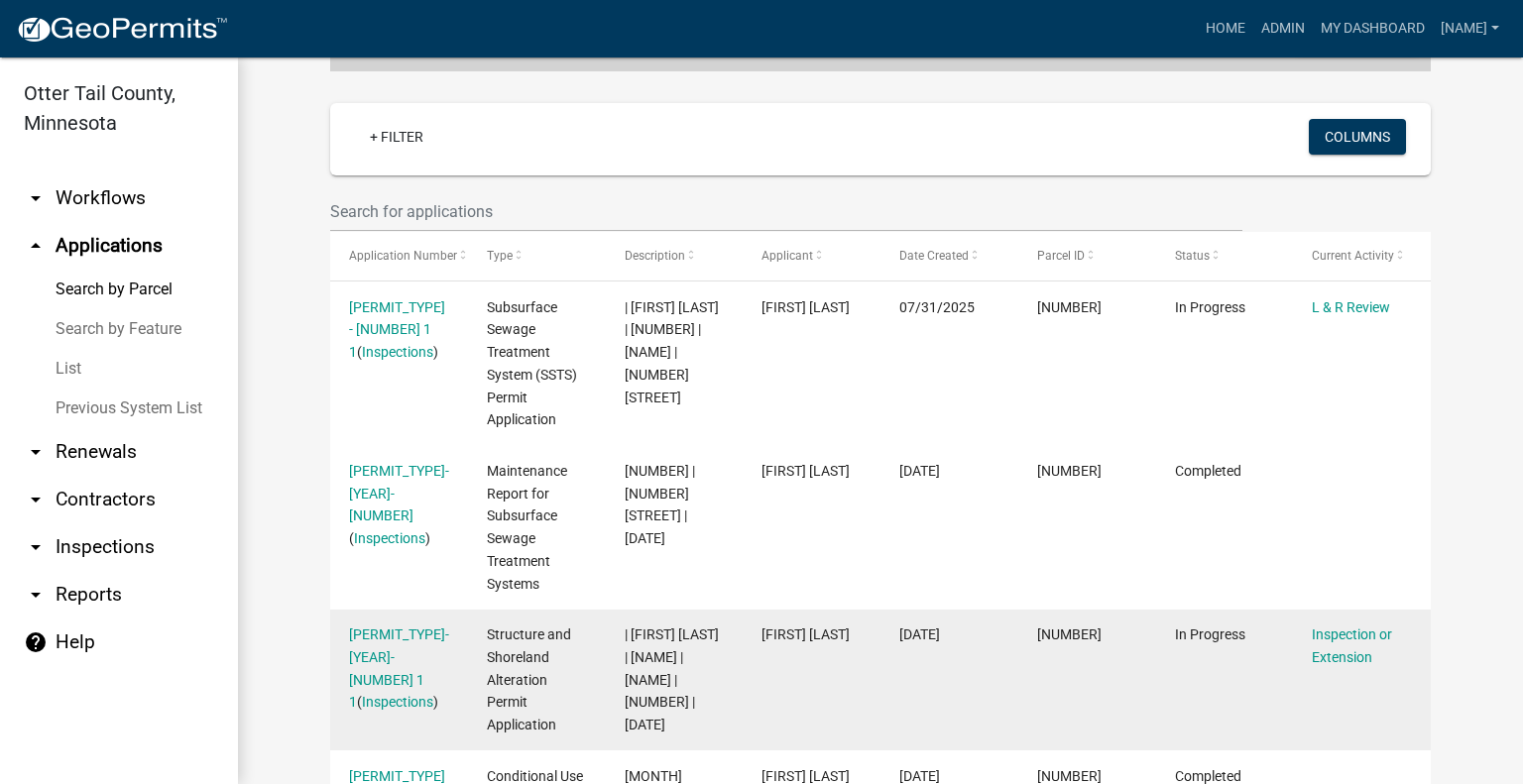 scroll, scrollTop: 380, scrollLeft: 0, axis: vertical 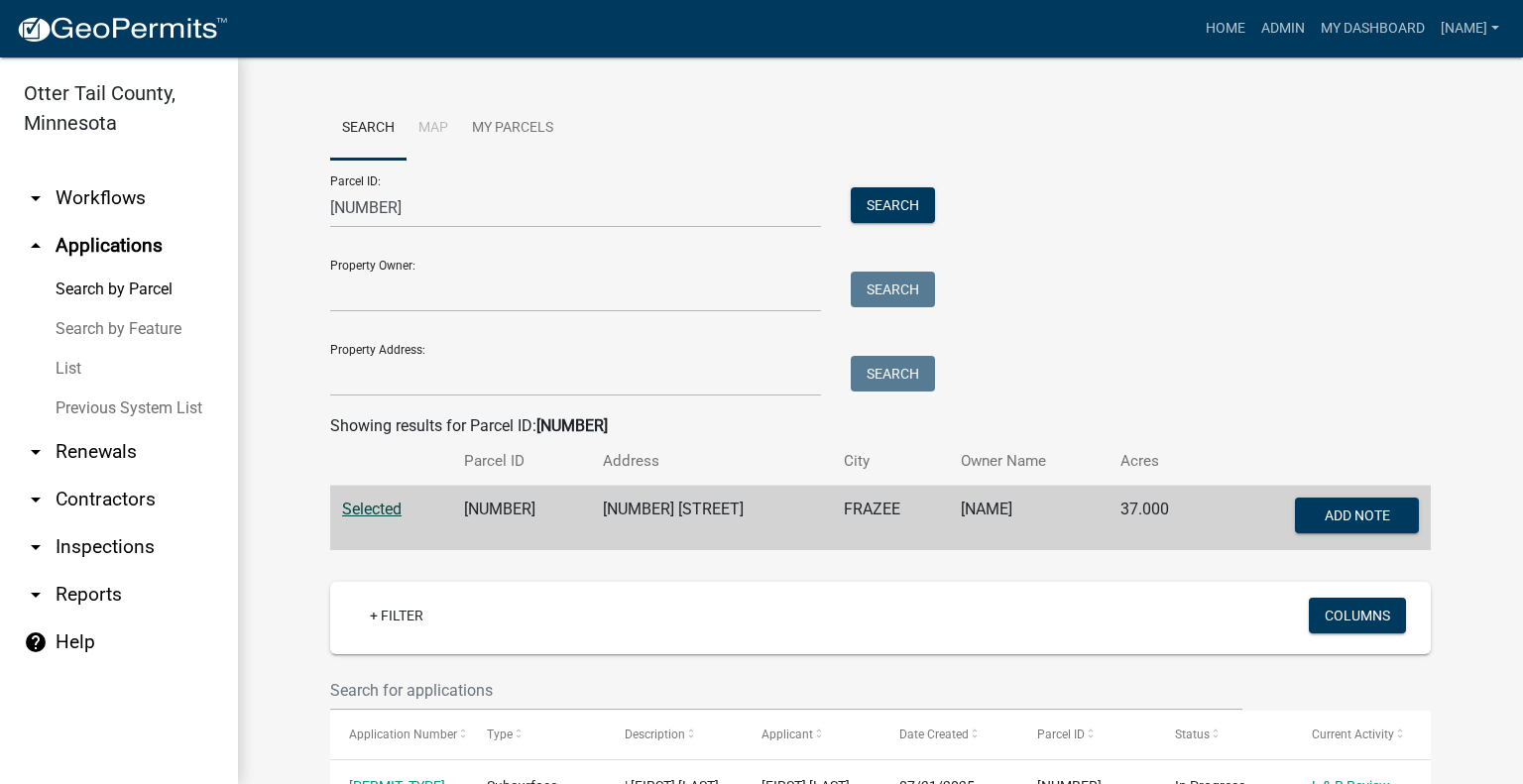 click on "arrow_drop_down   Workflows" at bounding box center [119, 198] 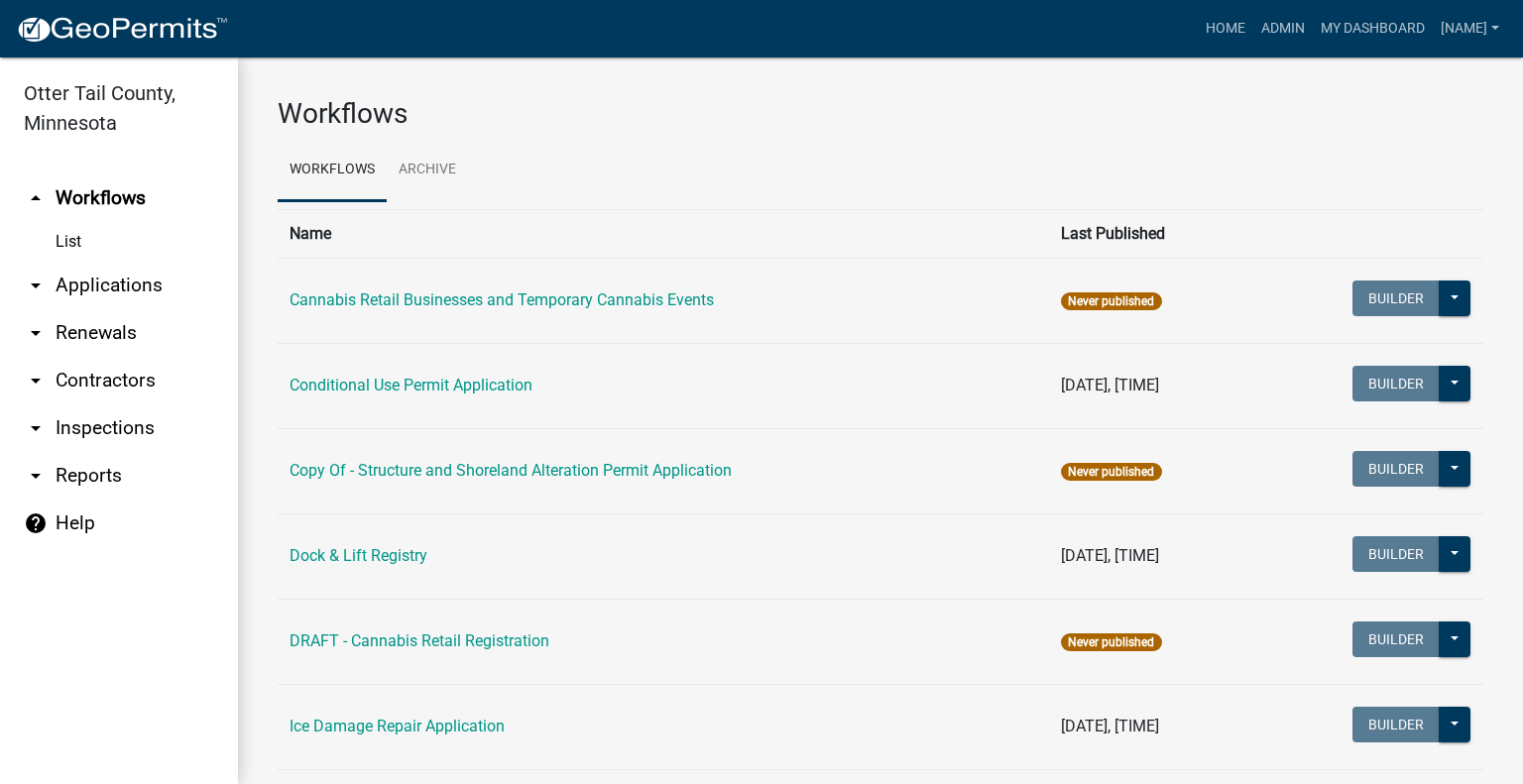 click on "arrow_drop_down   Applications" at bounding box center (119, 285) 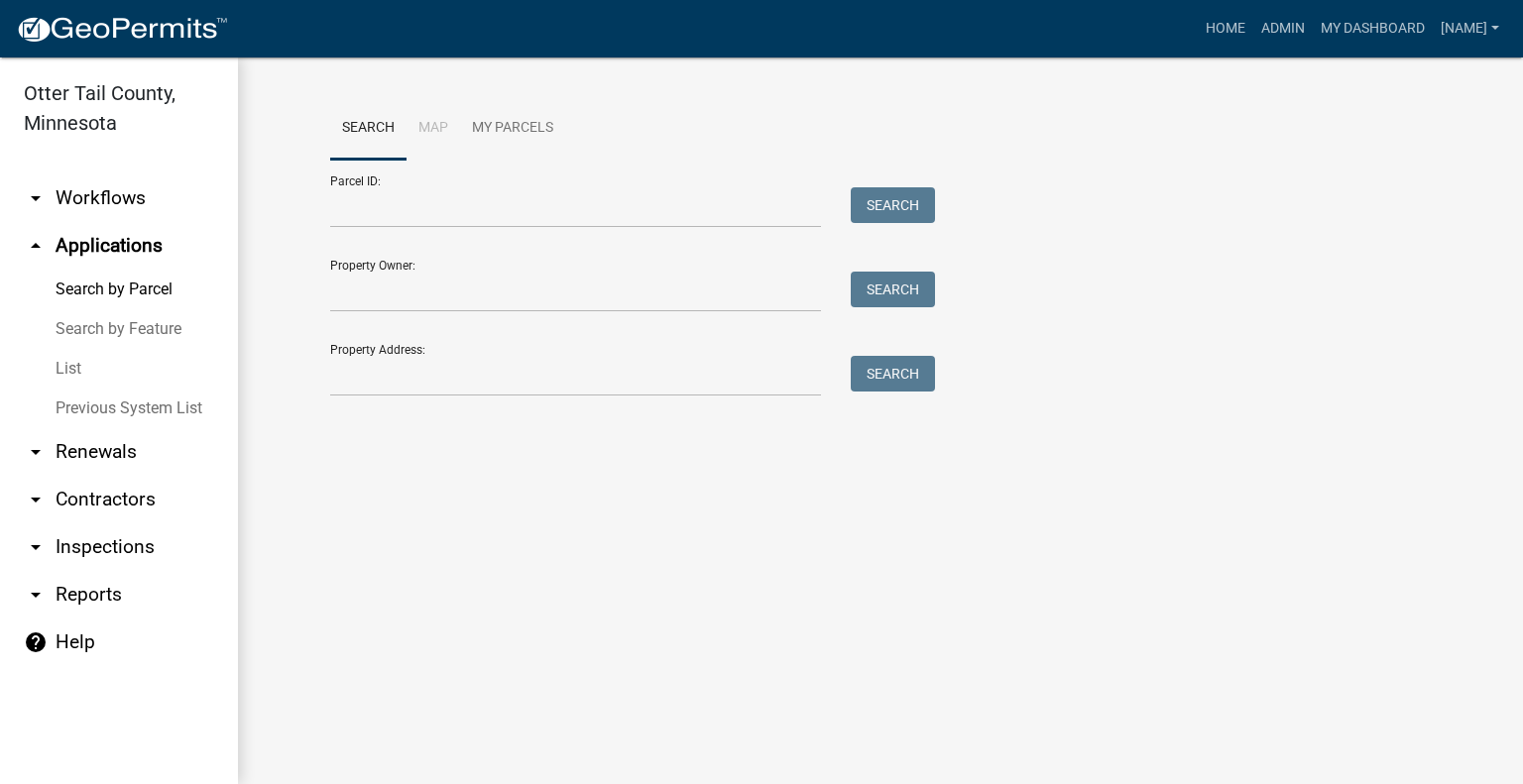 click on "arrow_drop_down   Workflows" at bounding box center (119, 198) 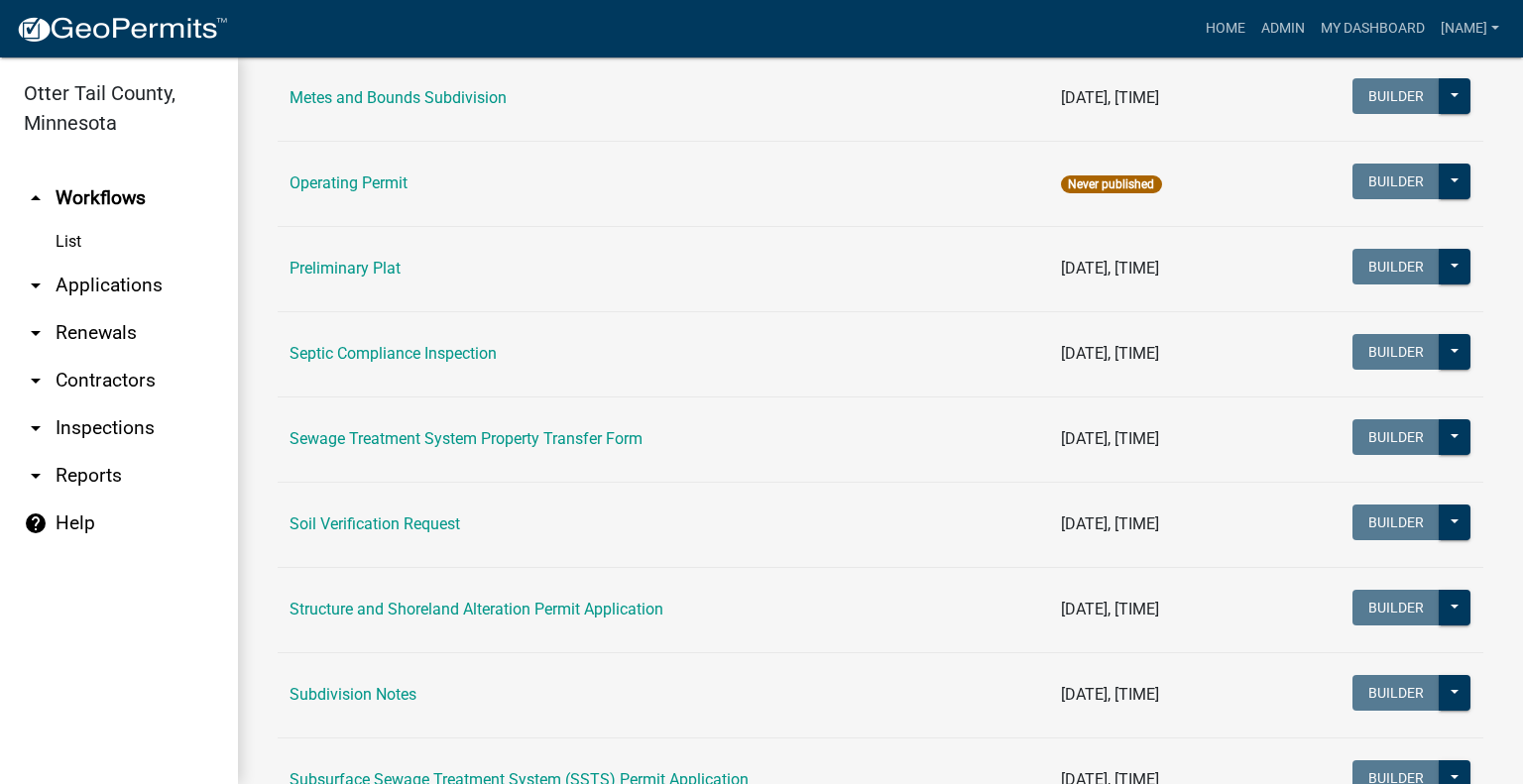 scroll, scrollTop: 944, scrollLeft: 0, axis: vertical 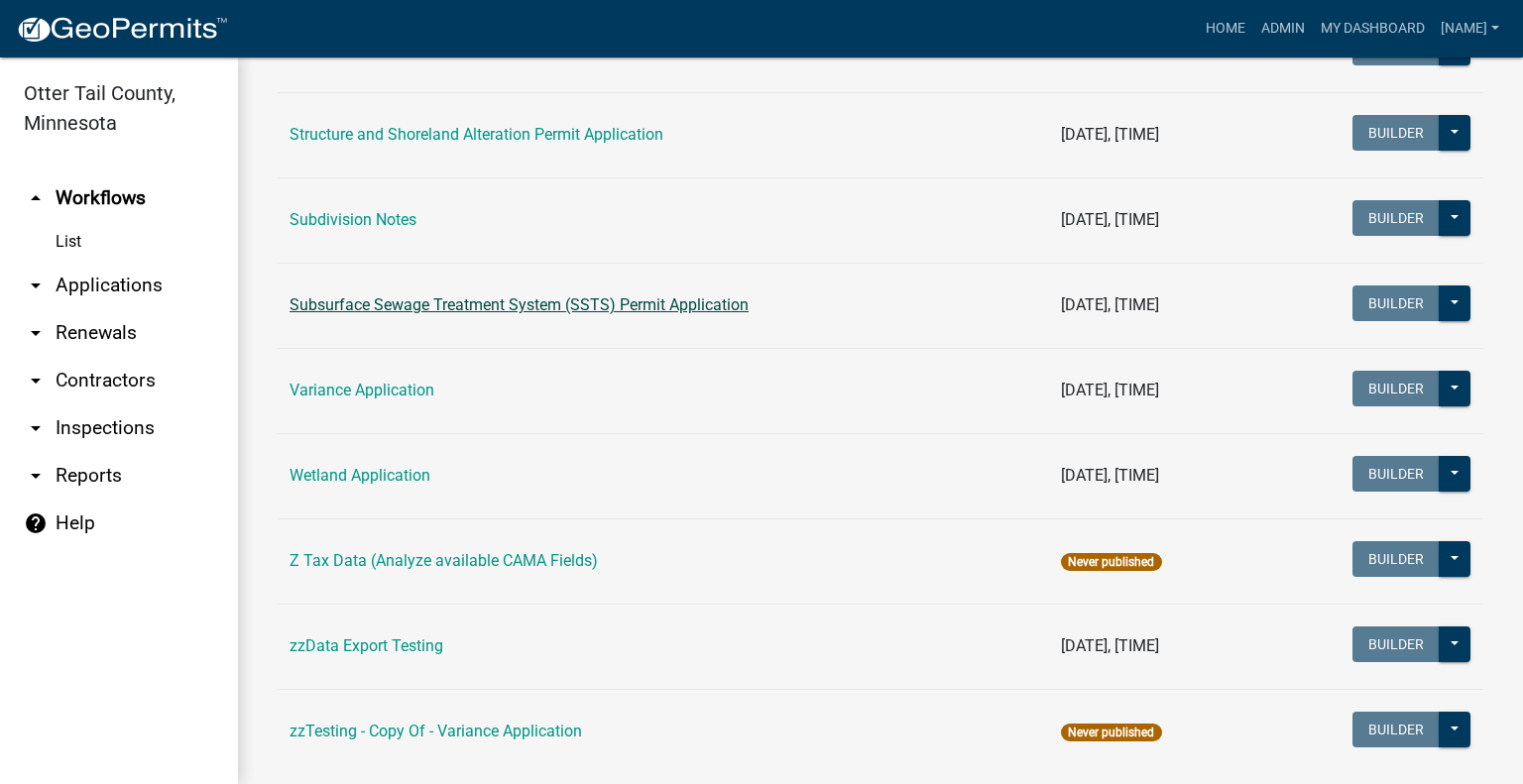 click on "Subsurface Sewage Treatment System (SSTS) Permit Application" at bounding box center [519, 304] 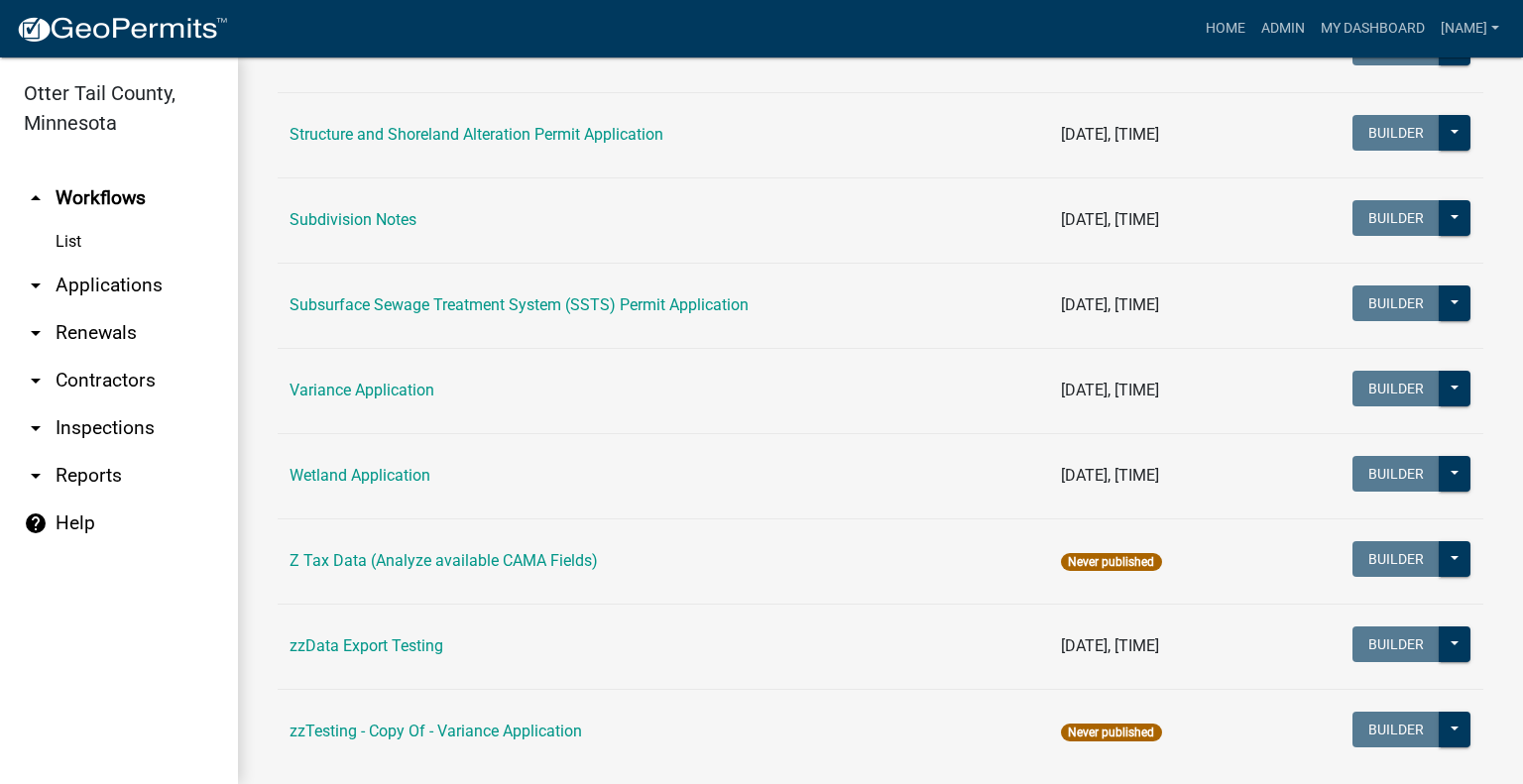 scroll, scrollTop: 0, scrollLeft: 0, axis: both 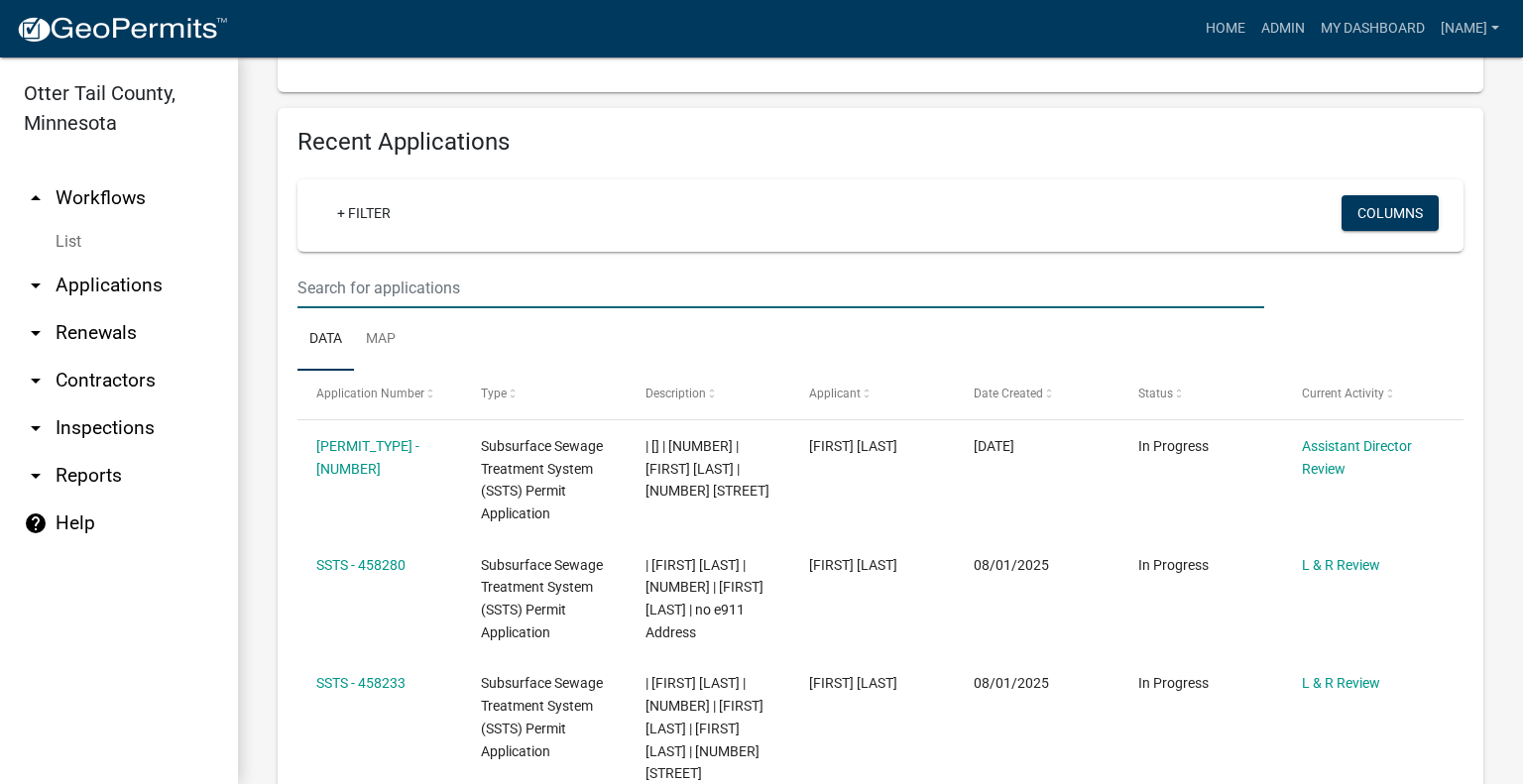 click at bounding box center [780, 287] 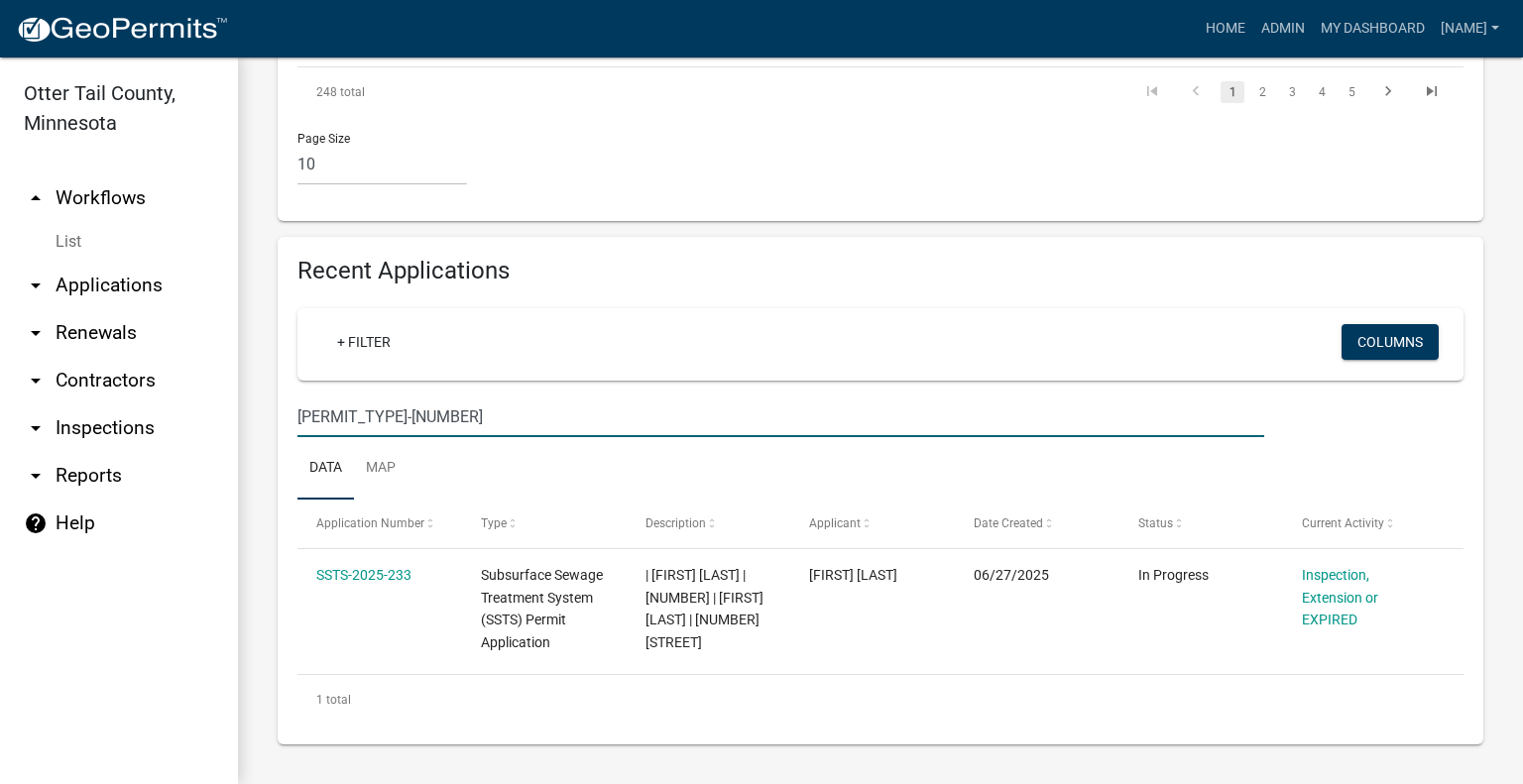 type on "[PERMIT_TYPE]-[NUMBER]" 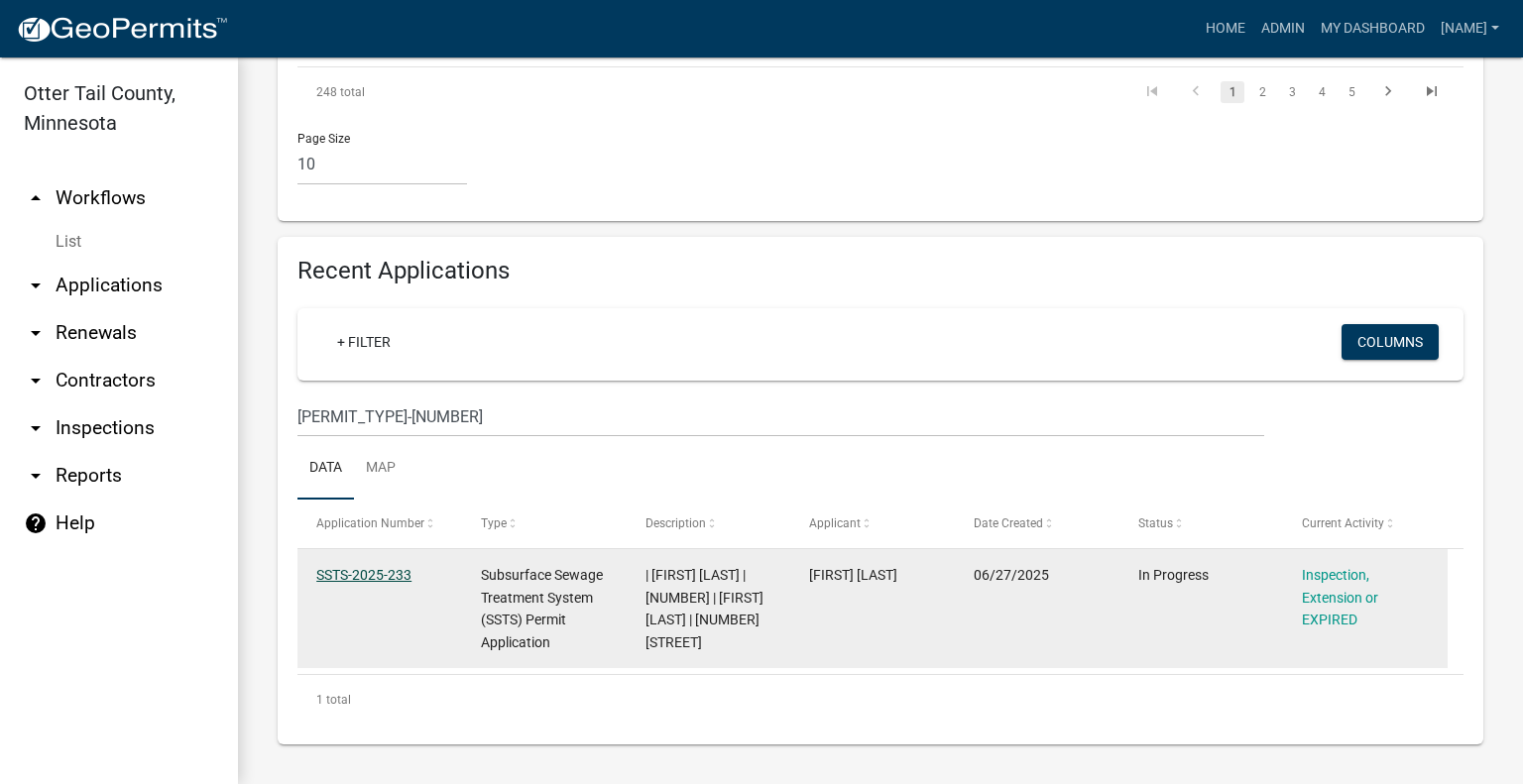 click on "SSTS-2025-233" 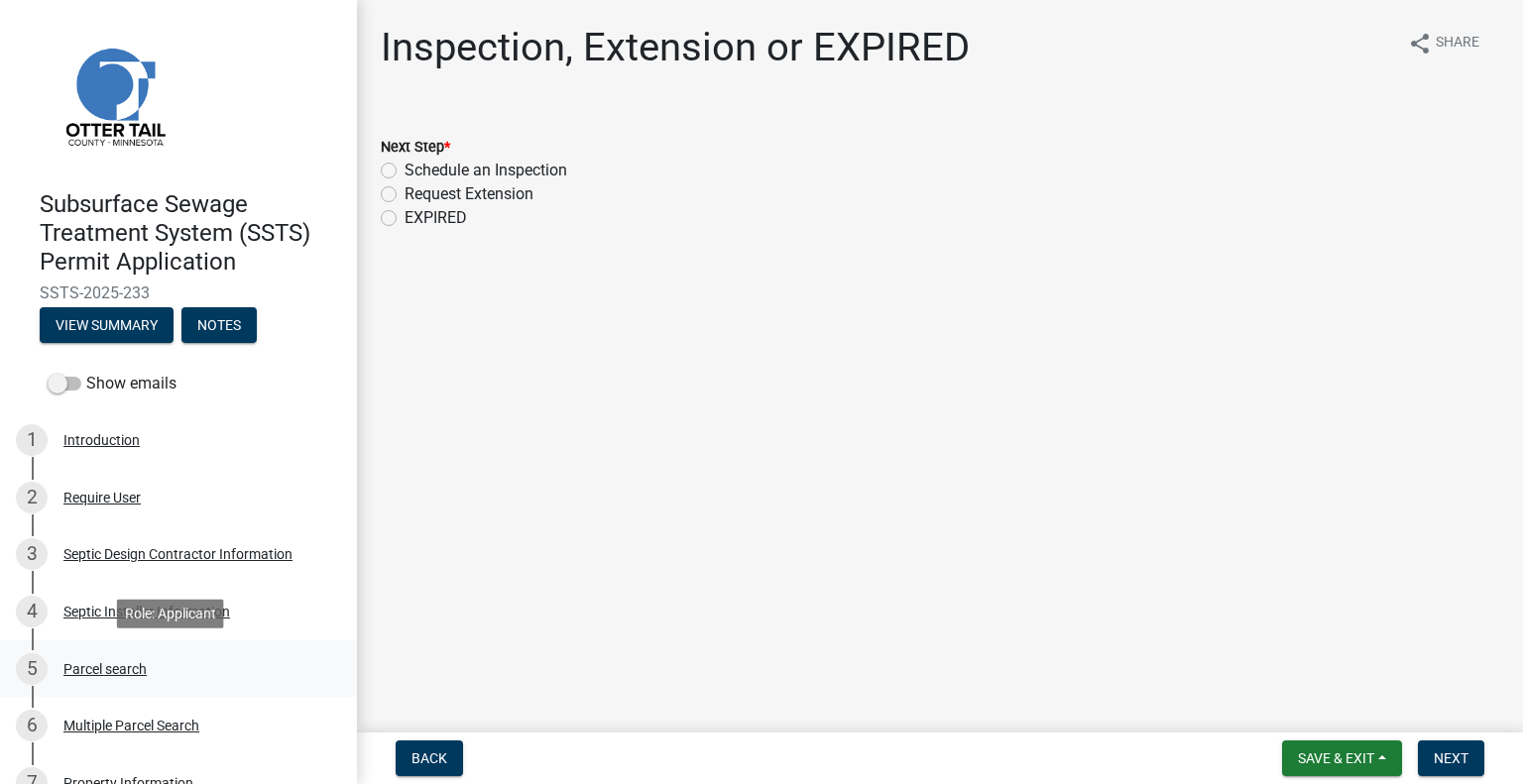click on "5     Parcel search" at bounding box center (171, 669) 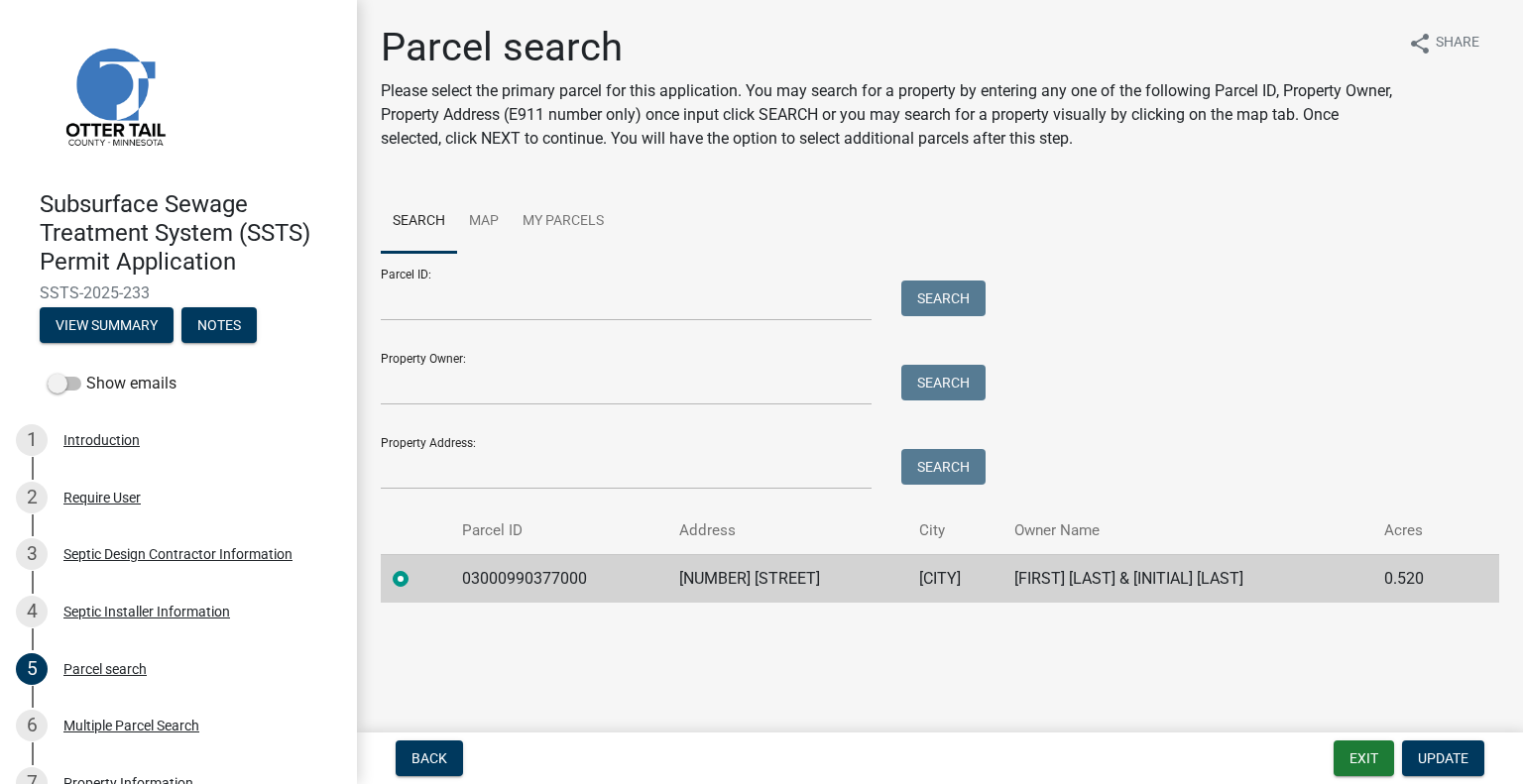 click on "03000990377000" 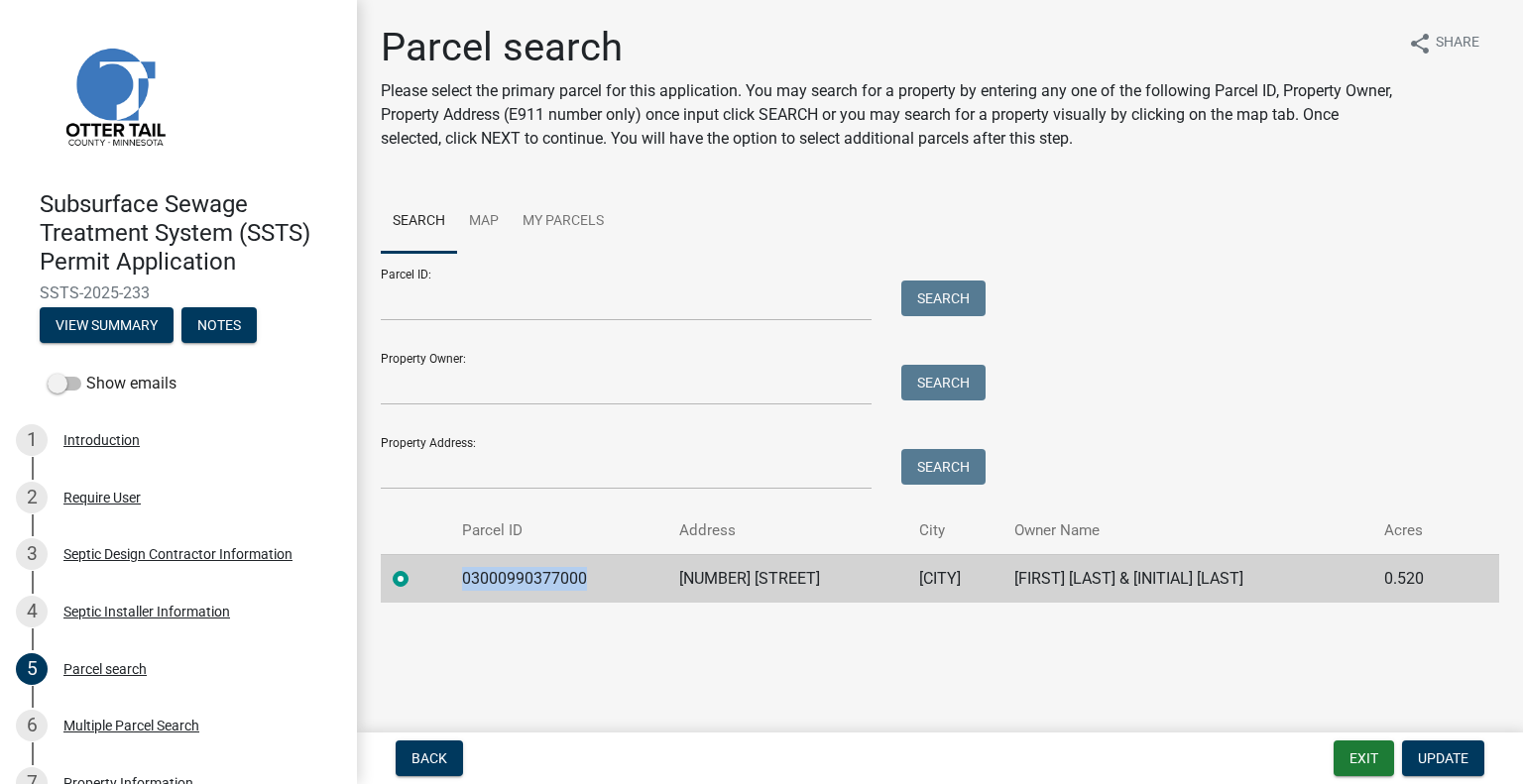click on "03000990377000" 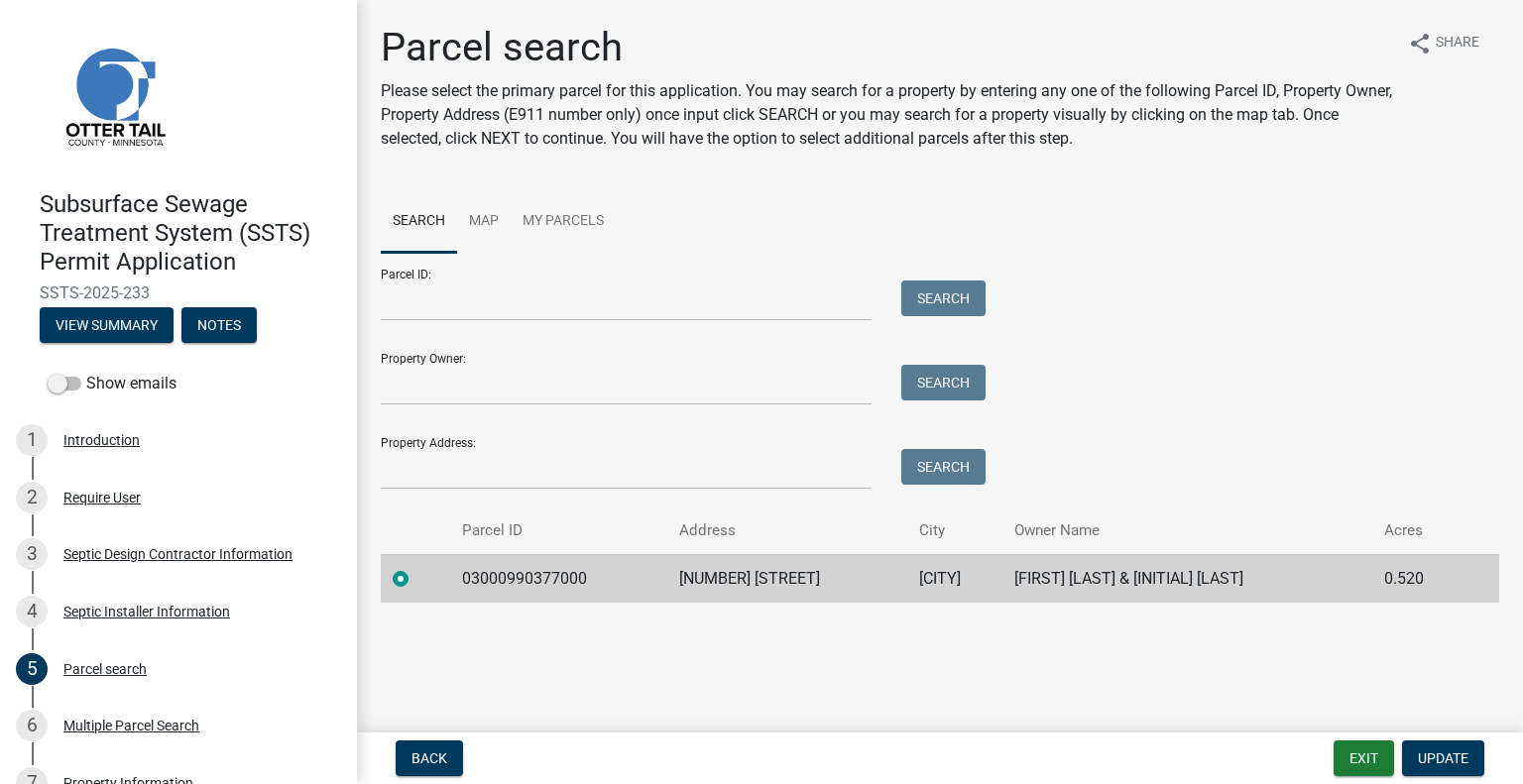 click on "[NUMBER] [STREET]" 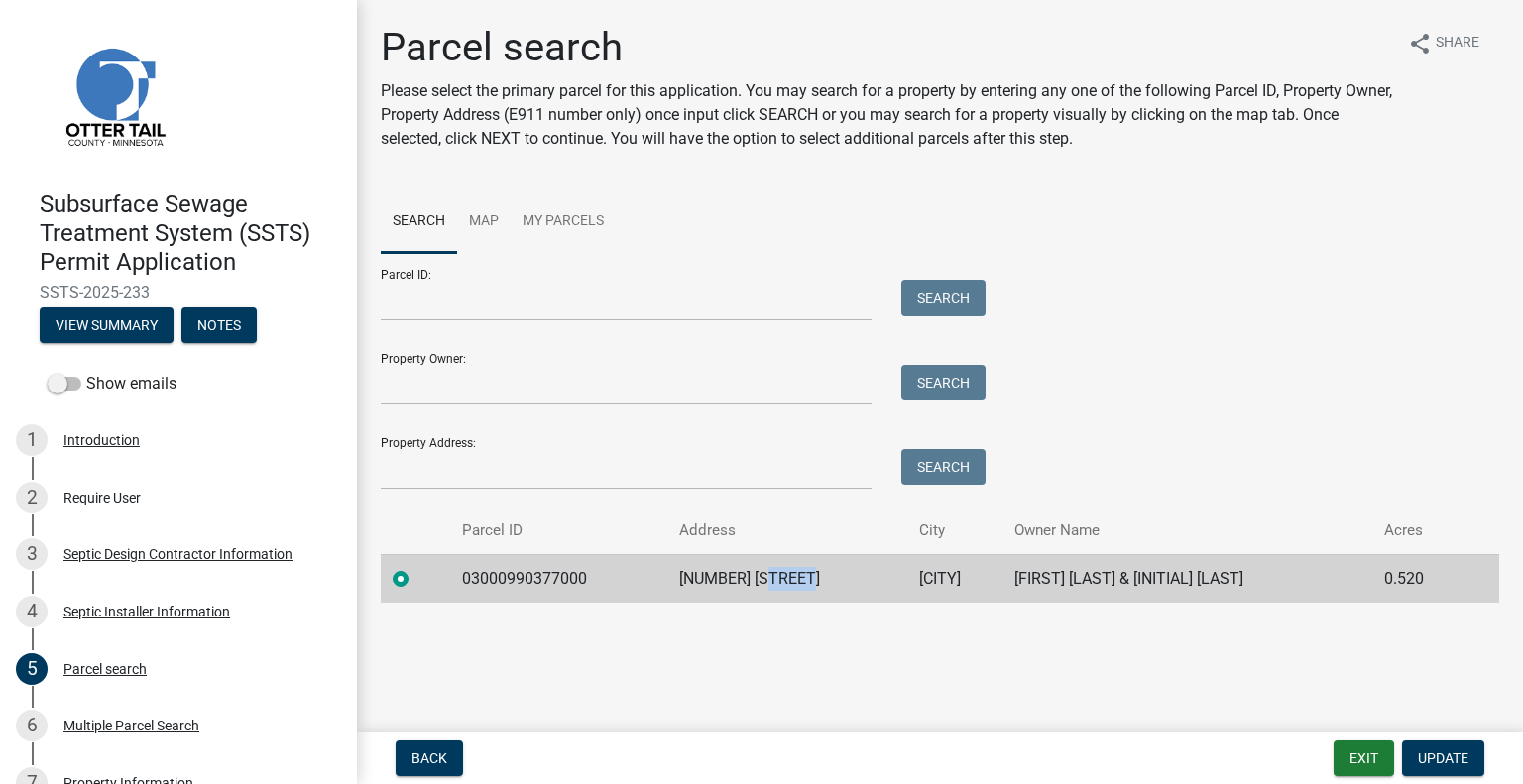 click on "[NUMBER] [STREET]" 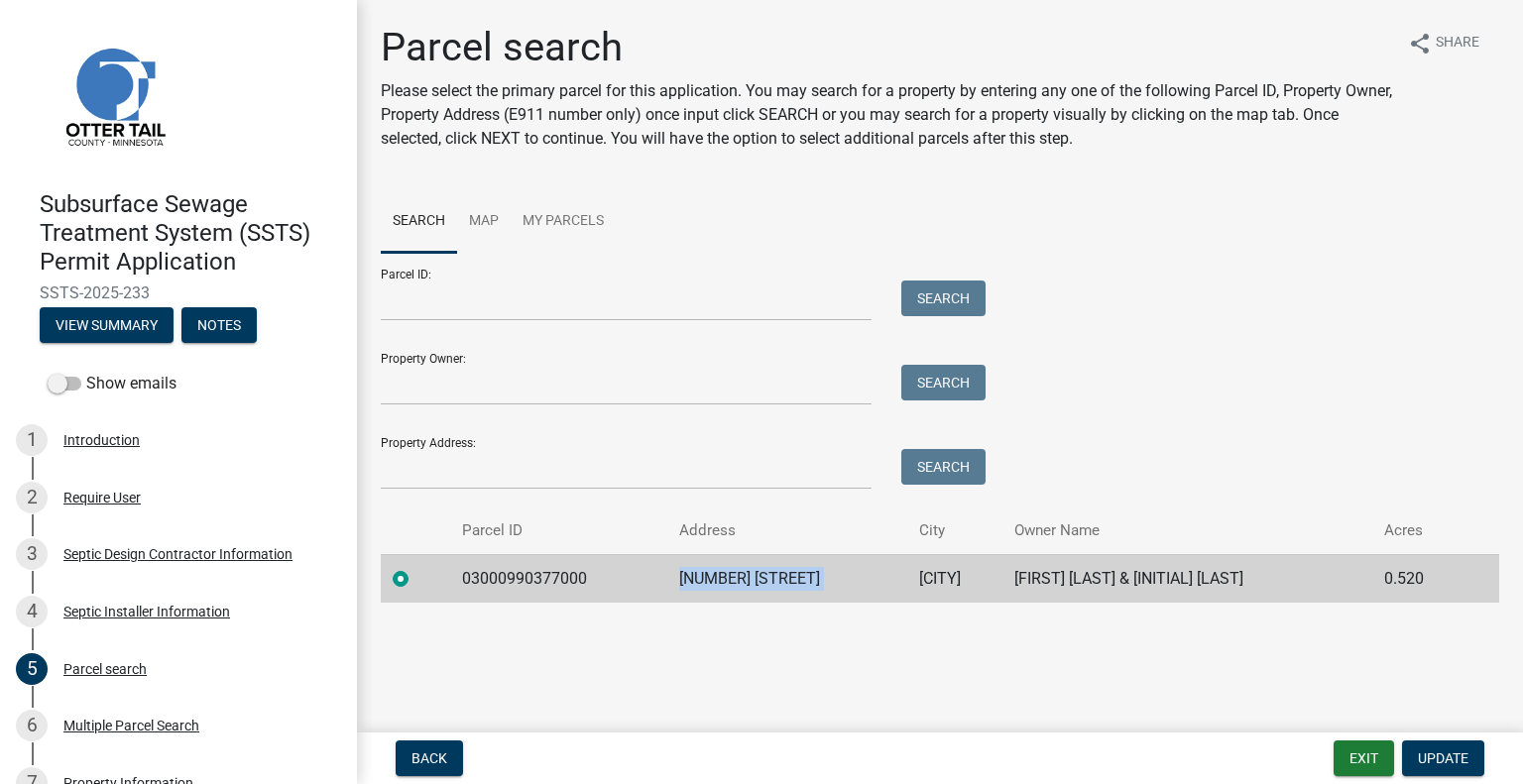 click on "[NUMBER] [STREET]" 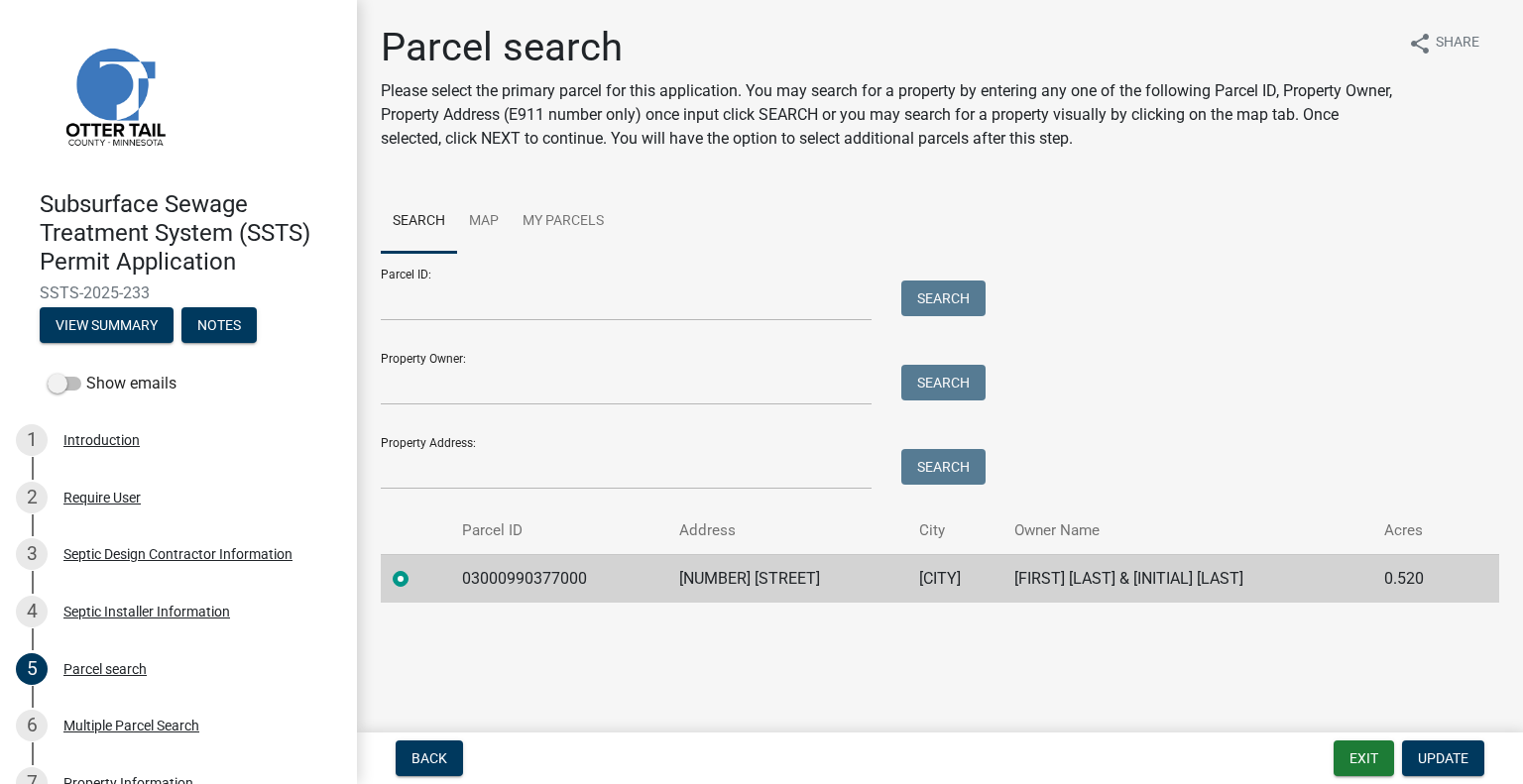 click on "[CITY]" 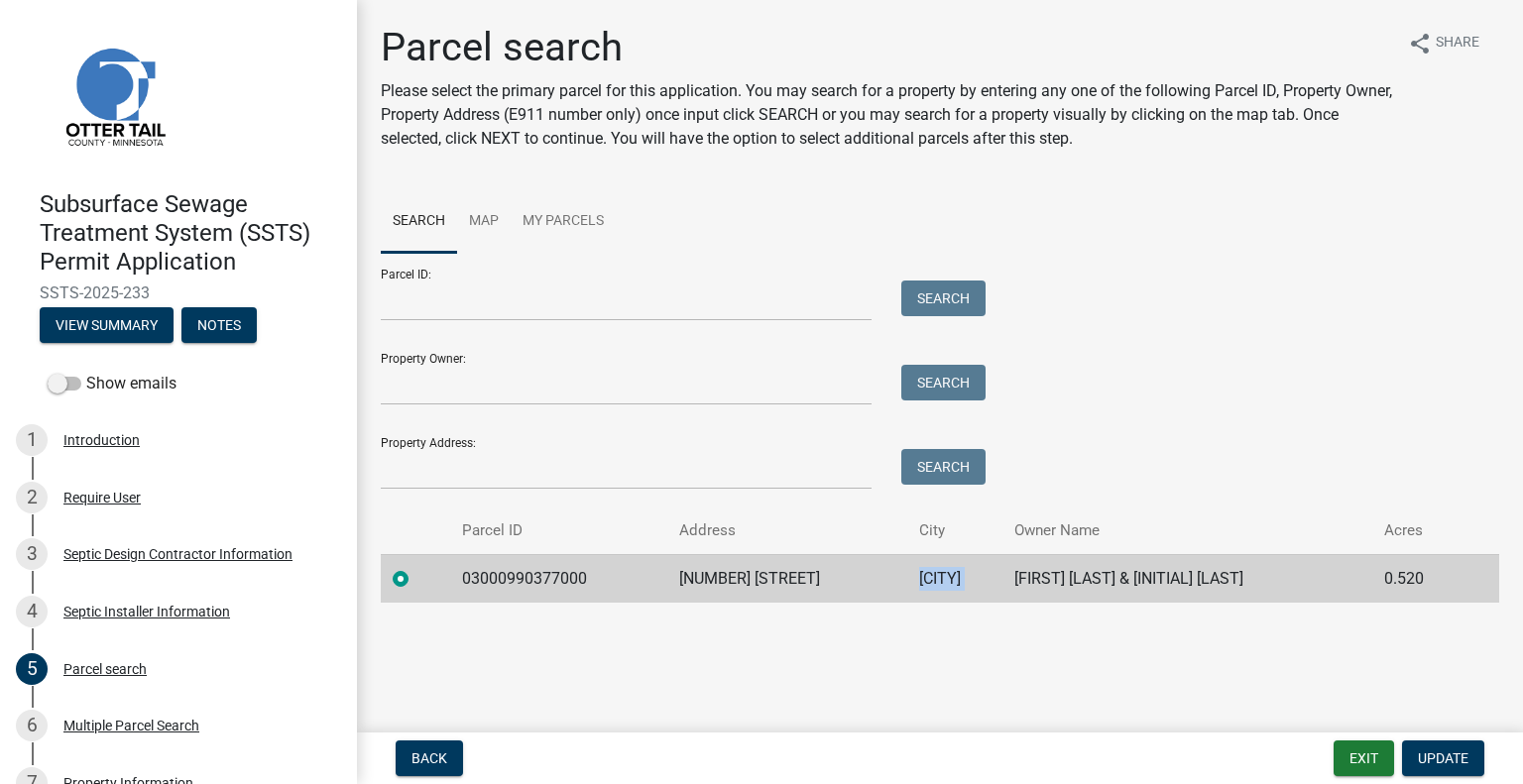 click on "[CITY]" 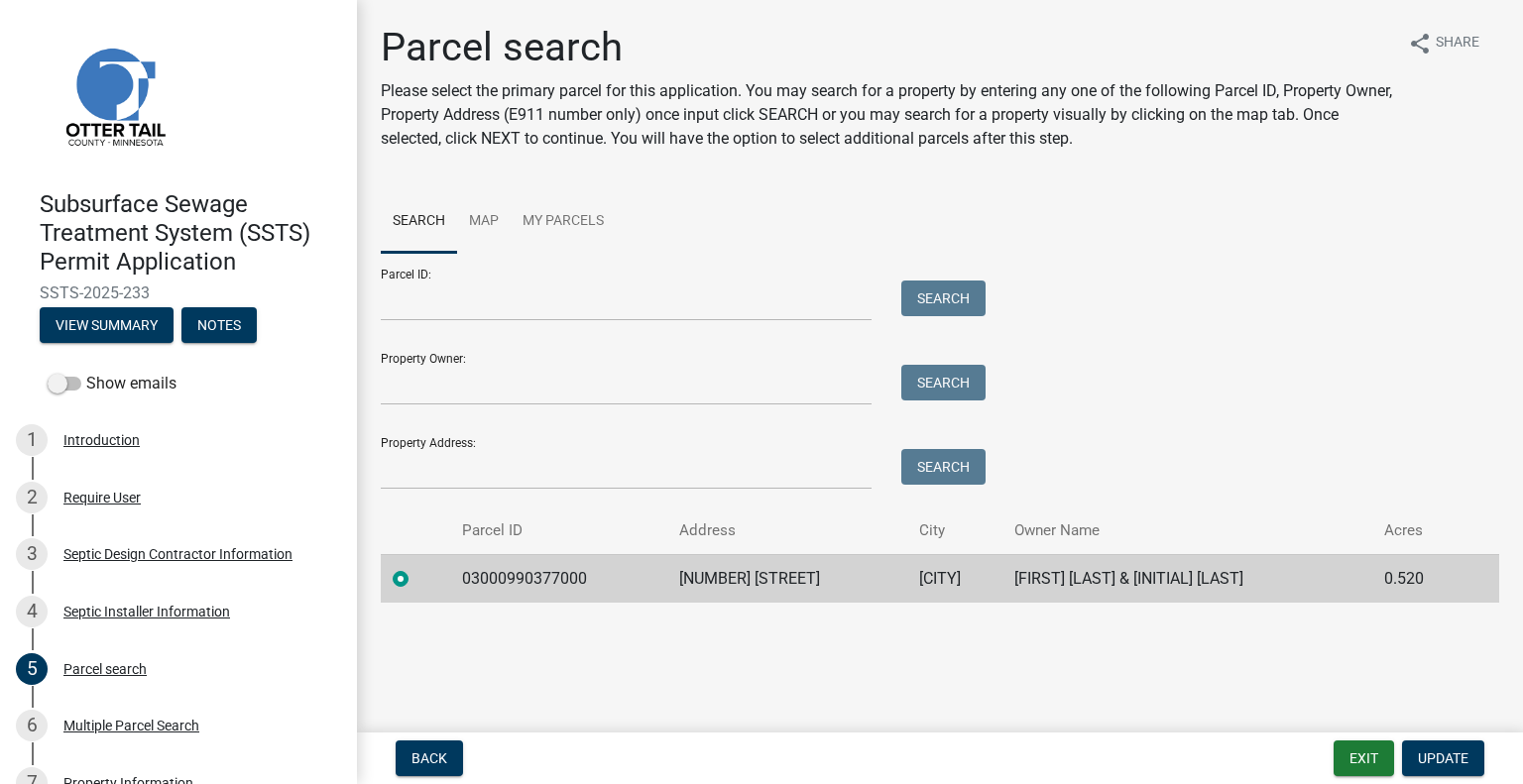 click on "[FIRST] [LAST] & [INITIAL] [LAST]" 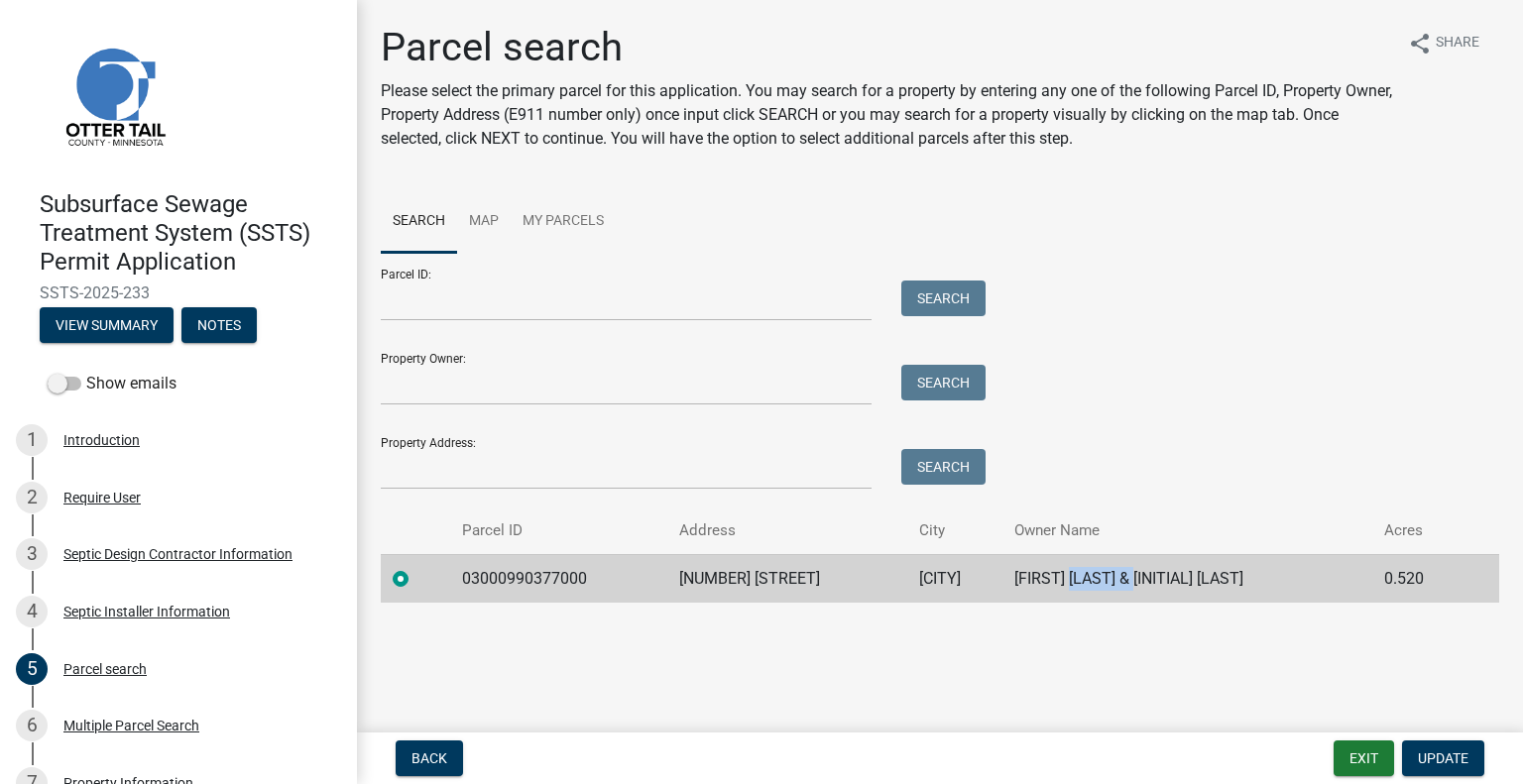 click on "[FIRST] [LAST] & [INITIAL] [LAST]" 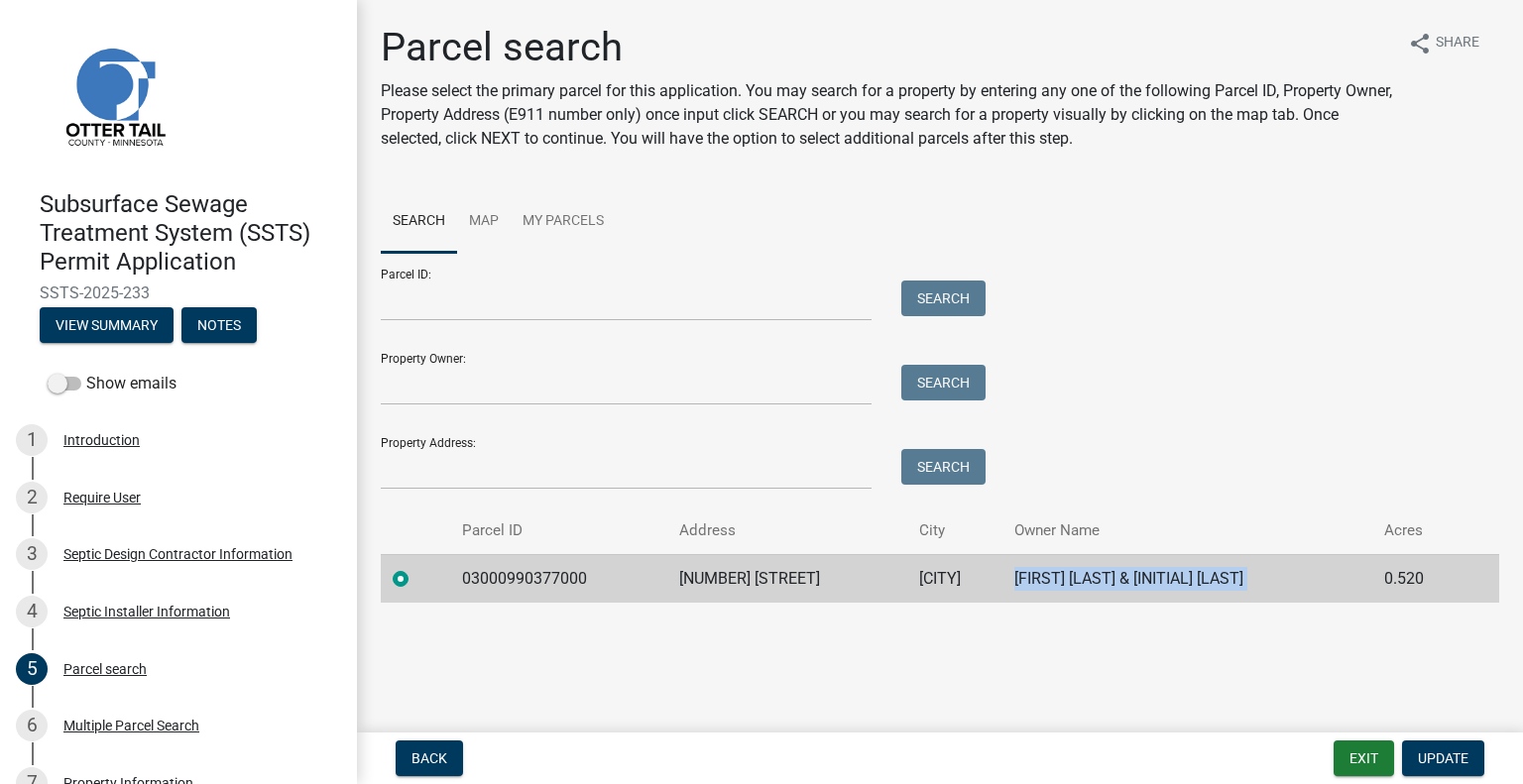 click on "[FIRST] [LAST] & [INITIAL] [LAST]" 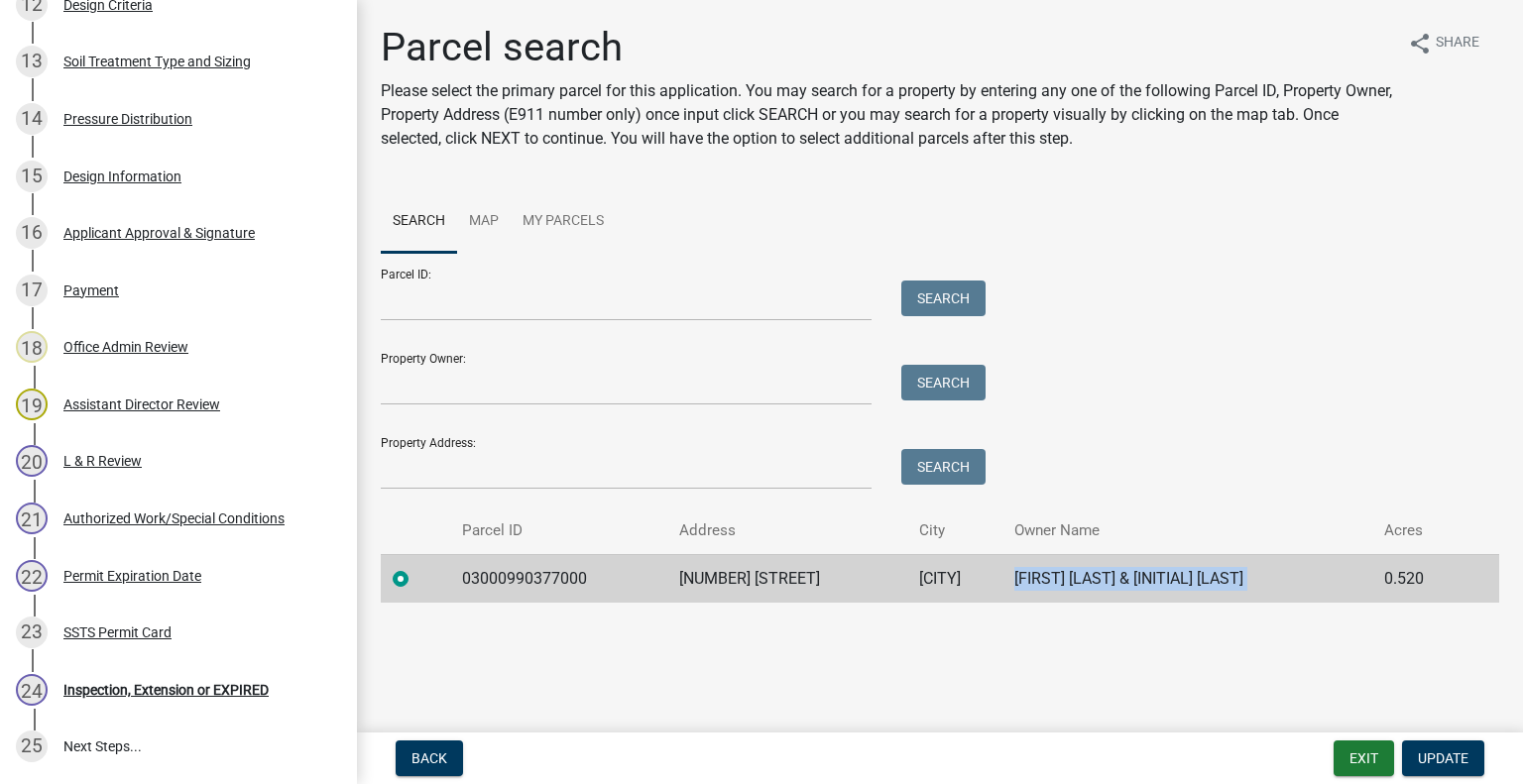 scroll, scrollTop: 1239, scrollLeft: 0, axis: vertical 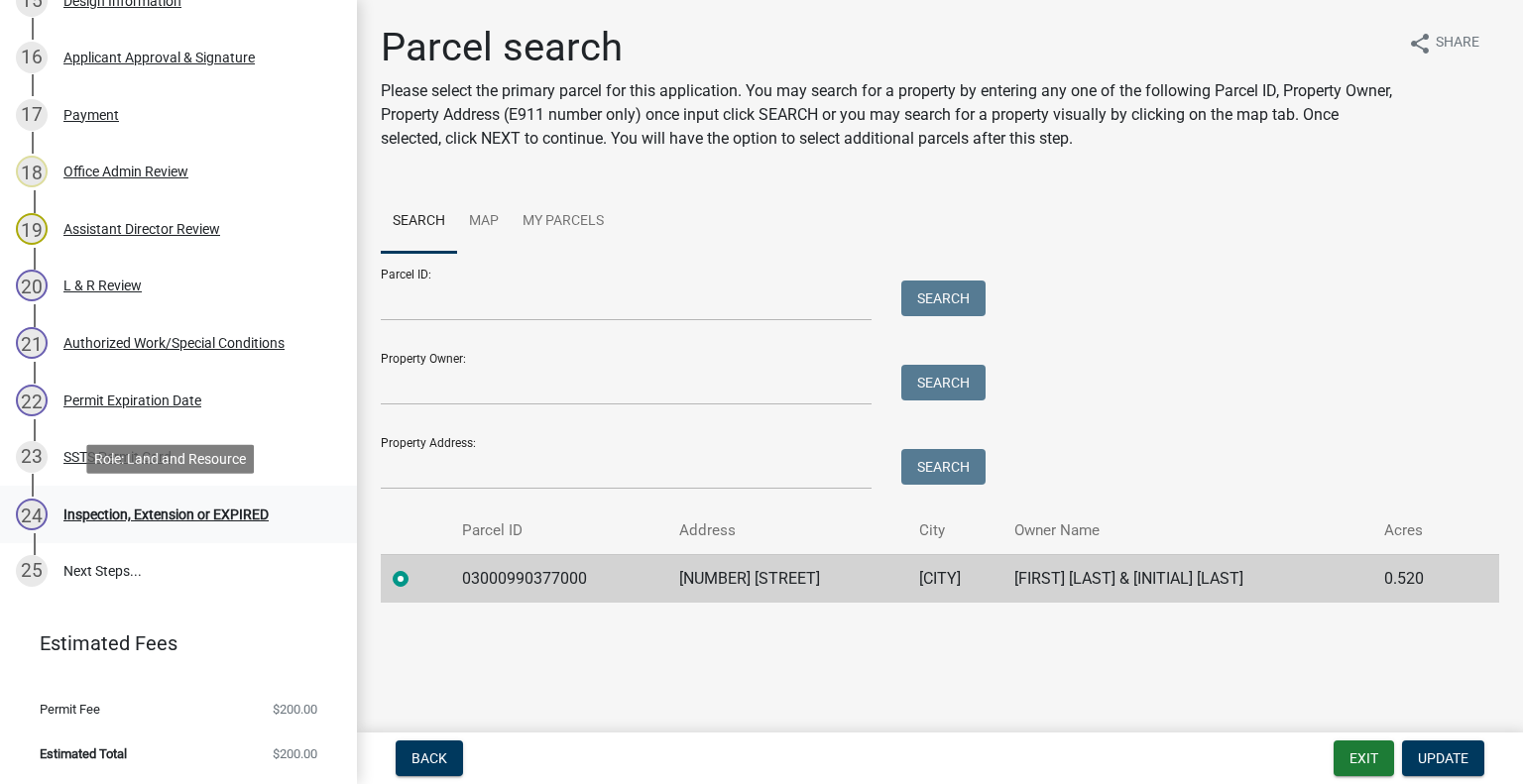 click on "Inspection, Extension or EXPIRED" at bounding box center [166, 514] 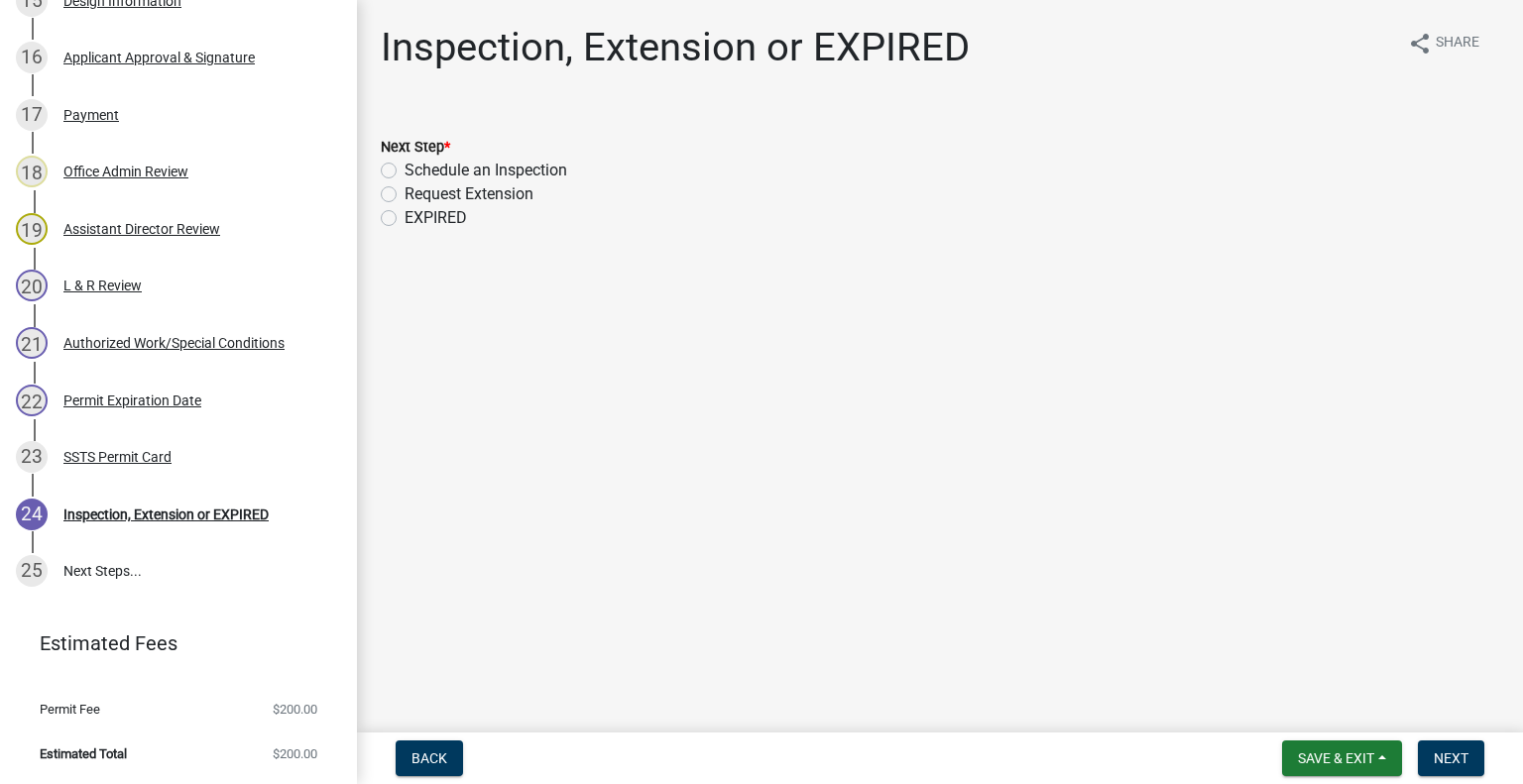 click on "Schedule an Inspection" 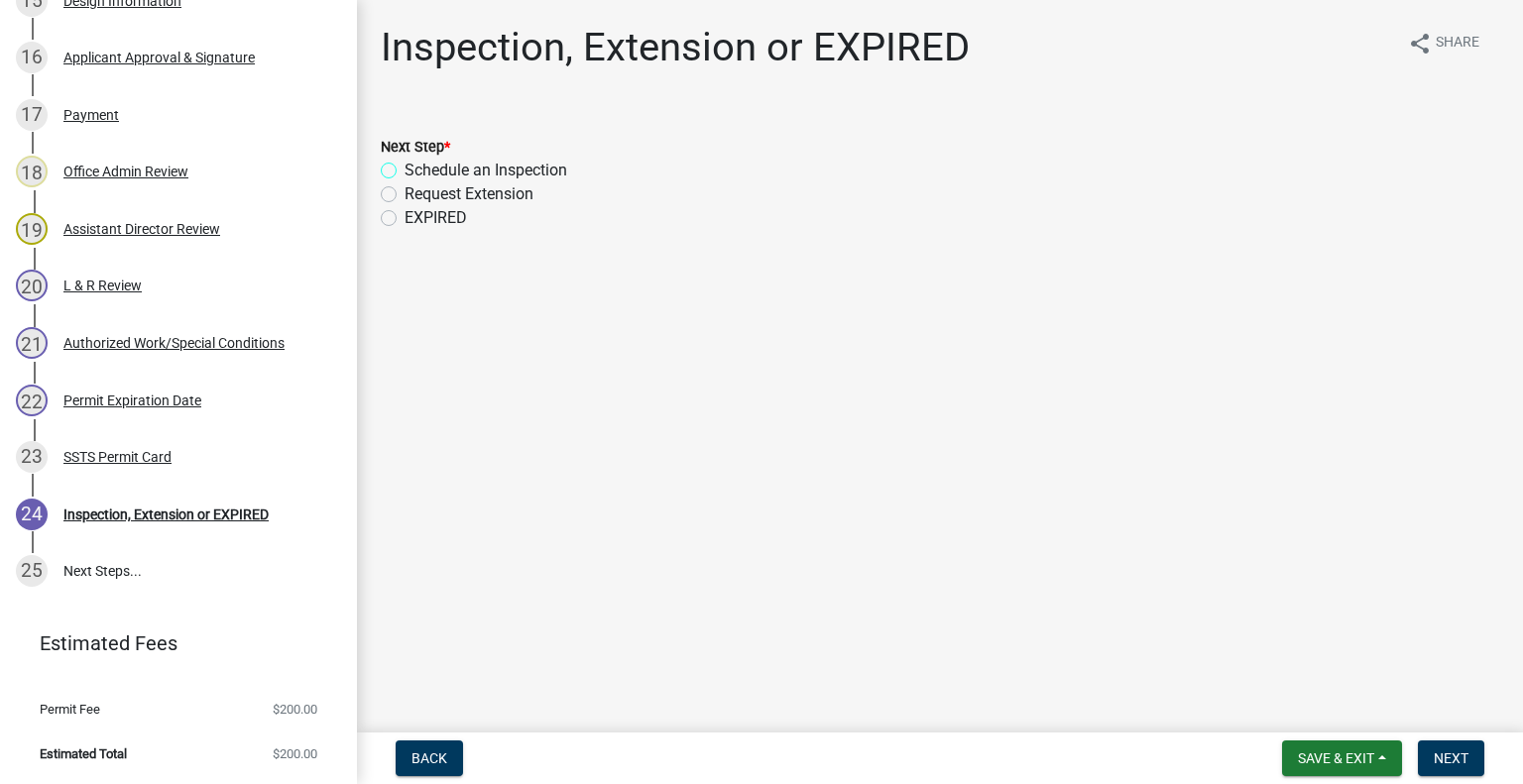 click on "Schedule an Inspection" at bounding box center (410, 165) 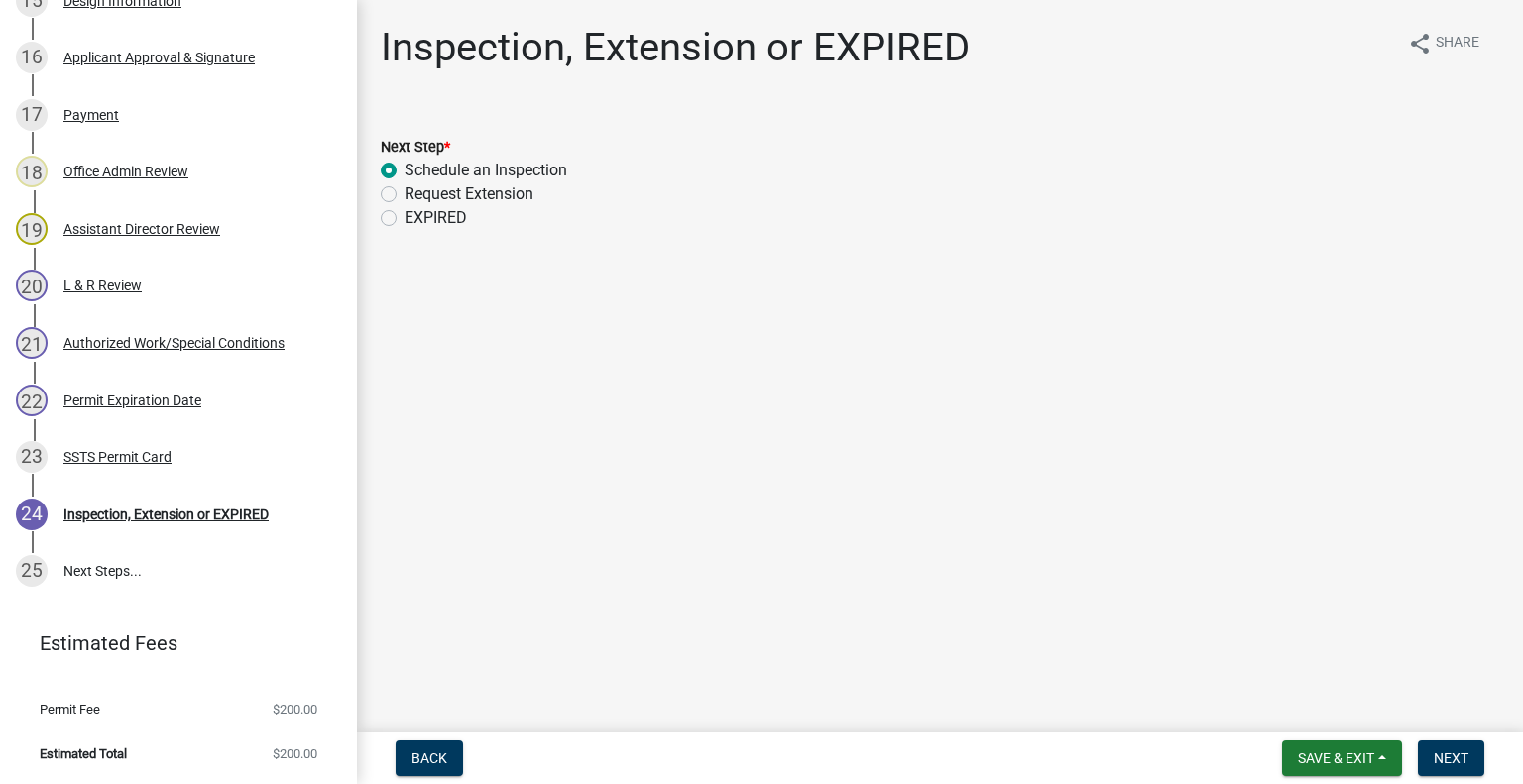 radio on "true" 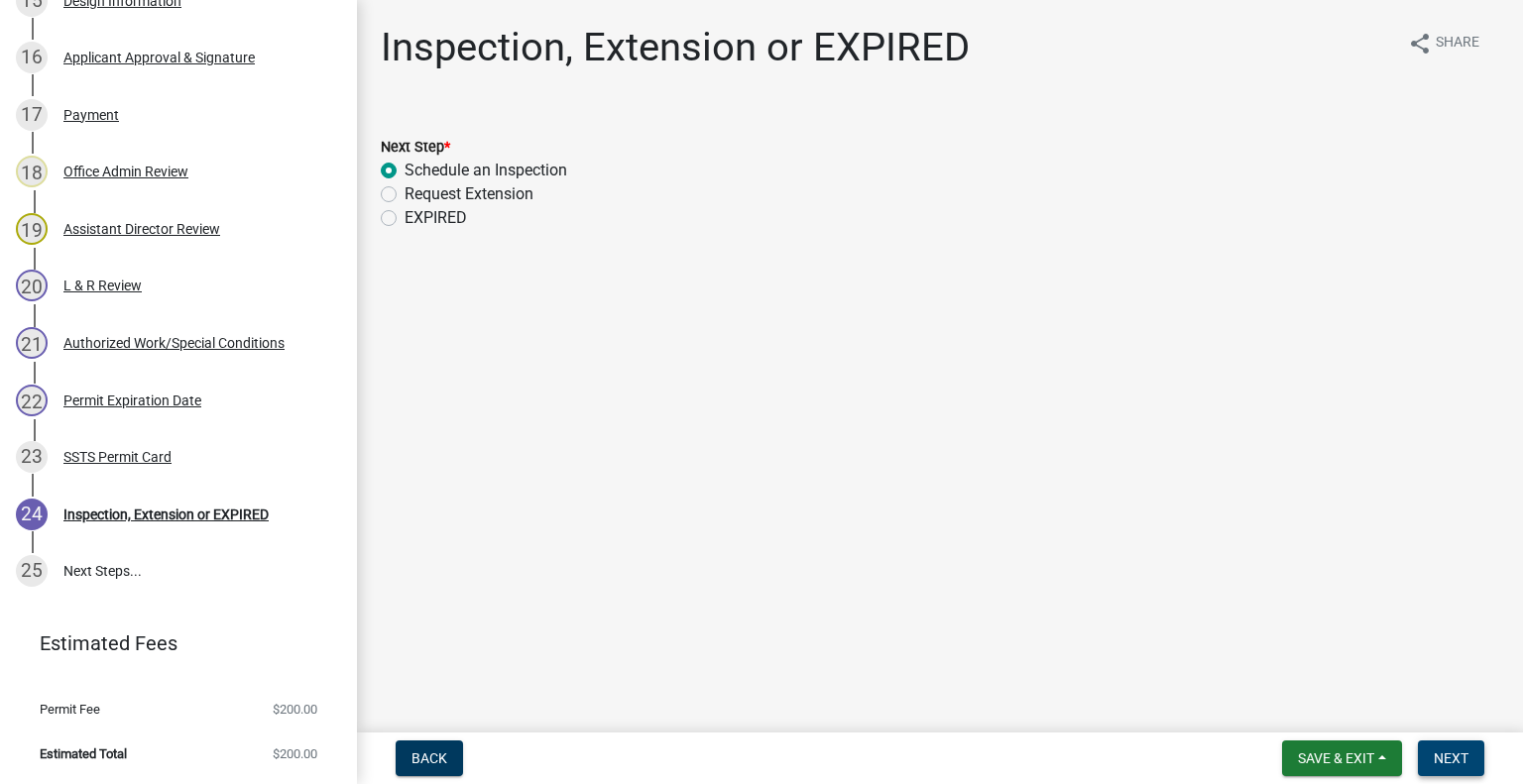 click on "Next" at bounding box center [1451, 758] 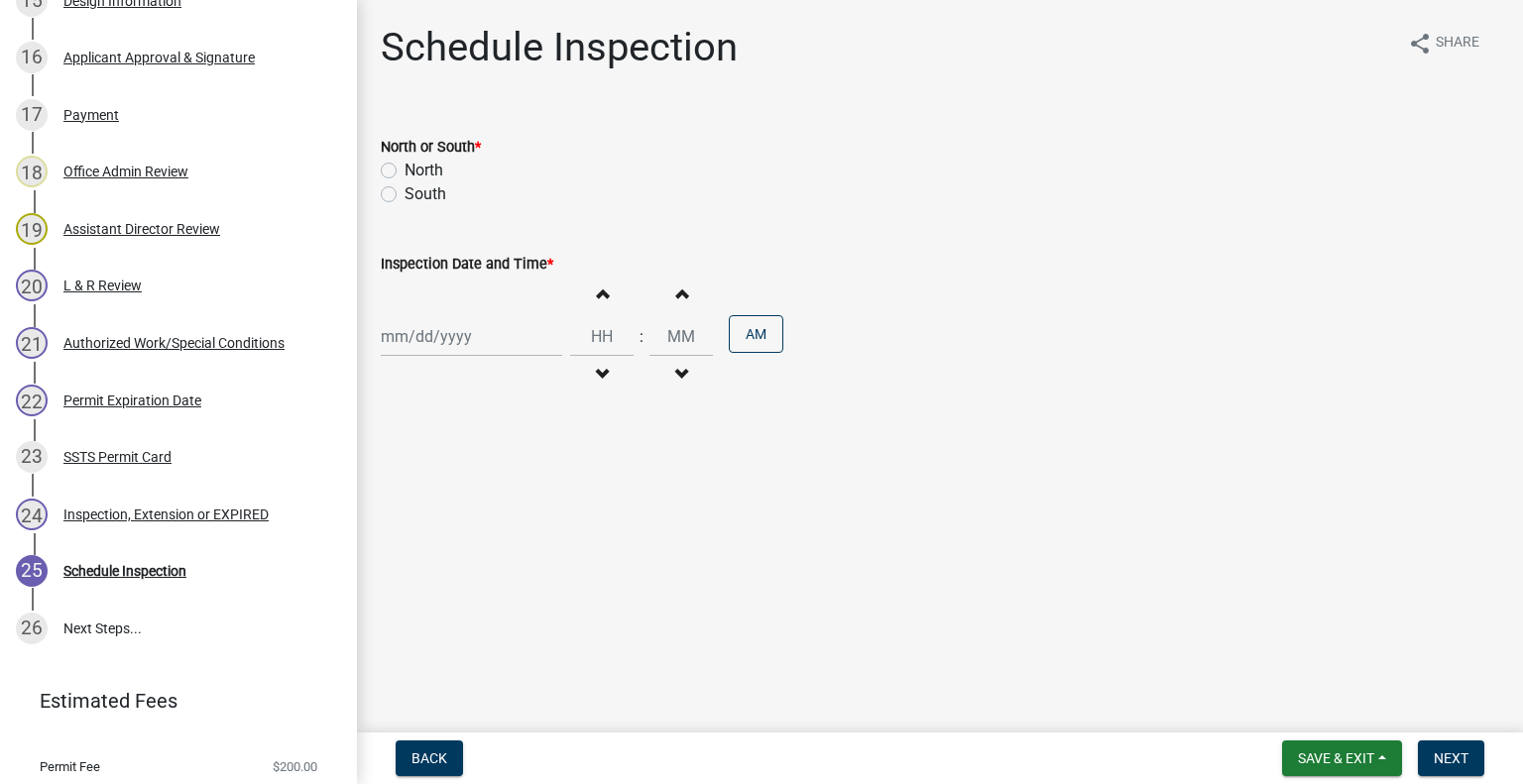 scroll, scrollTop: 1296, scrollLeft: 0, axis: vertical 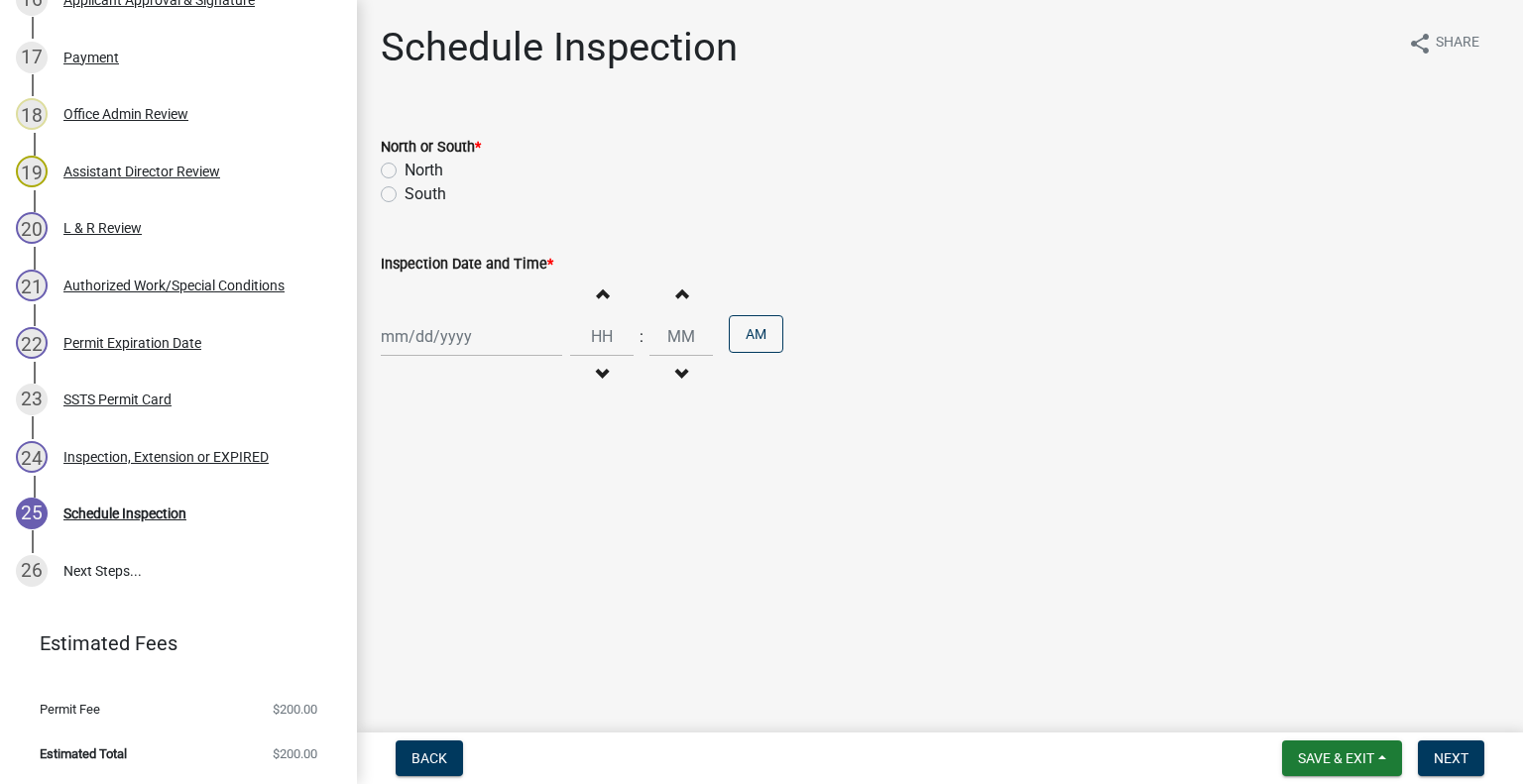 click on "South" 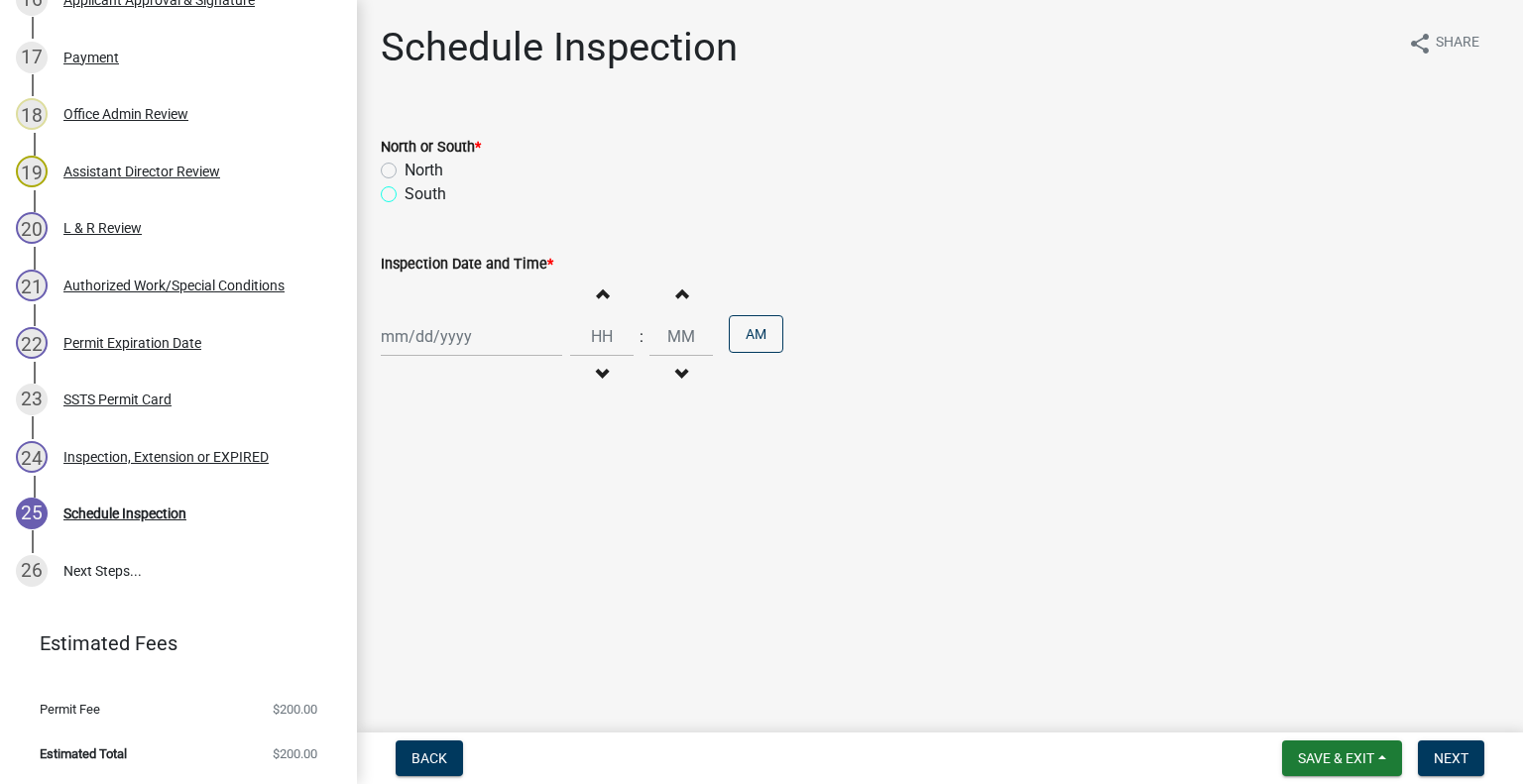 click on "South" at bounding box center (410, 188) 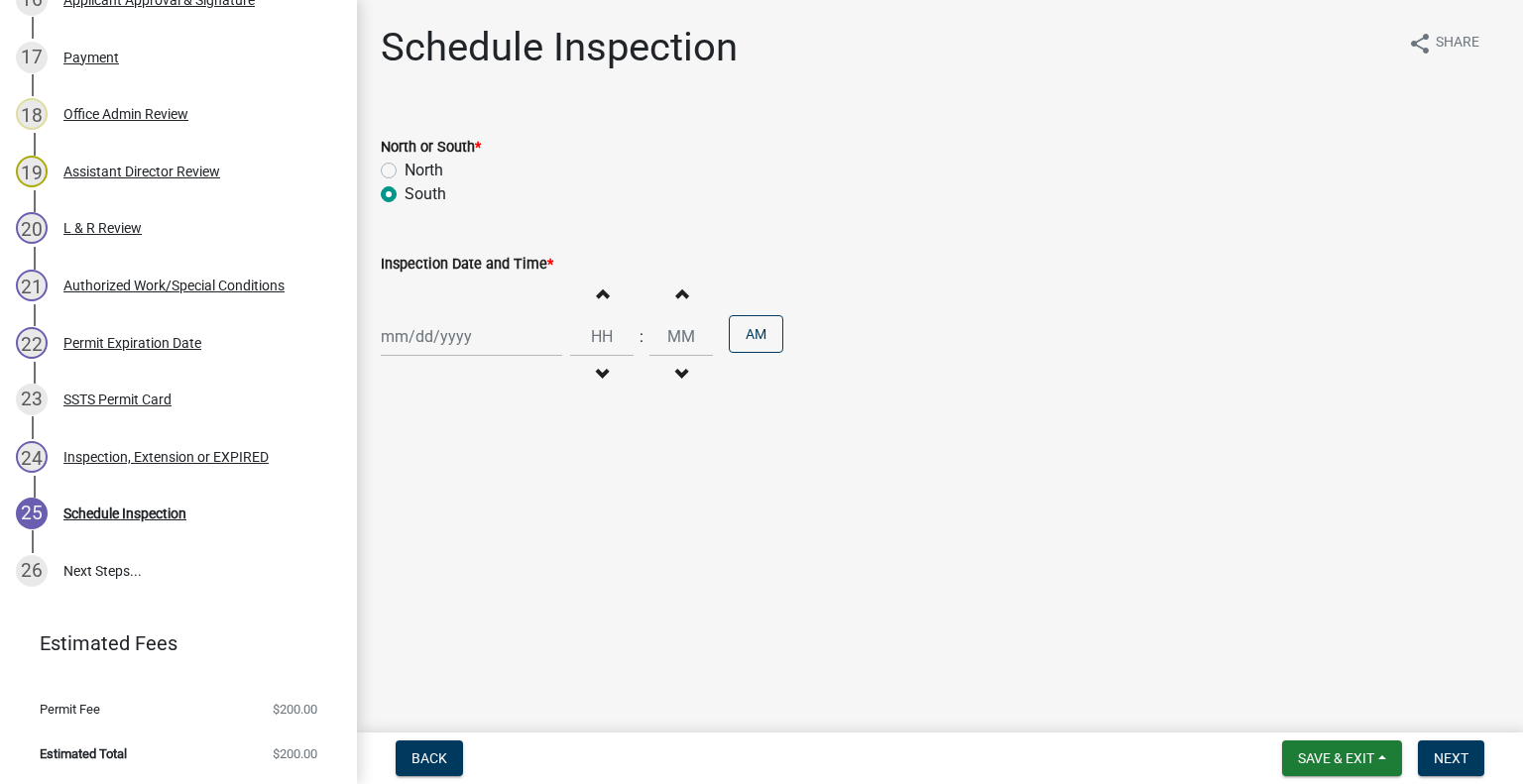 radio on "true" 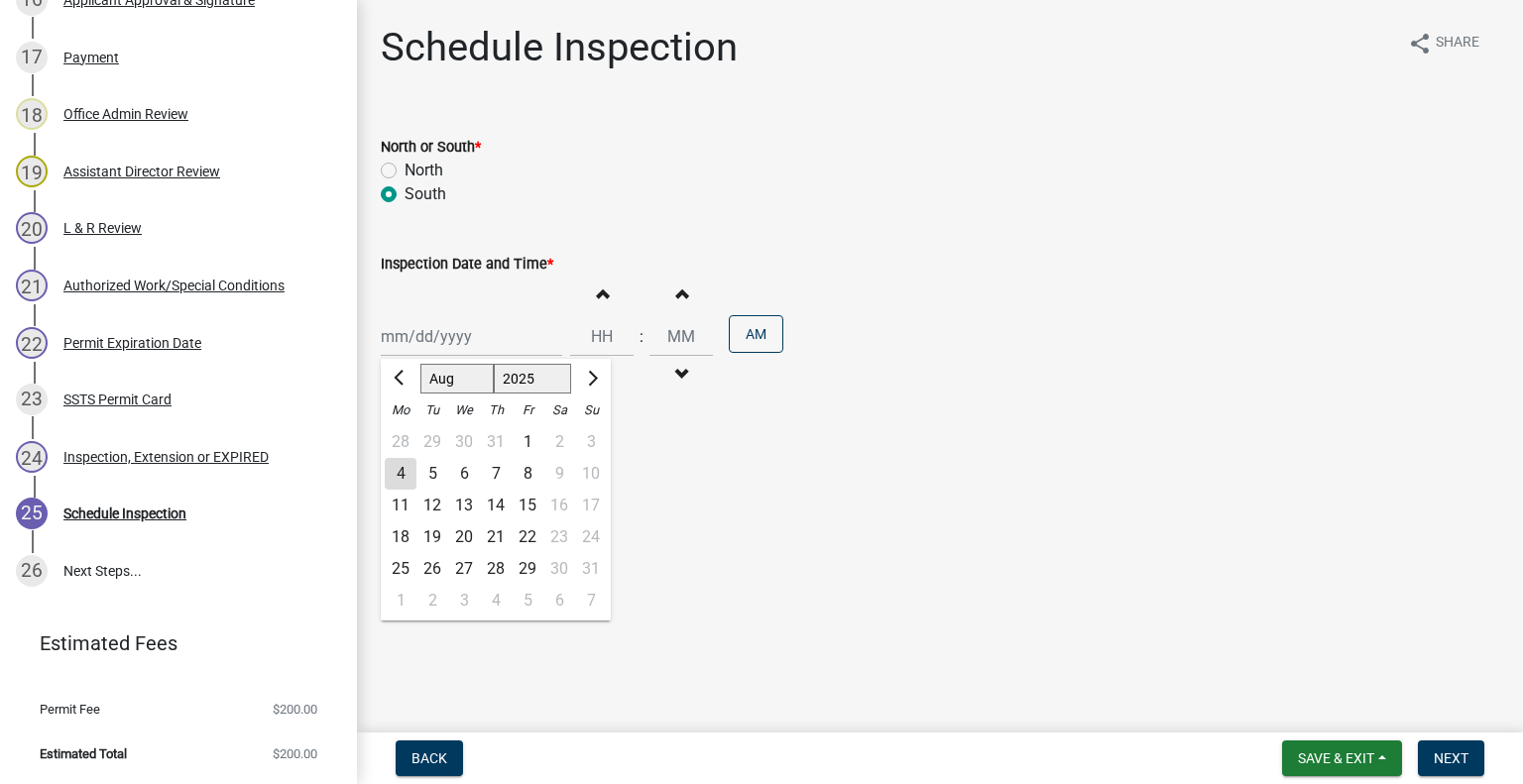 click on "5" 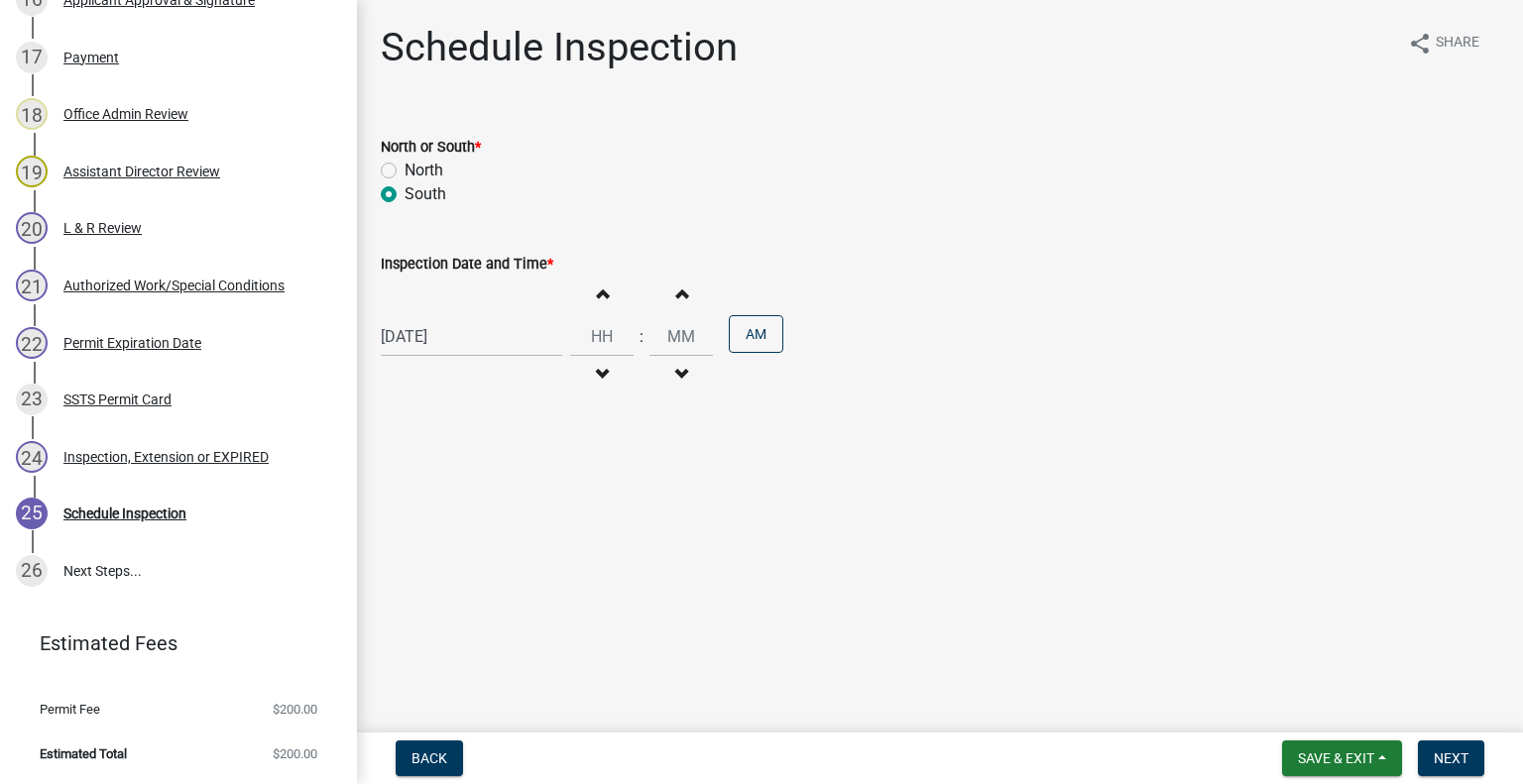 click on "Increment hours" at bounding box center [602, 293] 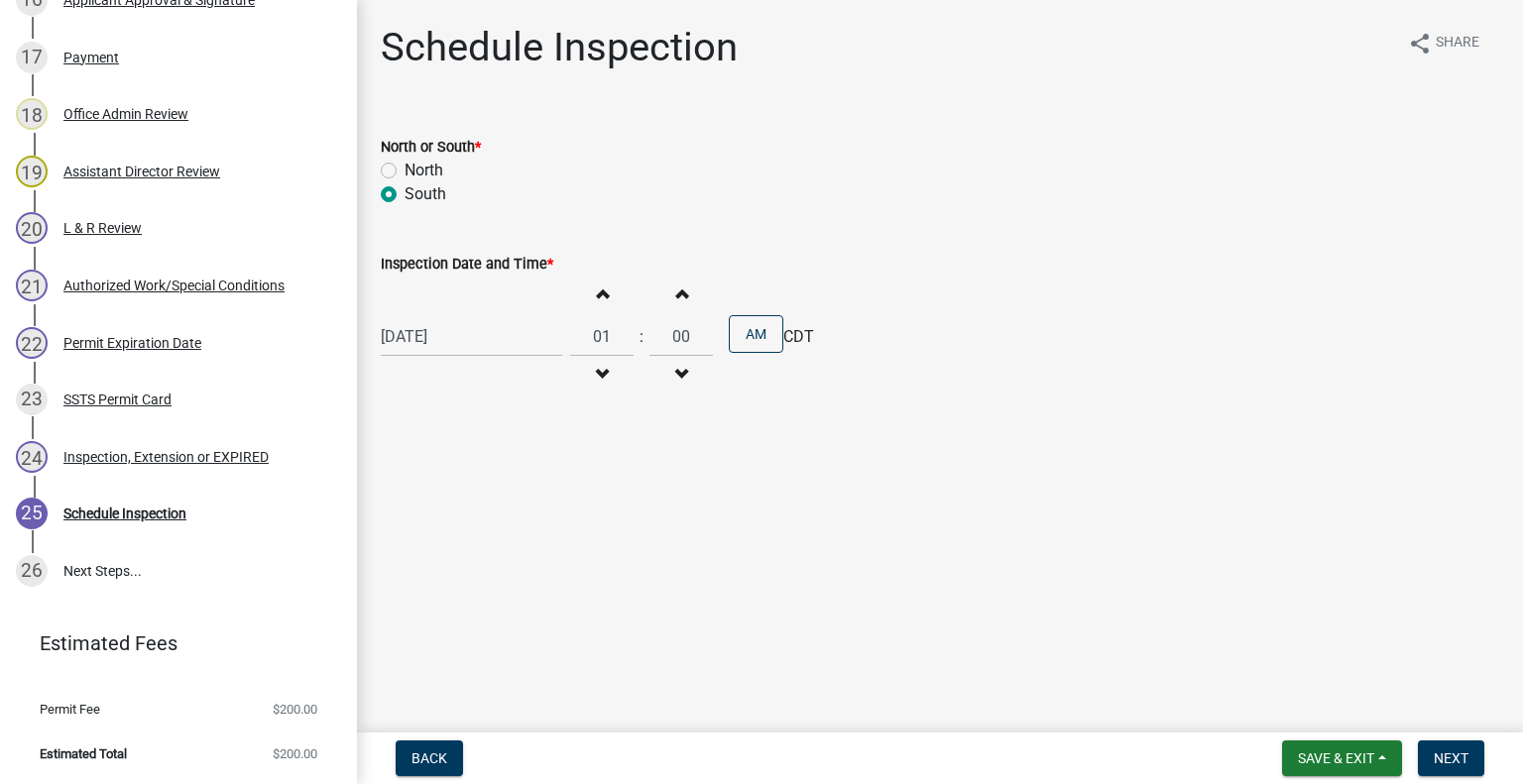 click on "Increment hours" at bounding box center [602, 293] 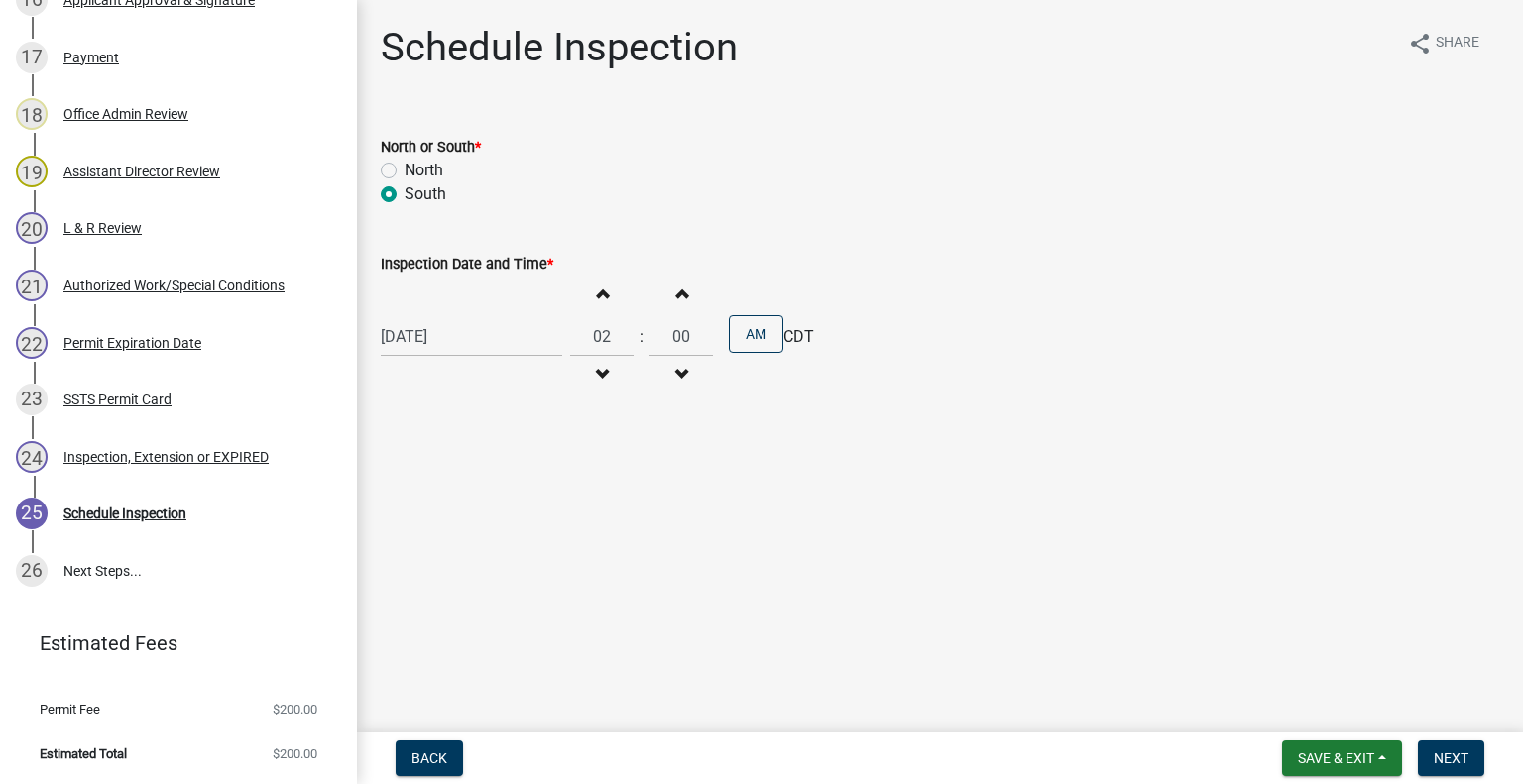 click on "Increment hours" at bounding box center [602, 293] 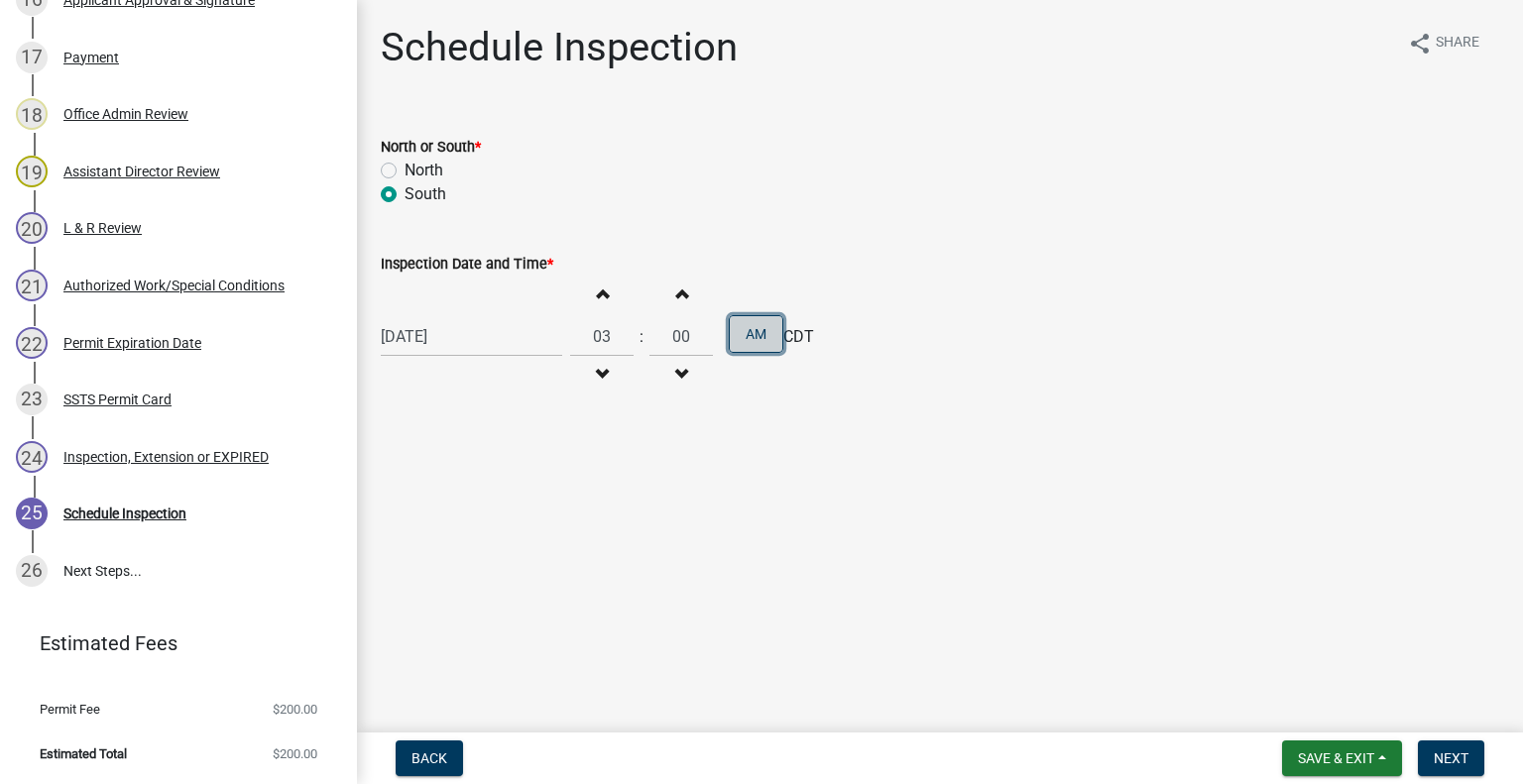 click on "AM" at bounding box center (756, 334) 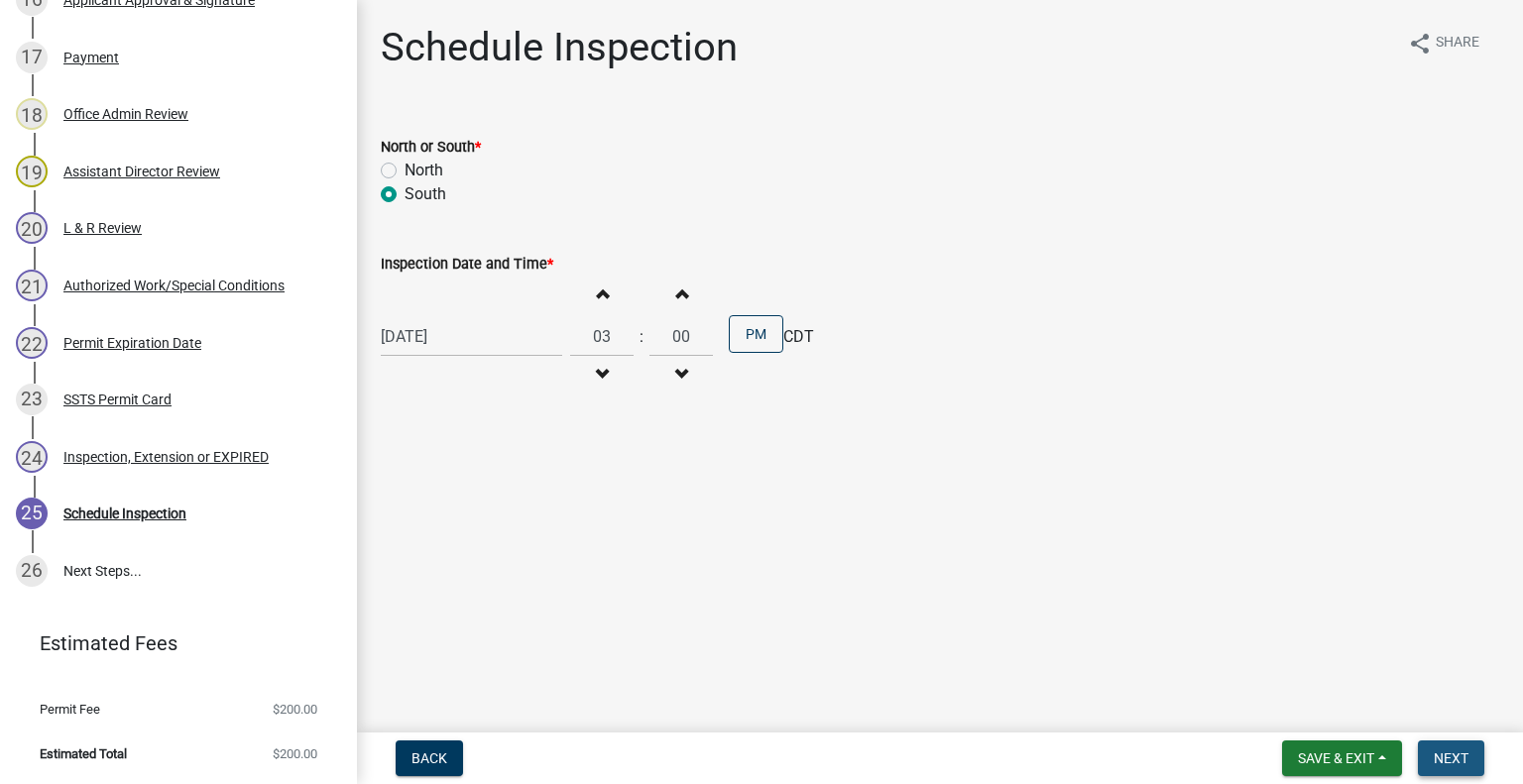 click on "Next" at bounding box center (1451, 758) 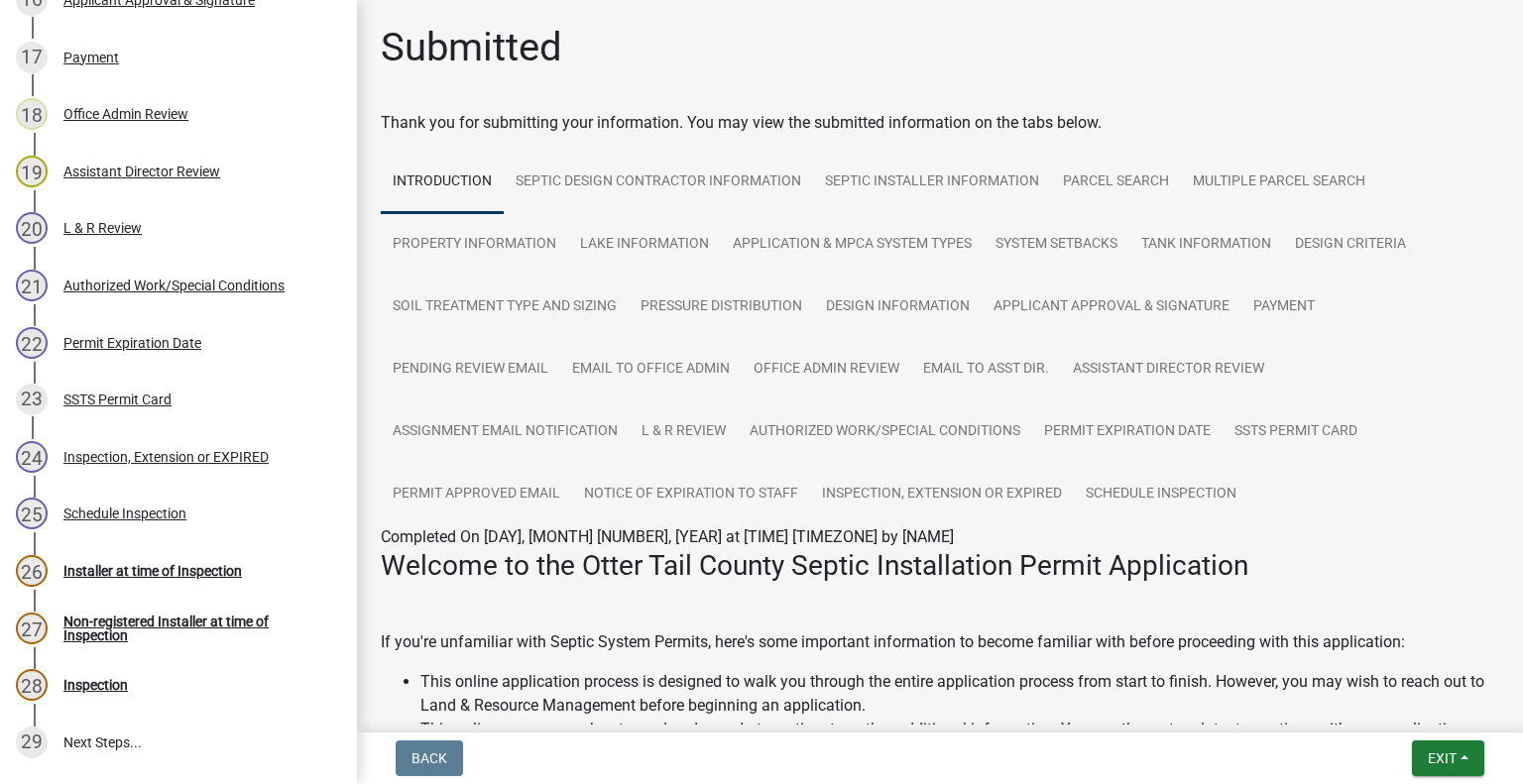 scroll, scrollTop: 1467, scrollLeft: 0, axis: vertical 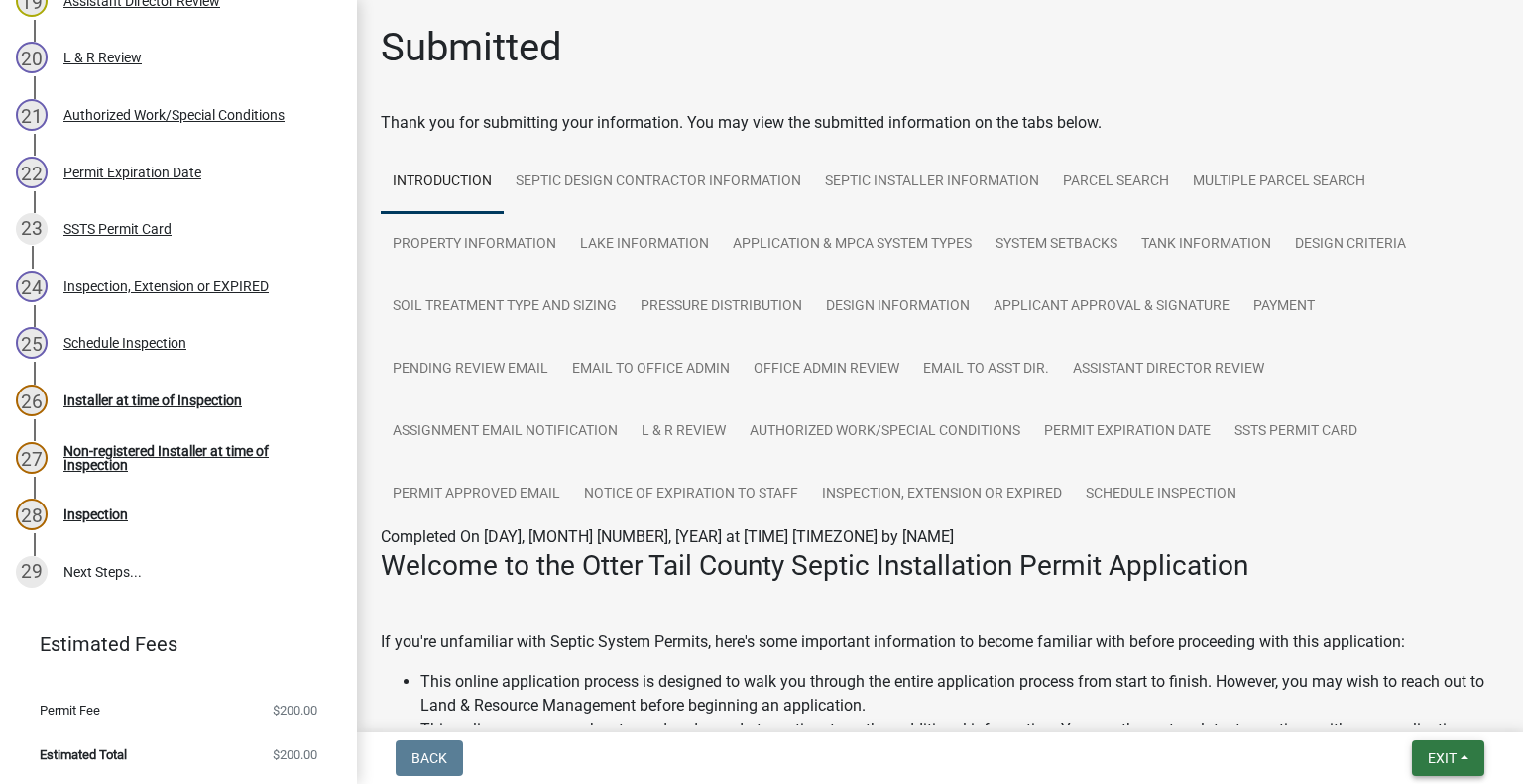 click on "Exit" at bounding box center [1442, 758] 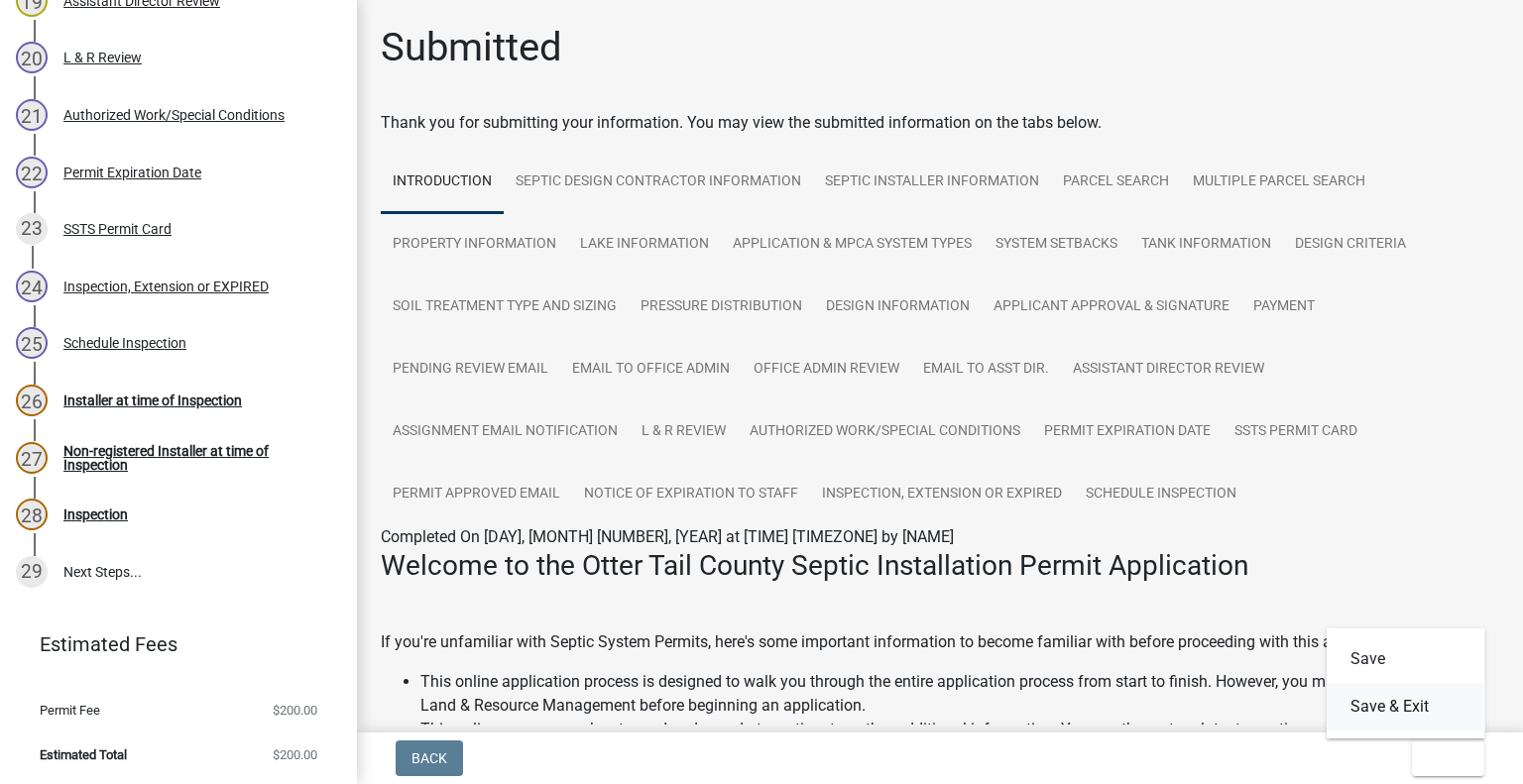 click on "Save & Exit" at bounding box center [1406, 707] 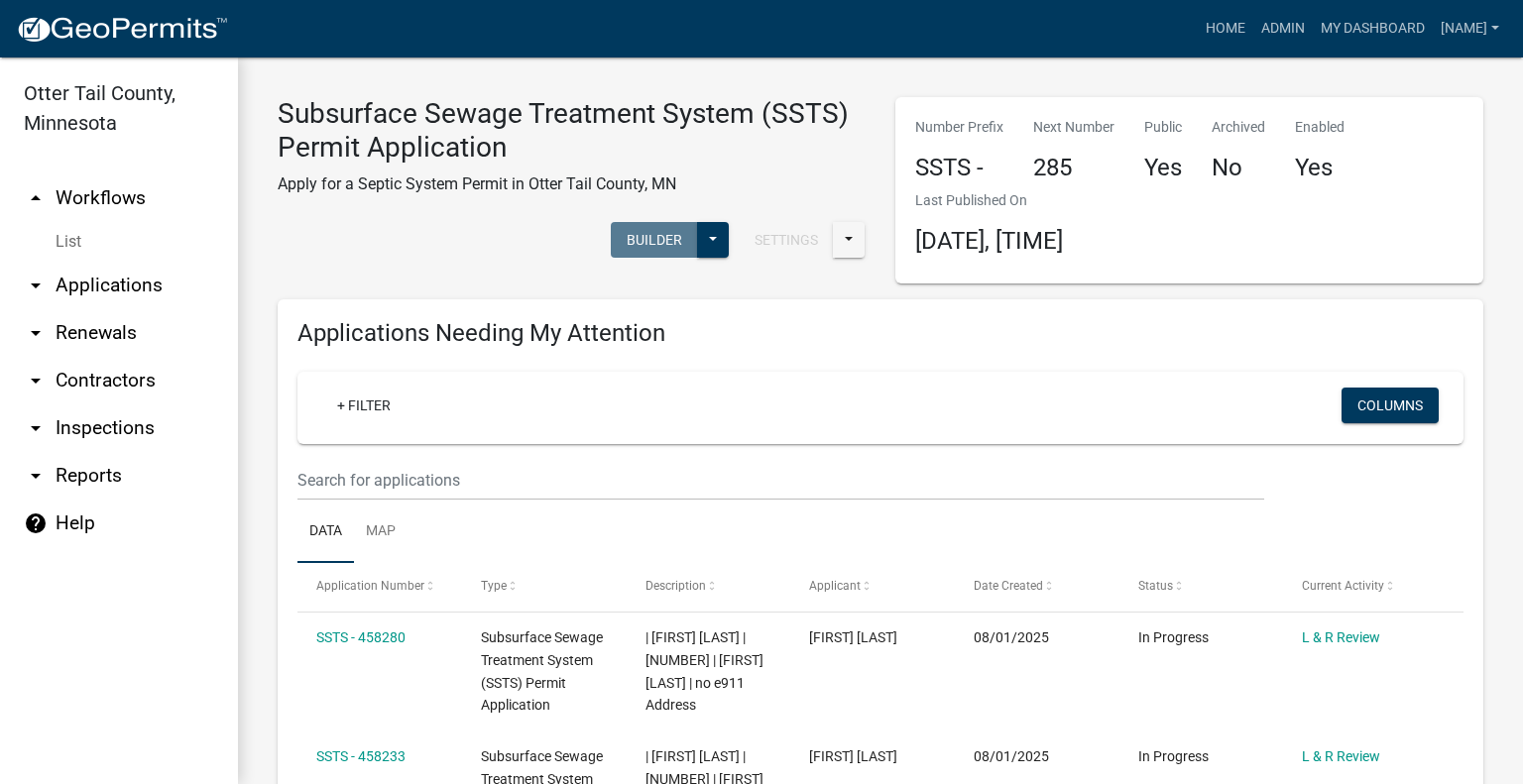 click on "arrow_drop_down   Applications" at bounding box center (119, 285) 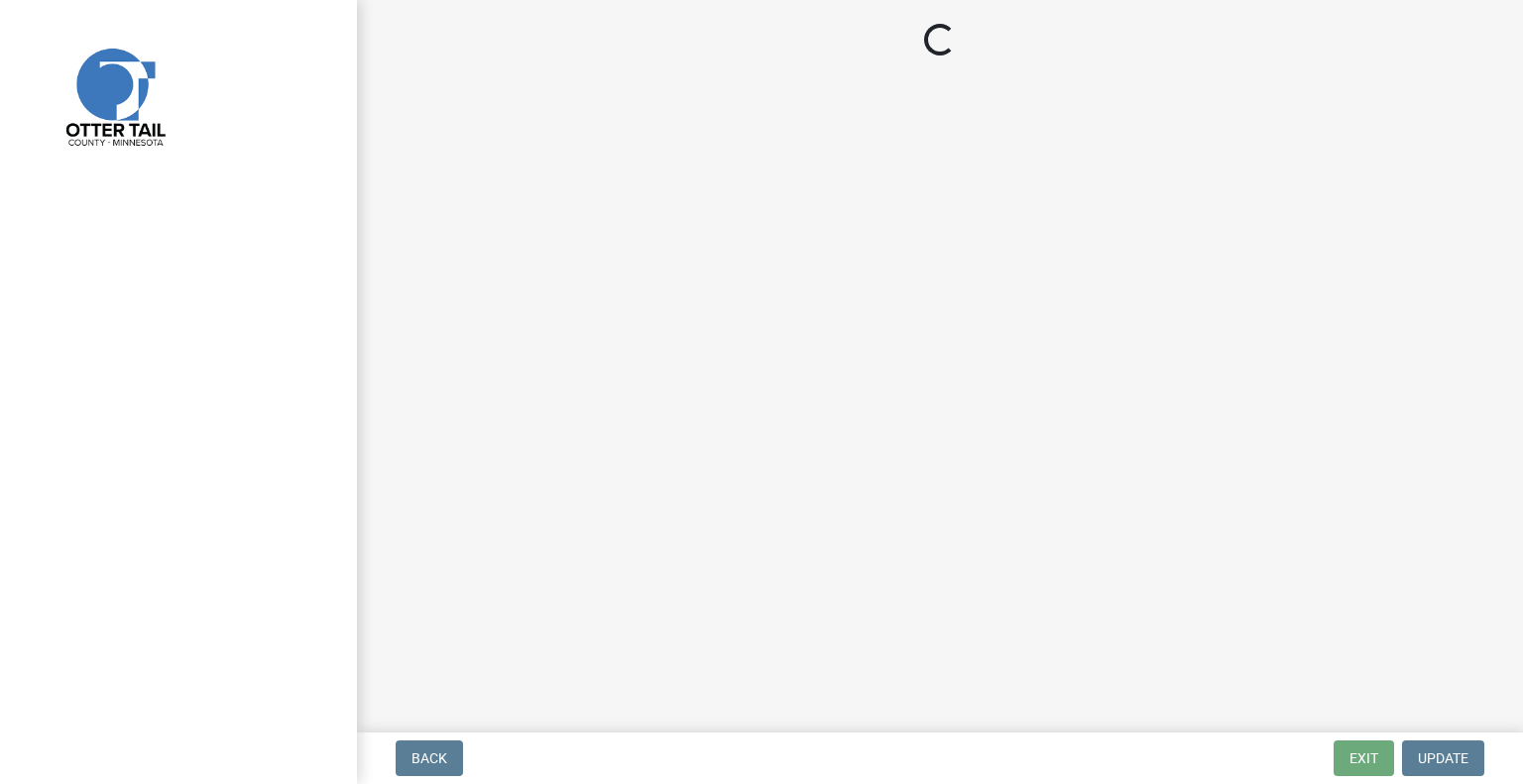 scroll, scrollTop: 0, scrollLeft: 0, axis: both 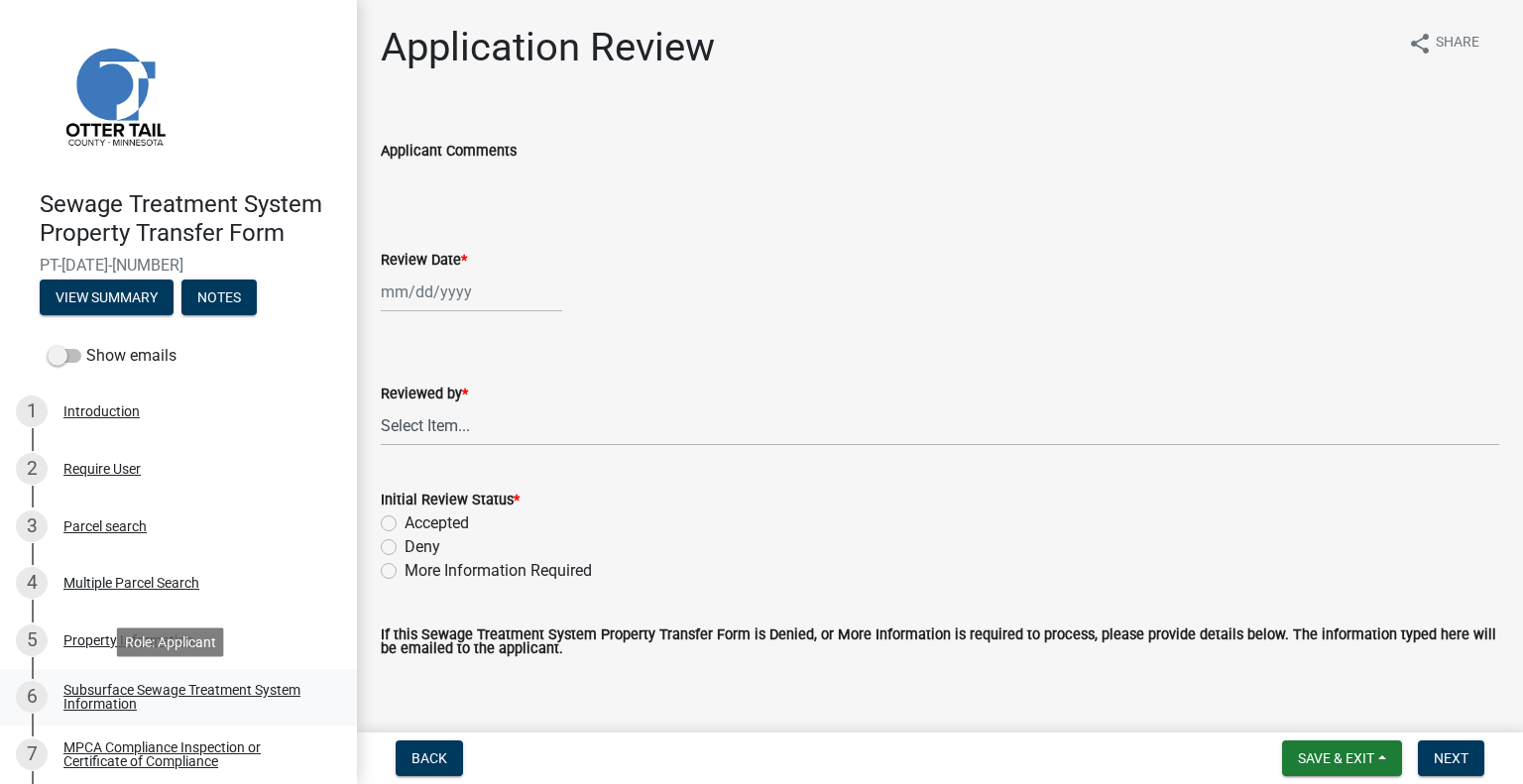 click on "Subsurface Sewage Treatment System Information" at bounding box center (194, 697) 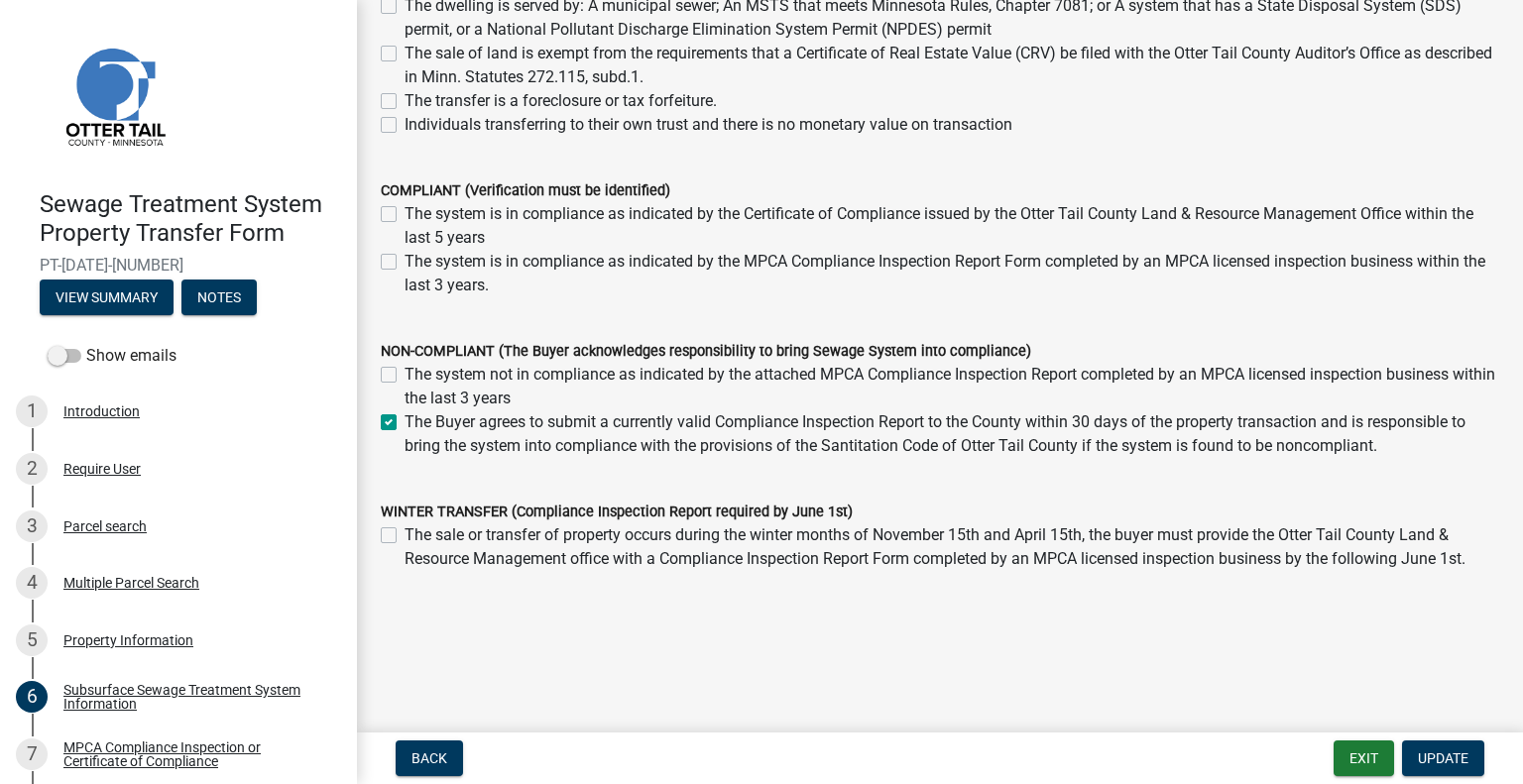 scroll, scrollTop: 355, scrollLeft: 0, axis: vertical 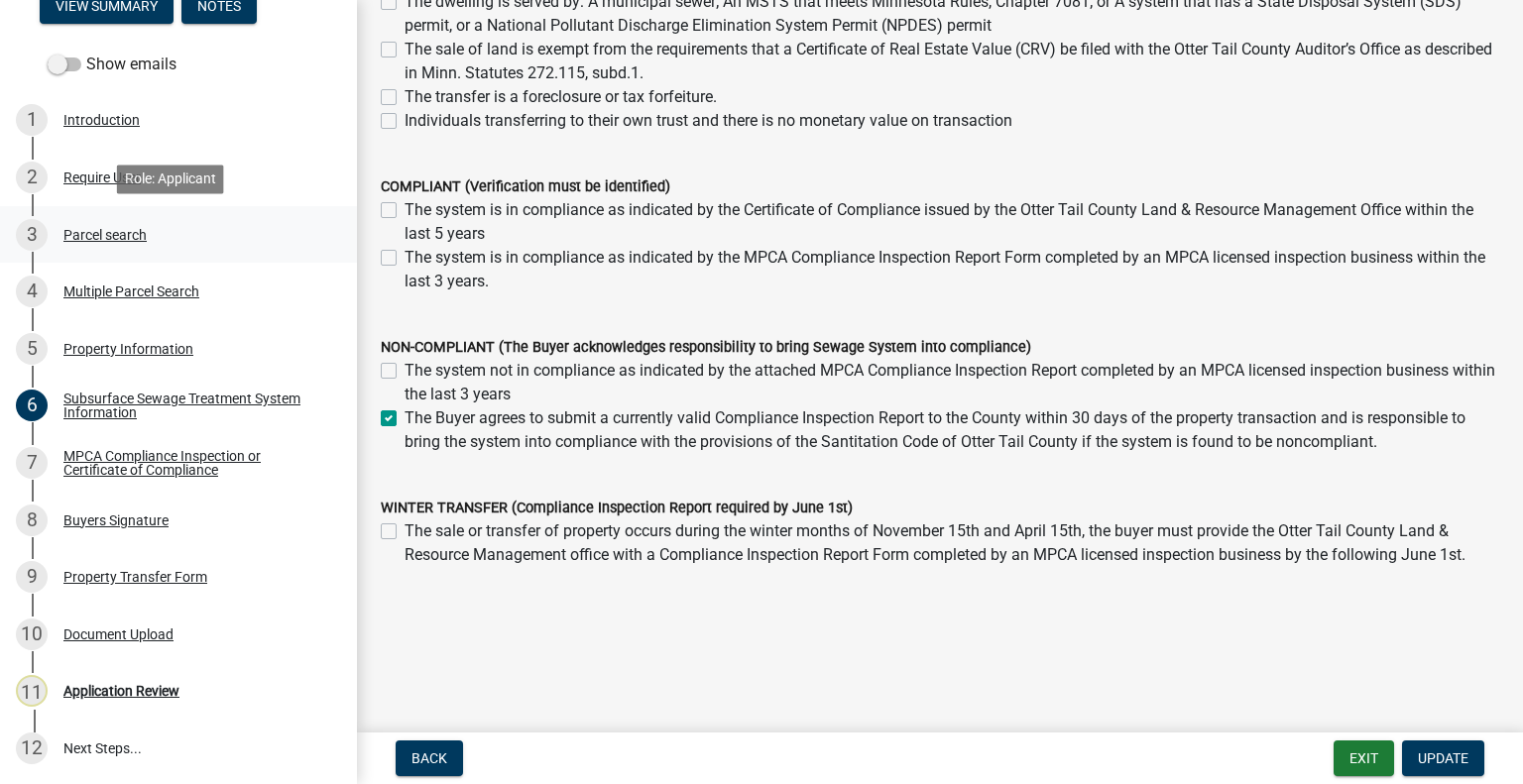 click on "Parcel search" at bounding box center [105, 235] 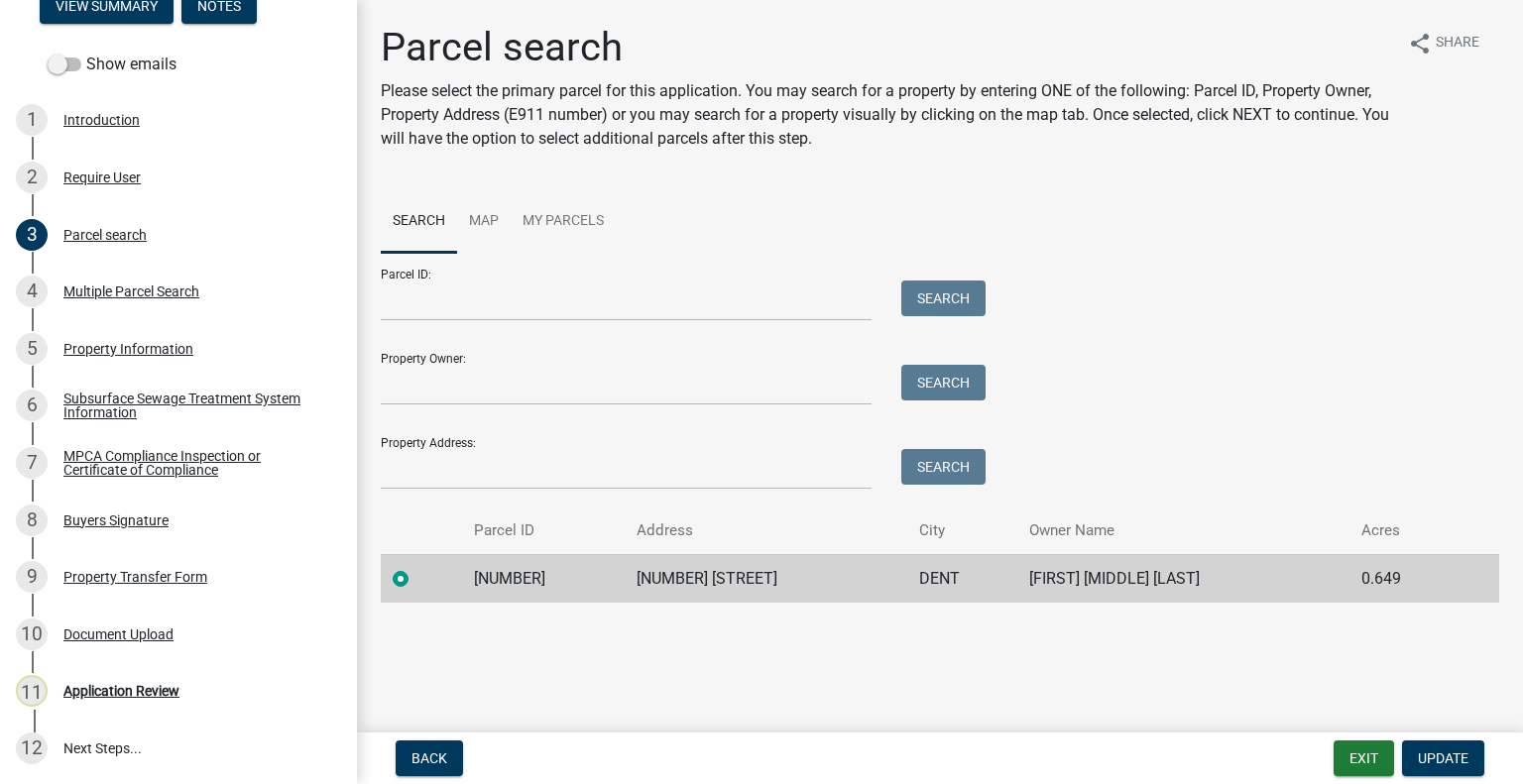 click on "[NUMBER]" 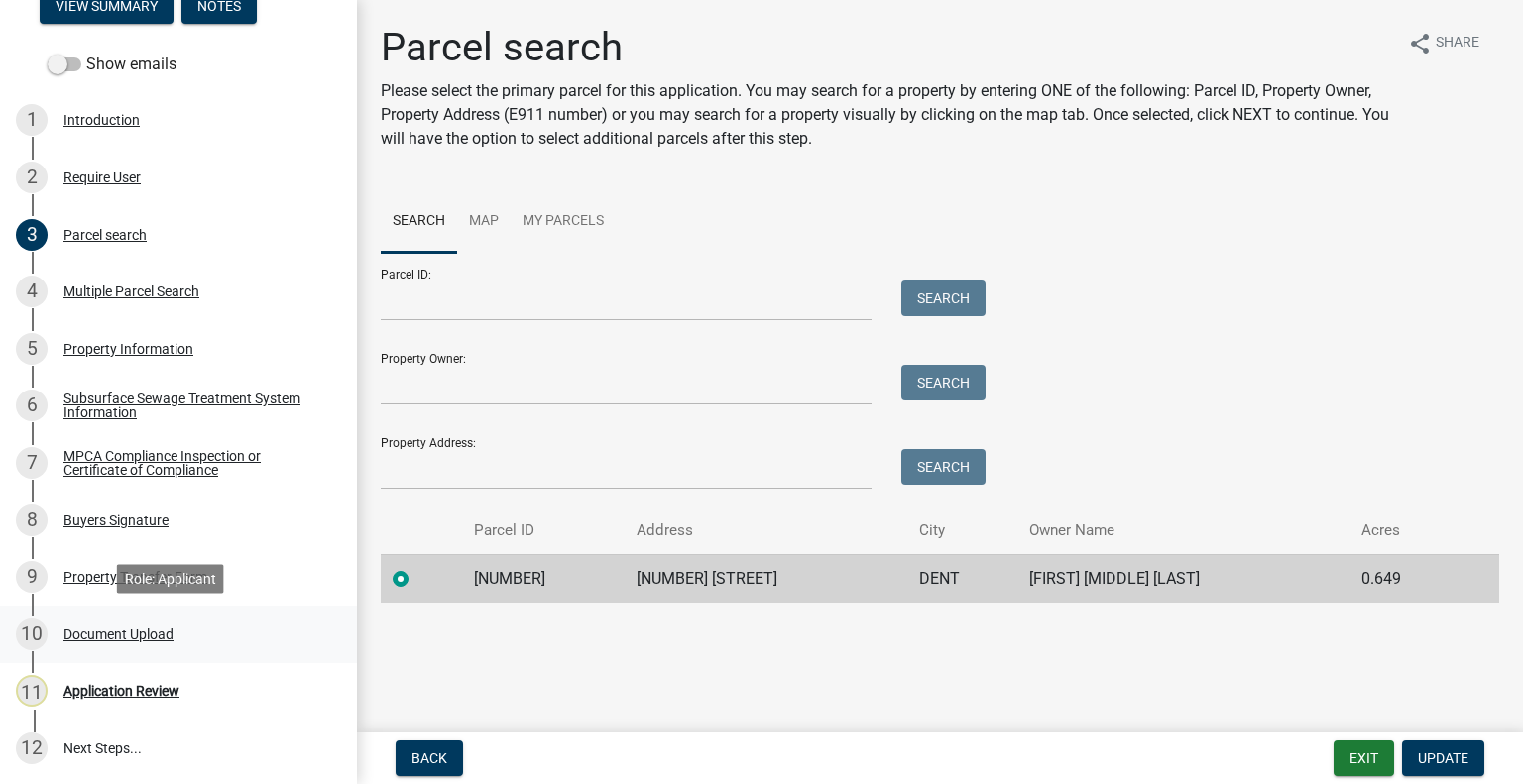 click on "Document Upload" at bounding box center [118, 634] 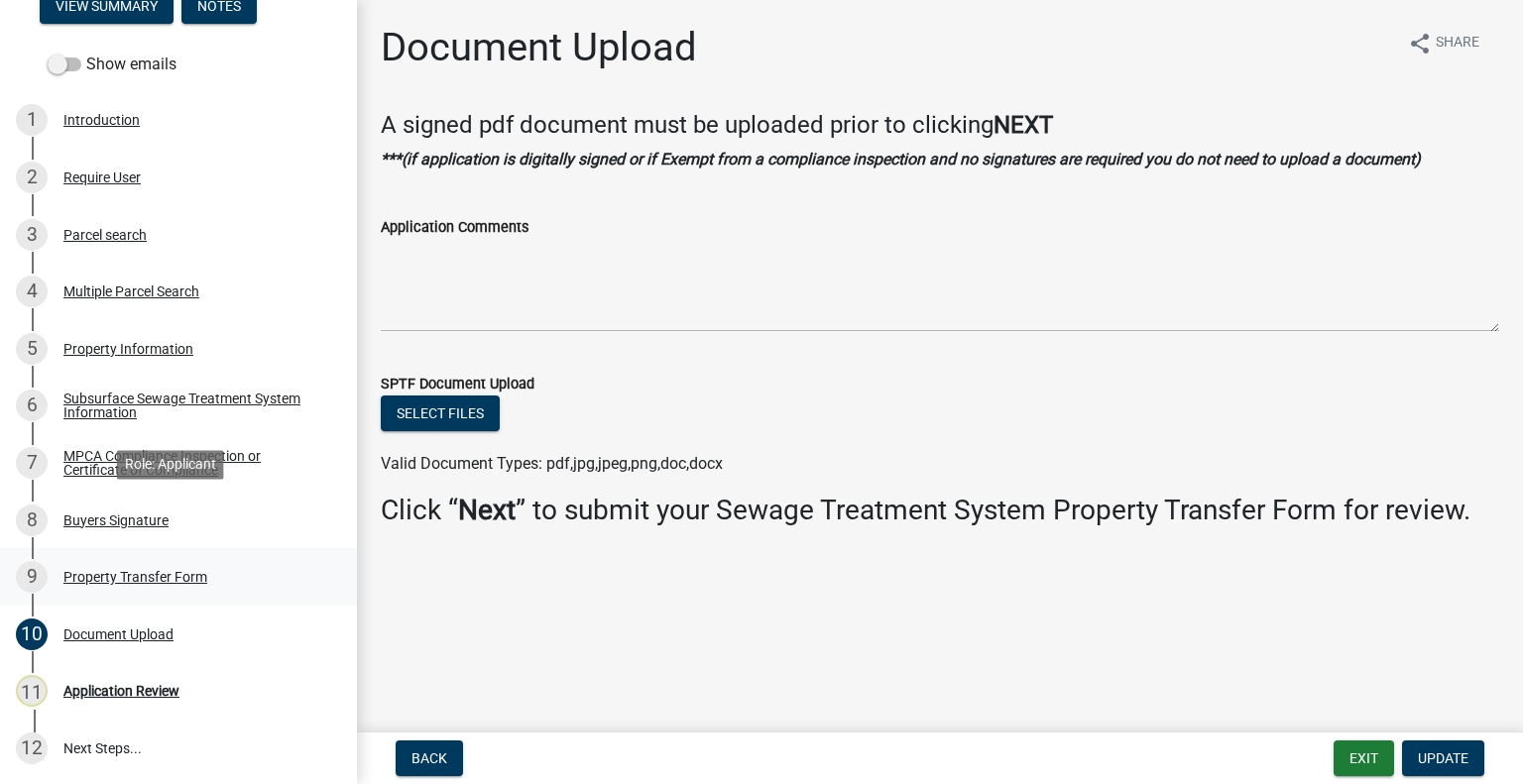 click on "Property Transfer Form" at bounding box center [135, 577] 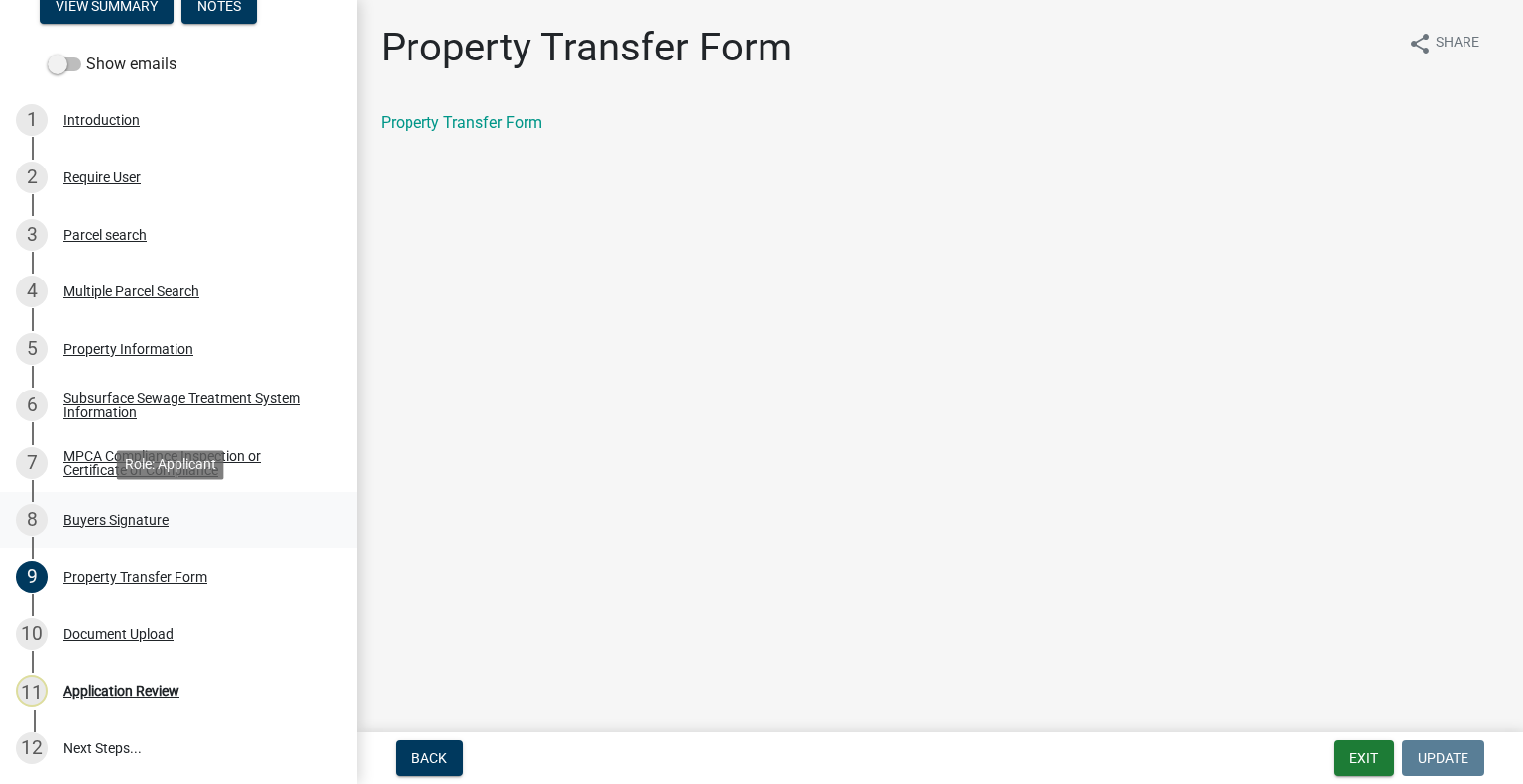 click on "8     Buyers Signature" at bounding box center (171, 520) 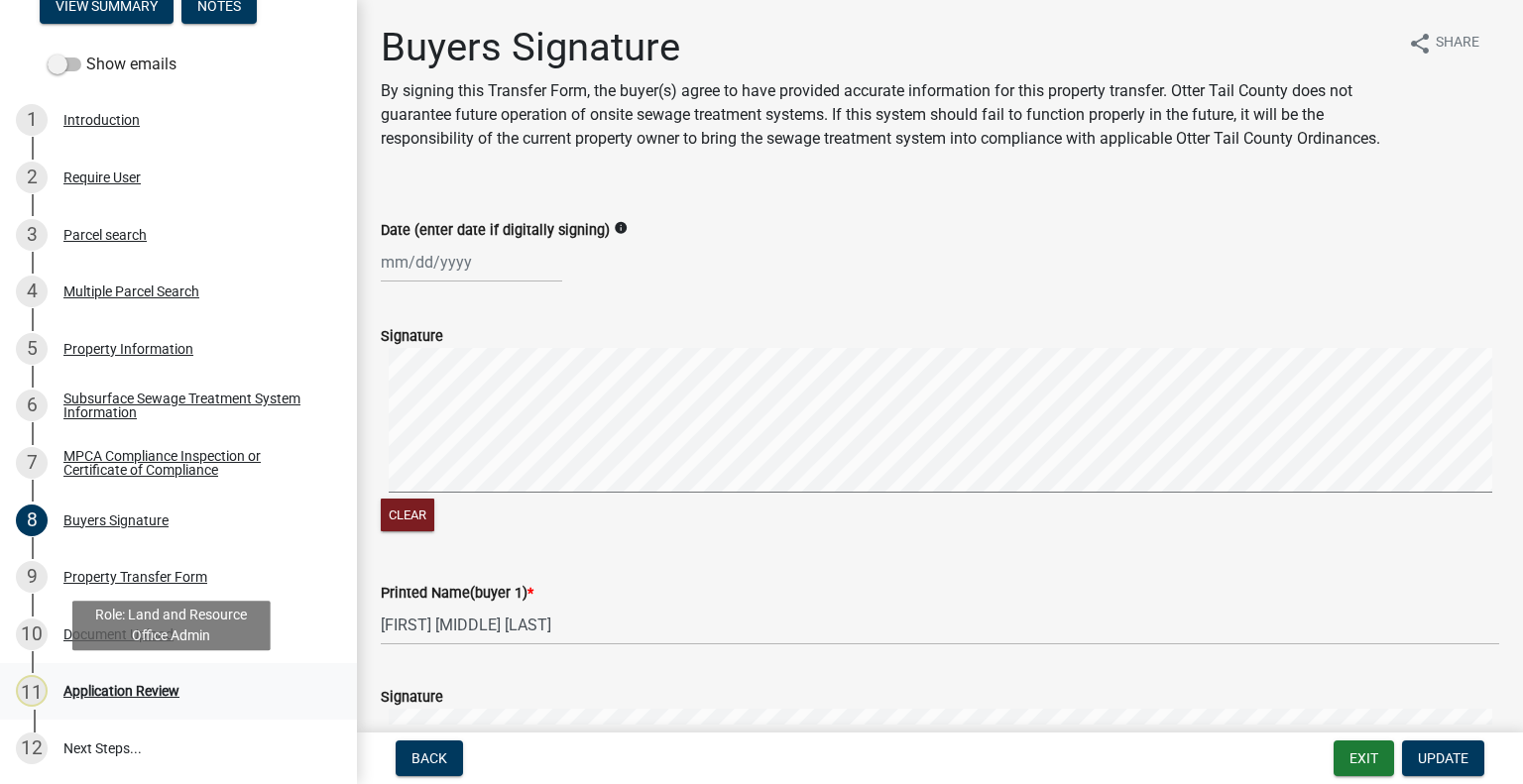 click on "11     Application Review" at bounding box center [171, 691] 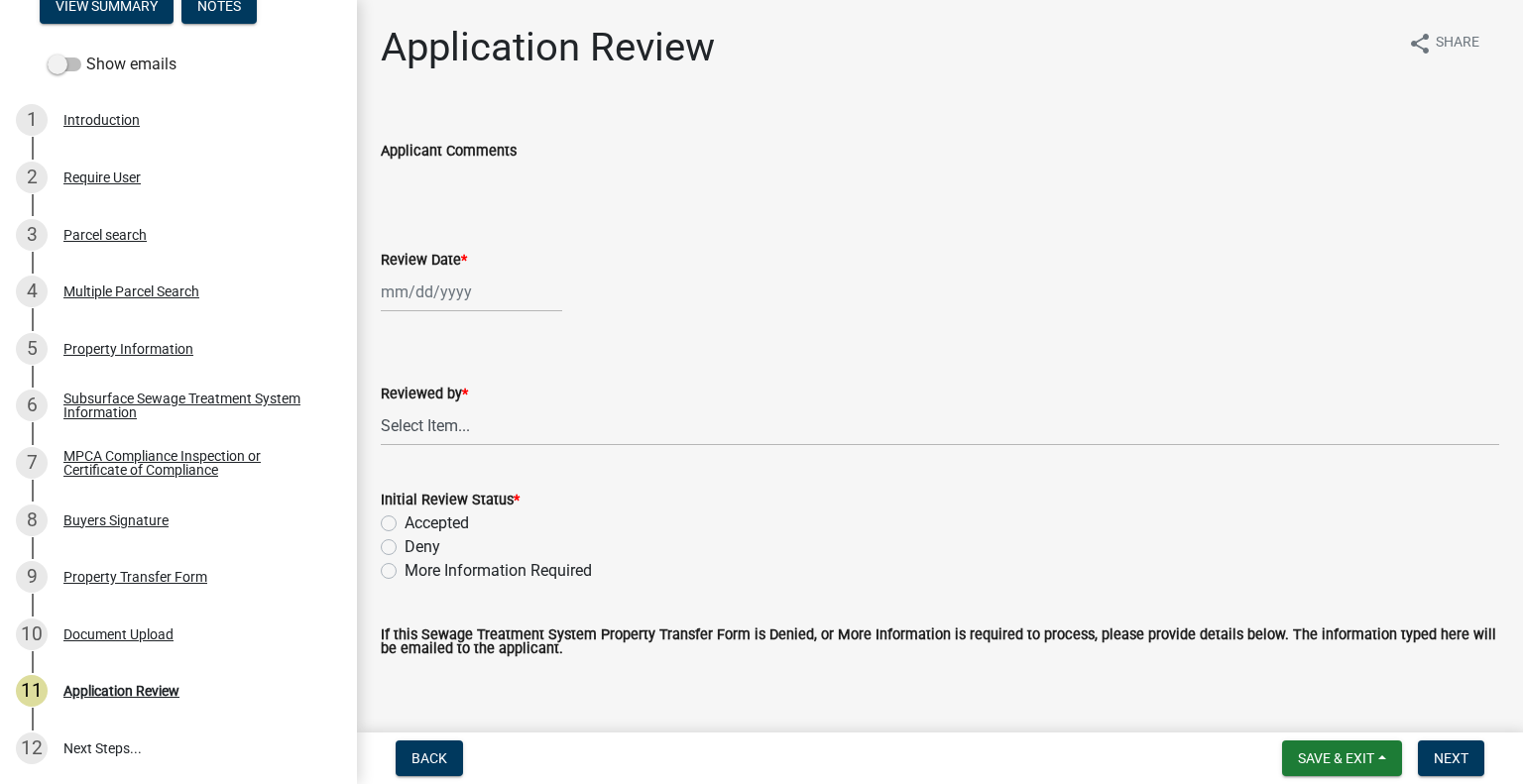 select on "8" 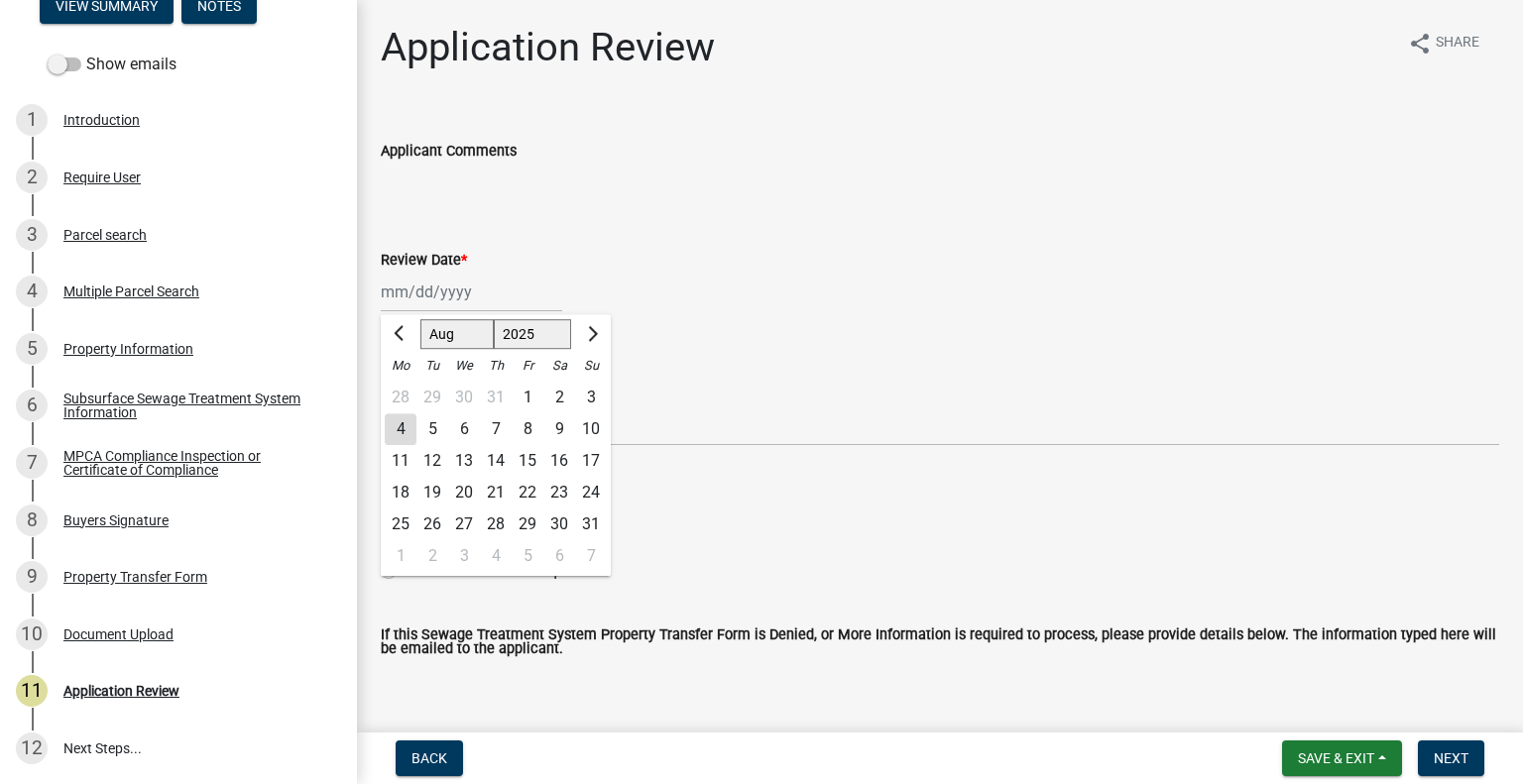 click on "Jan Feb Mar Apr May Jun Jul Aug Sep Oct Nov Dec 1525 1526 1527 1528 1529 1530 1531 1532 1533 1534 1535 1536 1537 1538 1539 1540 1541 1542 1543 1544 1545 1546 1547 1548 1549 1550 1551 1552 1553 1554 1555 1556 1557 1558 1559 1560 1561 1562 1563 1564 1565 1566 1567 1568 1569 1570 1571 1572 1573 1574 1575 1576 1577 1578 1579 1580 1581 1582 1583 1584 1585 1586 1587 1588 1589 1590 1591 1592 1593 1594 1595 1596 1597 1598 1599 1600 1601 1602 1603 1604 1605 1606 1607 1608 1609 1610 1611 1612 1613 1614 1615 1616 1617 1618 1619 1620 1621 1622 1623 1624 1625 1626 1627 1628 1629 1630 1631 1632 1633 1634 1635 1636 1637 1638 1639 1640 1641 1642 1643 1644 1645 1646 1647 1648 1649 1650 1651 1652 1653 1654 1655 1656 1657 1658 1659 1660 1661 1662 1663 1664 1665 1666 1667 1668 1669 1670 1671 1672 1673 1674 1675 1676 1677 1678 1679 1680 1681 1682 1683 1684 1685 1686 1687 1688 1689 1690 1691 1692 1693 1694 1695 1696 1697 1698 1699 1700 1701 1702 1703 1704 1705 1706 1707 1708 1709 1710 1711 1712 1713 1714 1715 1716 1717 1718 1719 1" 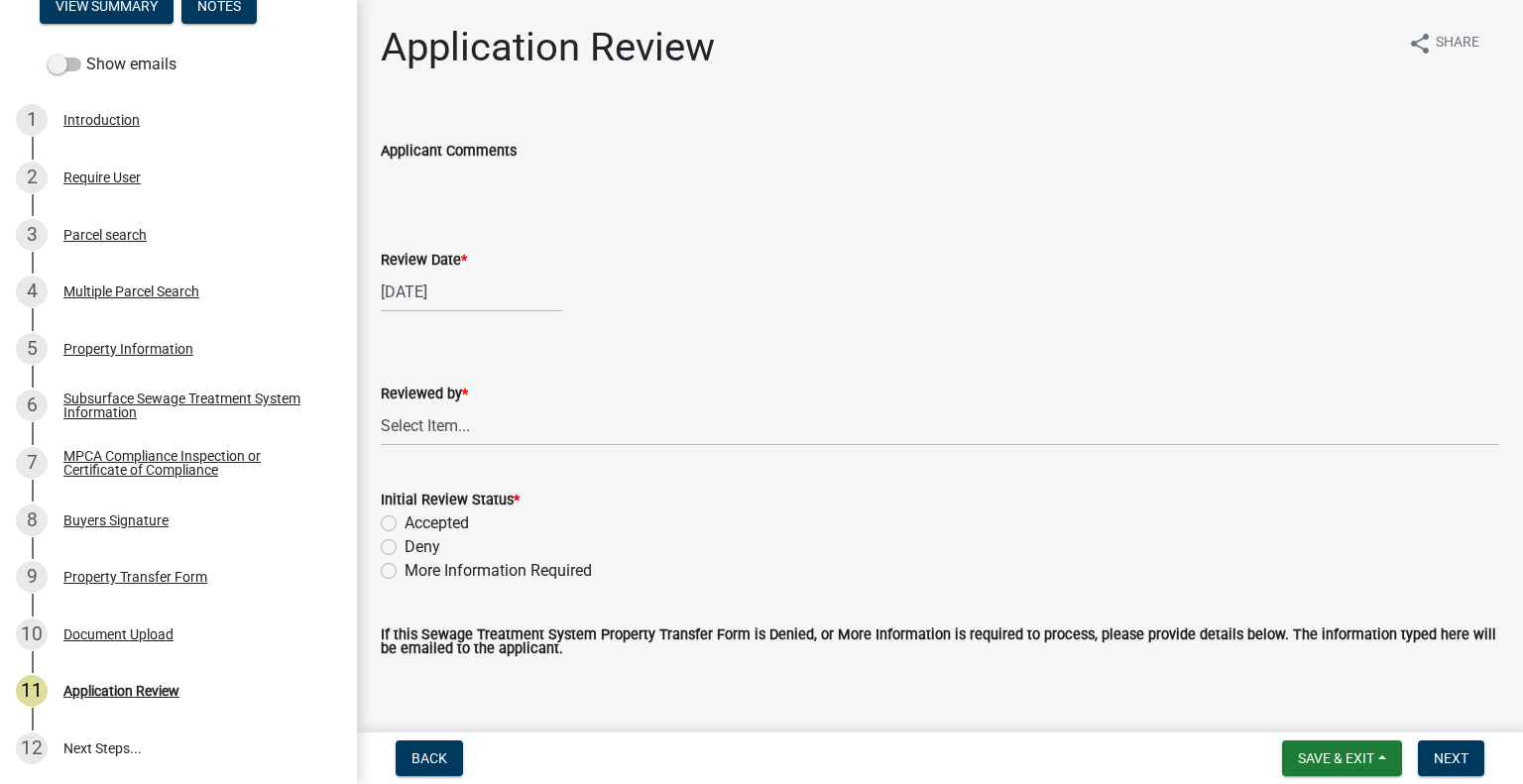 click on "Reviewed by  *  Select Item...   Alexis Newark   Amy Busko   Andrea Perales   Brittany Tollefson   Christopher LeClair   Courtney Roth   Elizabeth Plaster   Emma Swenson   Eric Babolian   Kyle Westergard   Lindsey Hanson   Michelle Jevne   Noah Brenden   Sheila Dahl" 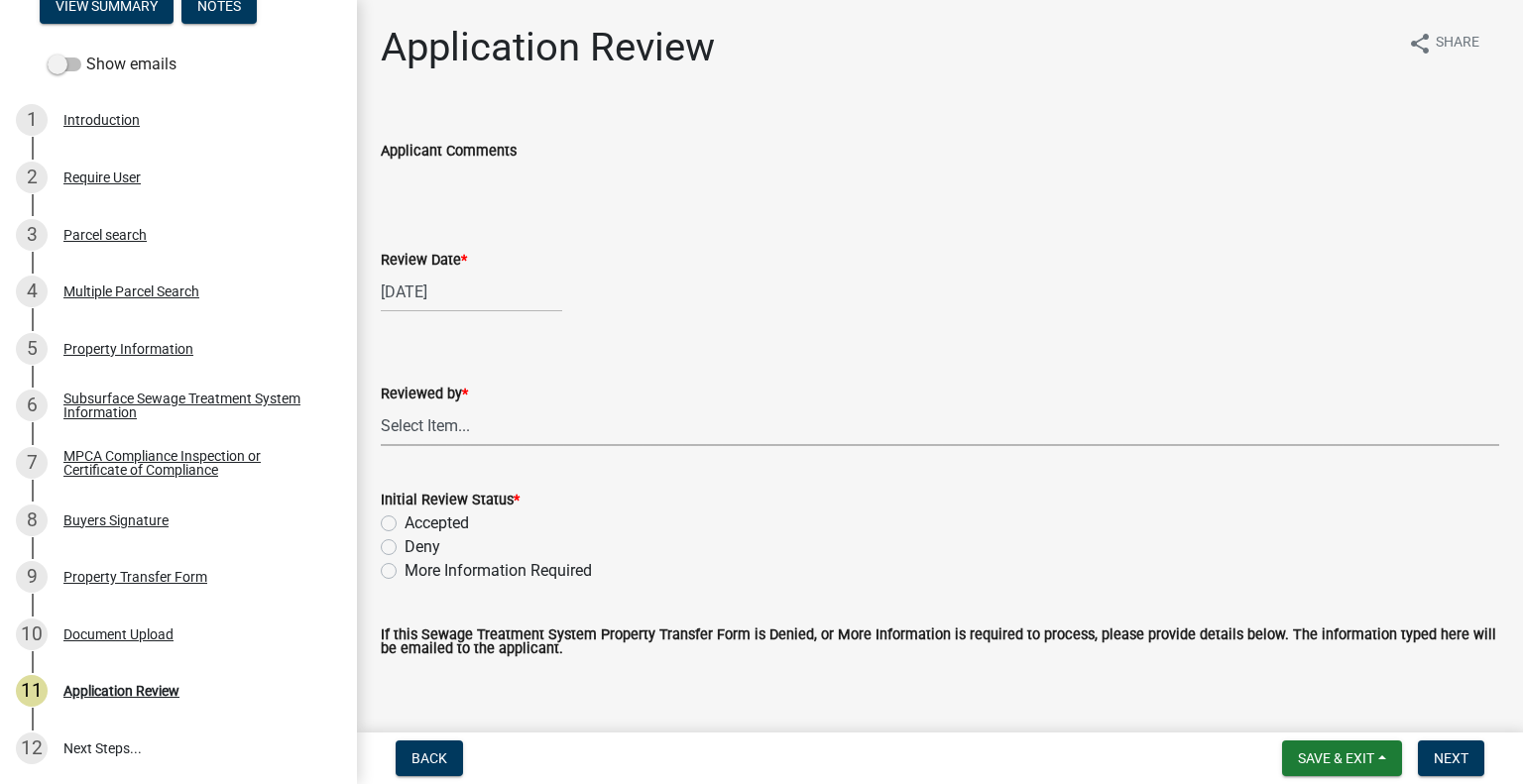 click on "Select Item...   Alexis Newark   Amy Busko   Andrea Perales   Brittany Tollefson   Christopher LeClair   Courtney Roth   Elizabeth Plaster   Emma Swenson   Eric Babolian   Kyle Westergard   Lindsey Hanson   Michelle Jevne   Noah Brenden   Sheila Dahl" at bounding box center (940, 425) 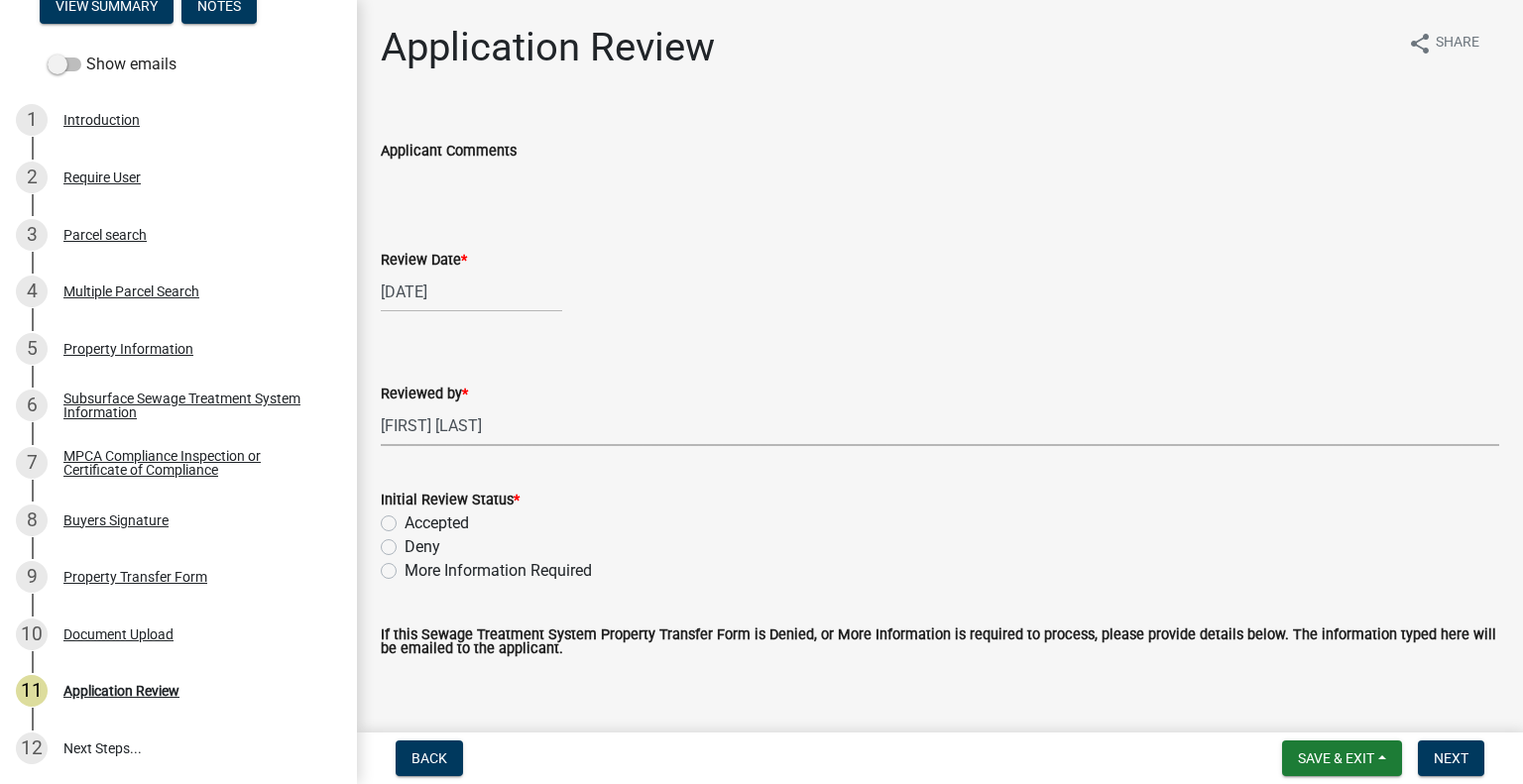 click on "Select Item...   Alexis Newark   Amy Busko   Andrea Perales   Brittany Tollefson   Christopher LeClair   Courtney Roth   Elizabeth Plaster   Emma Swenson   Eric Babolian   Kyle Westergard   Lindsey Hanson   Michelle Jevne   Noah Brenden   Sheila Dahl" at bounding box center (940, 425) 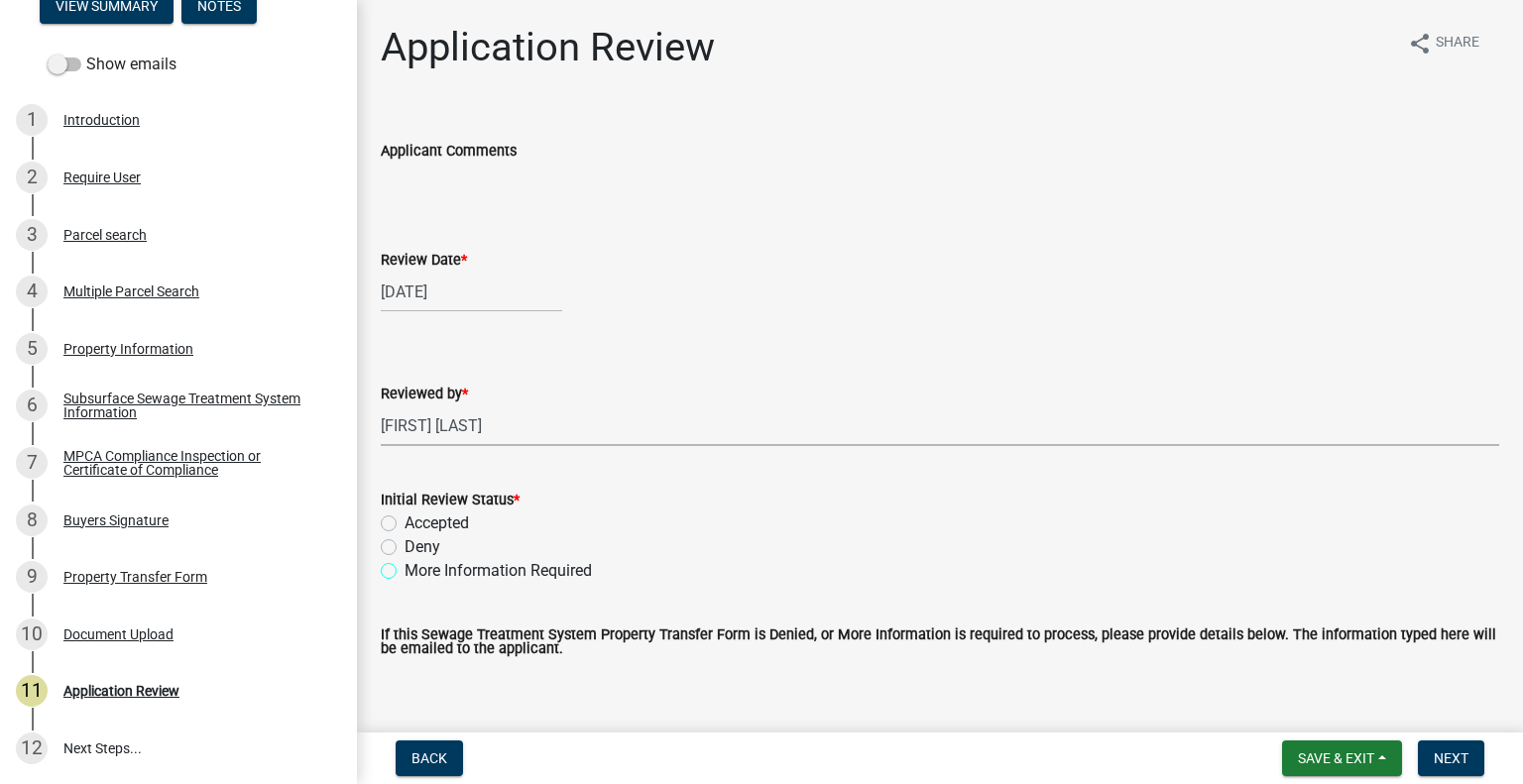 click on "More Information Required" at bounding box center [410, 565] 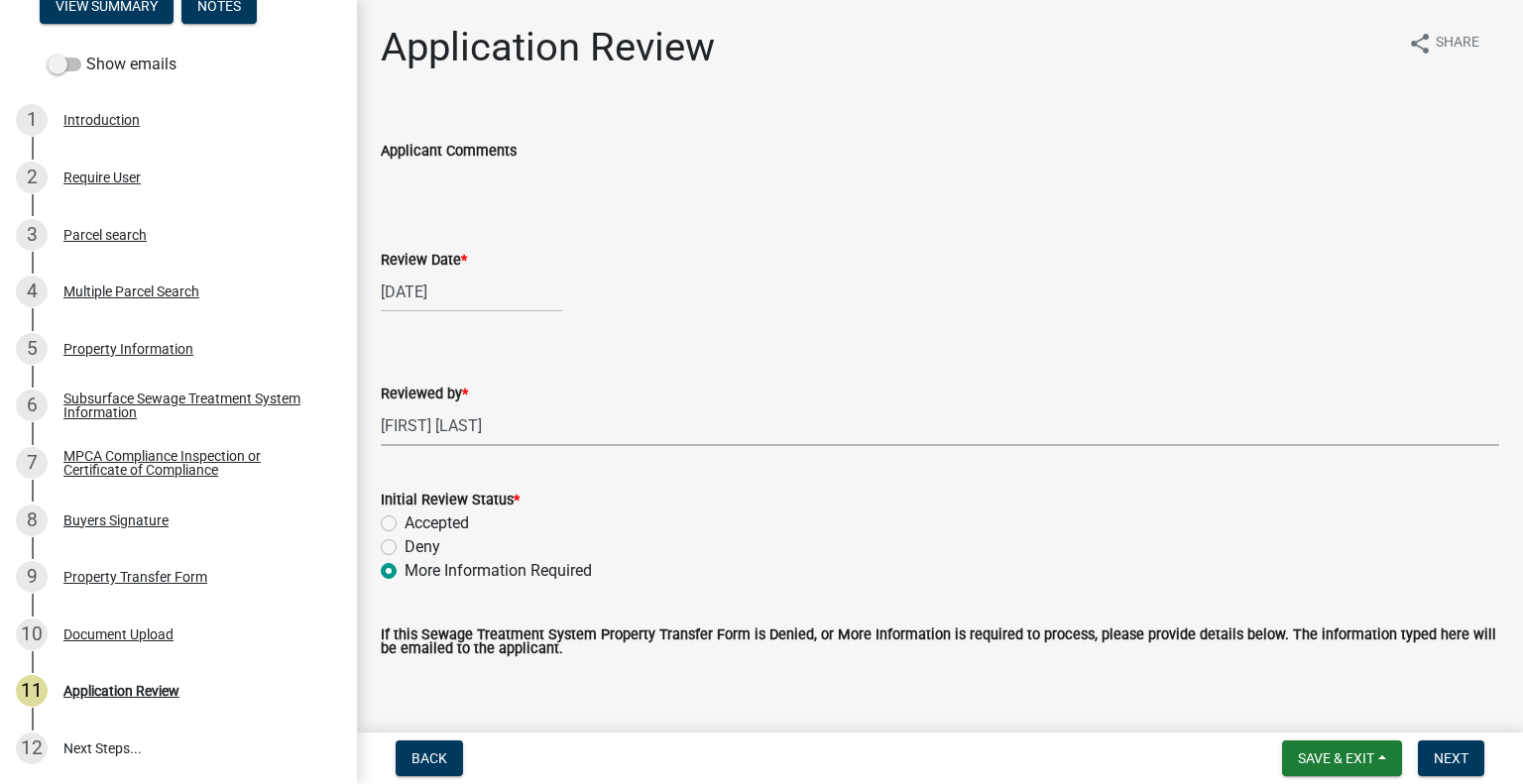 radio on "true" 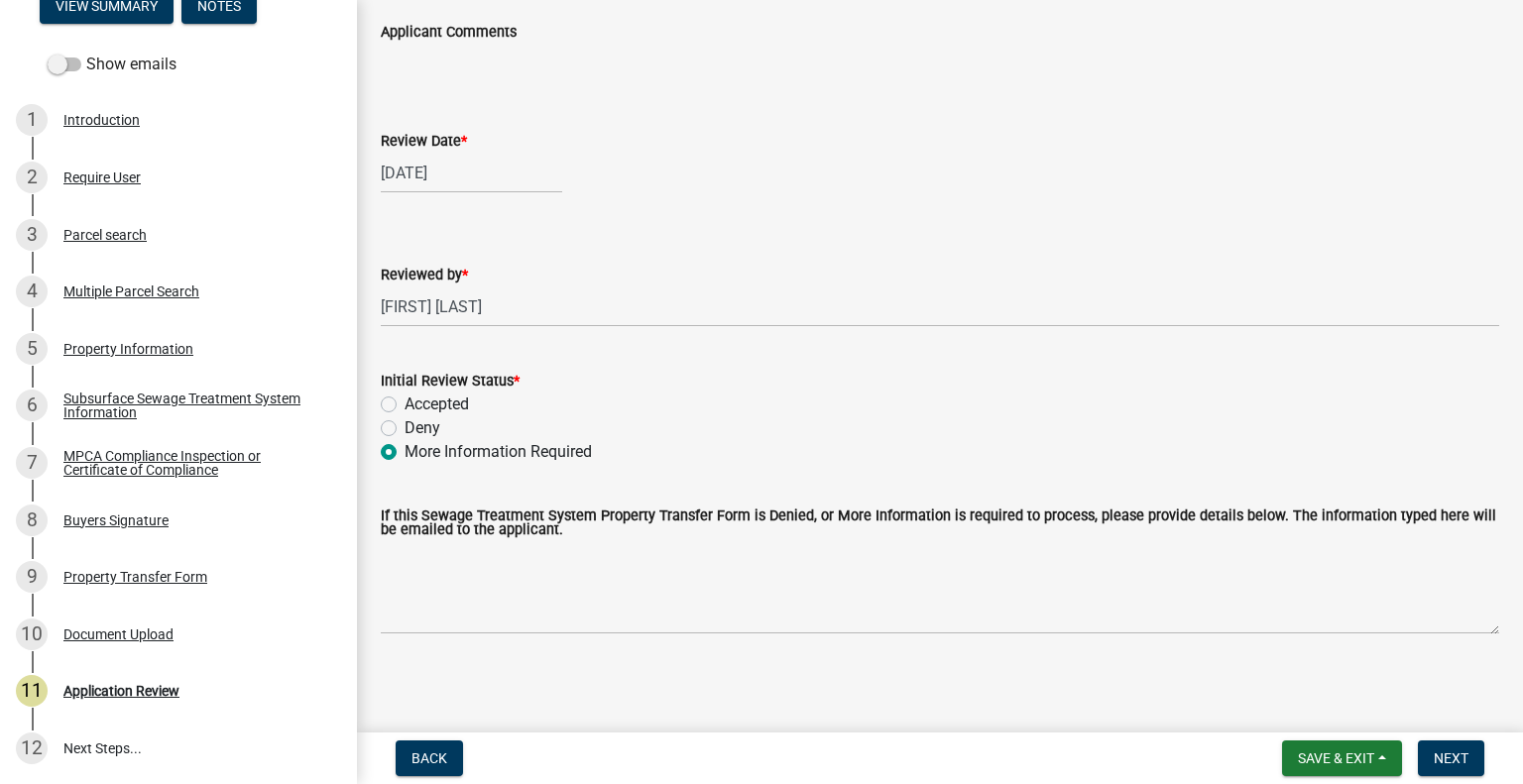 scroll, scrollTop: 122, scrollLeft: 0, axis: vertical 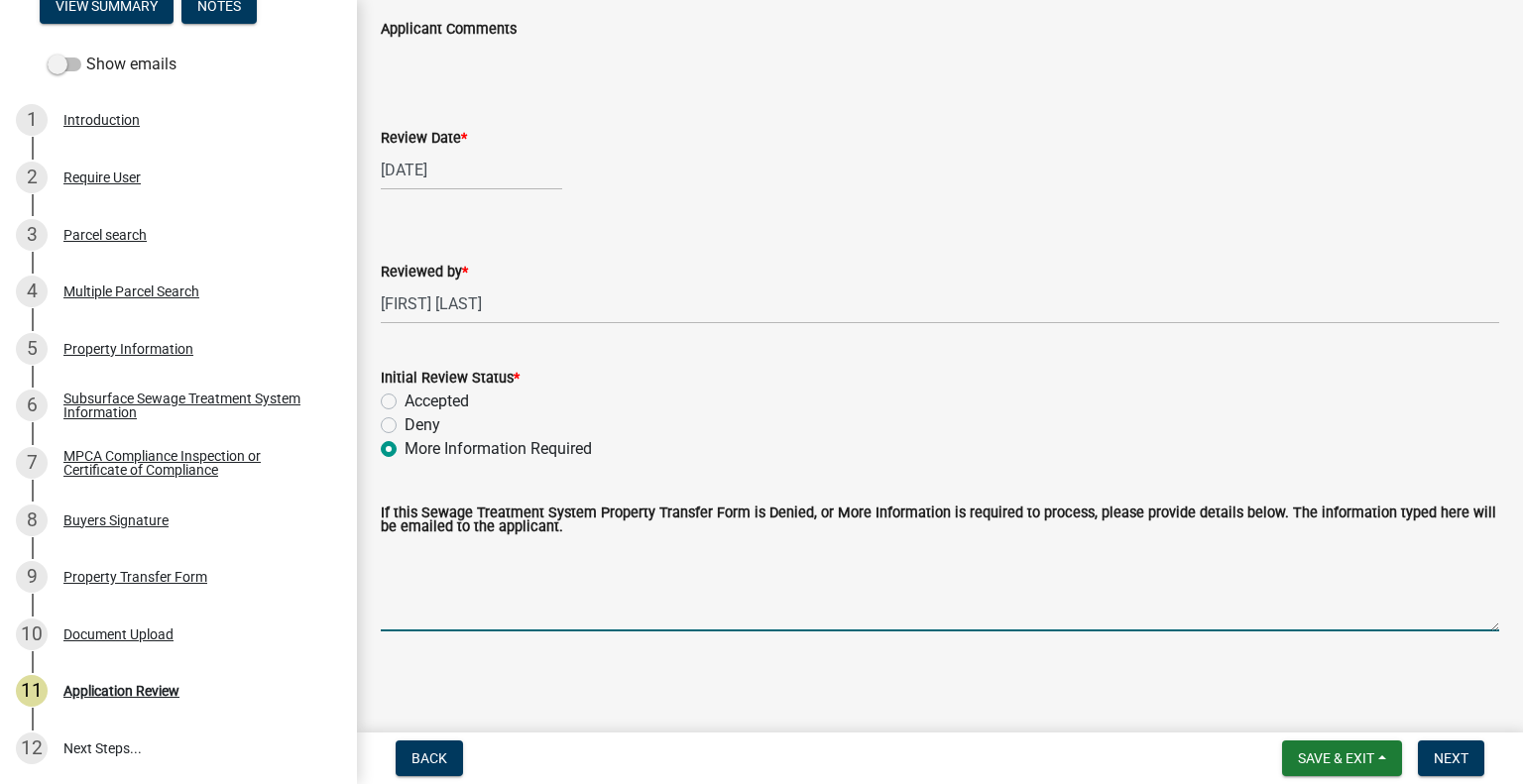 click on "If this Sewage Treatment System Property Transfer Form is Denied, or More Information is required to process, please provide details below.  The information typed here will be emailed to the applicant." at bounding box center [940, 585] 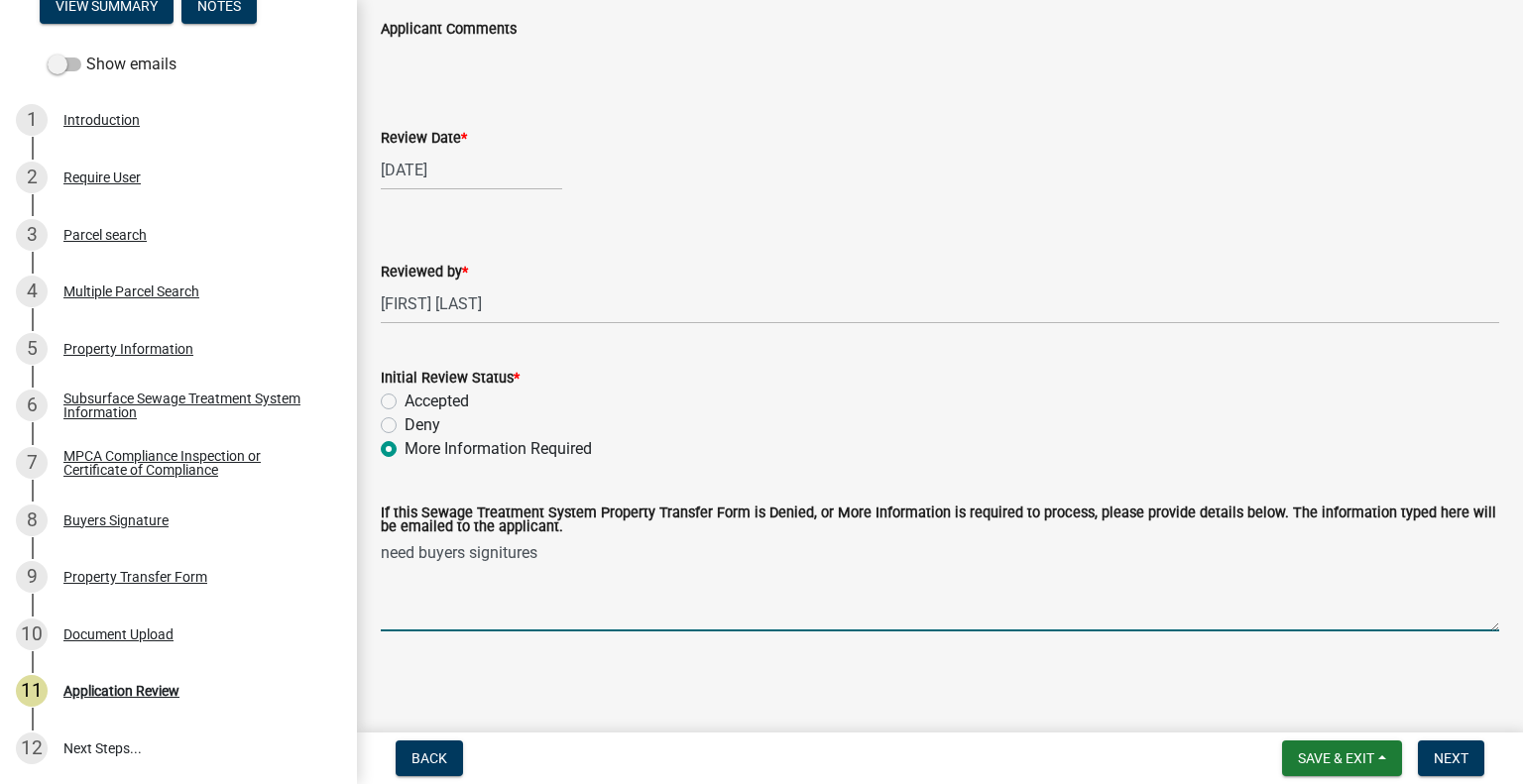 click on "need buyers signitures" at bounding box center (940, 585) 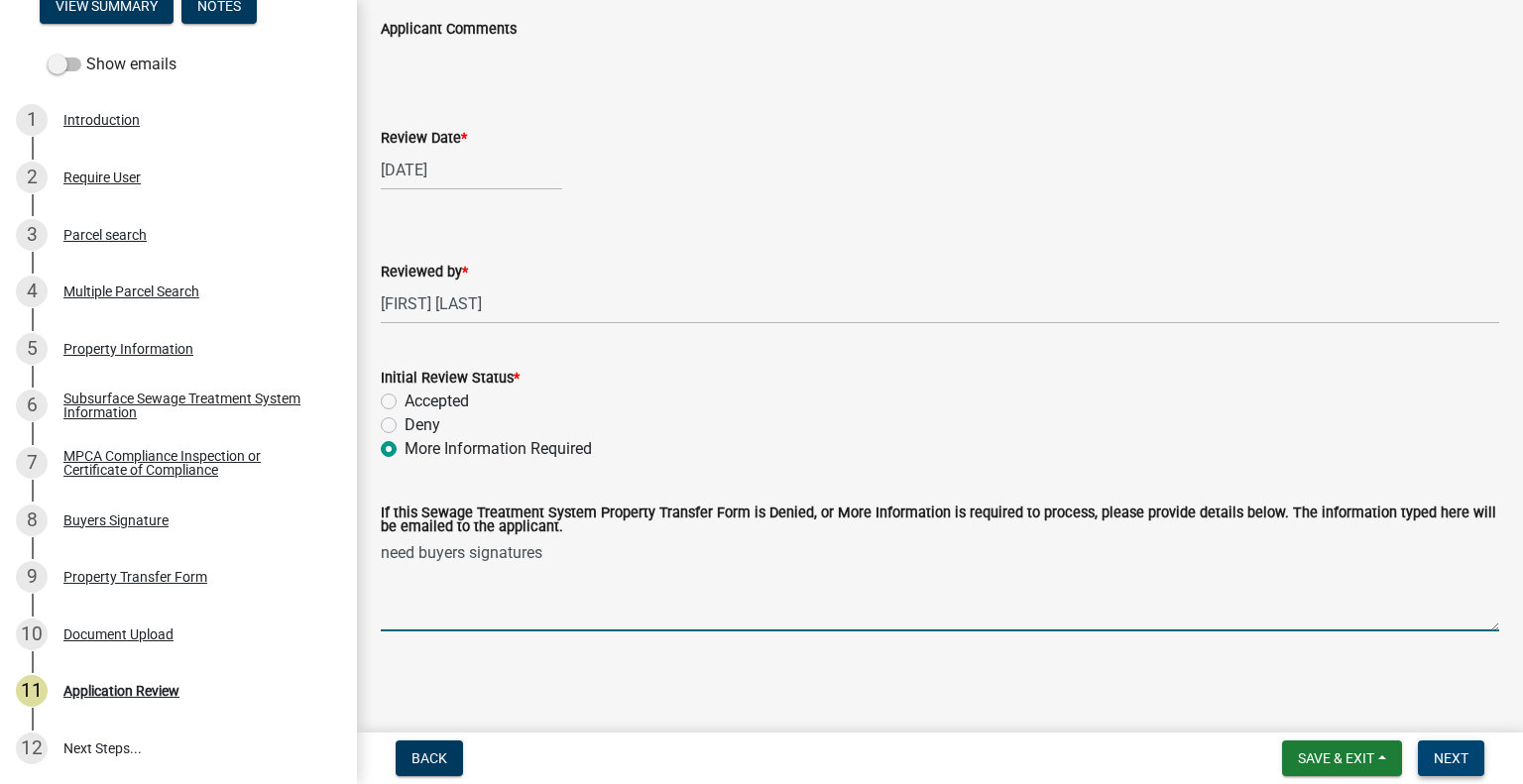 type on "need buyers signatures" 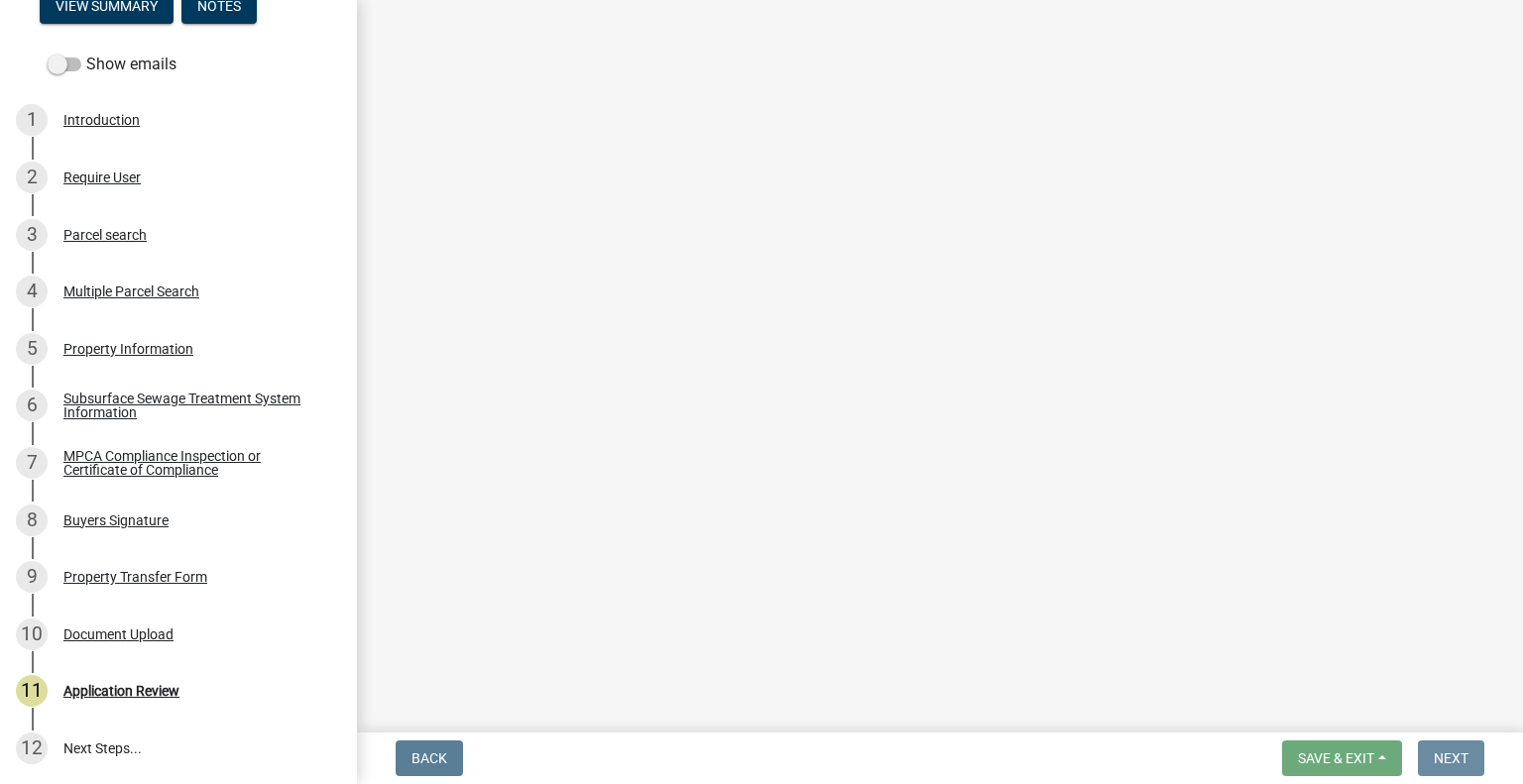 scroll, scrollTop: 0, scrollLeft: 0, axis: both 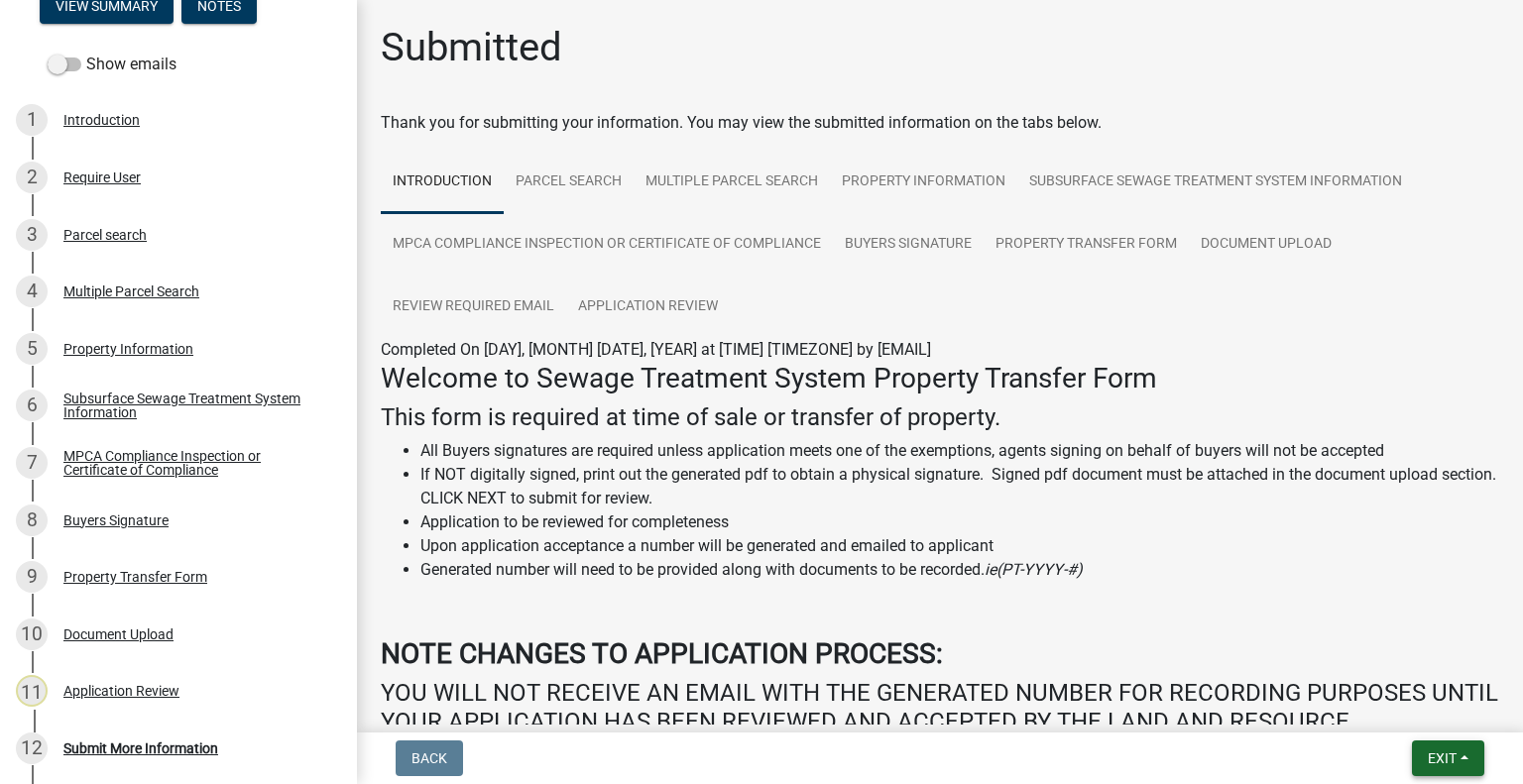click on "Exit" at bounding box center [1448, 758] 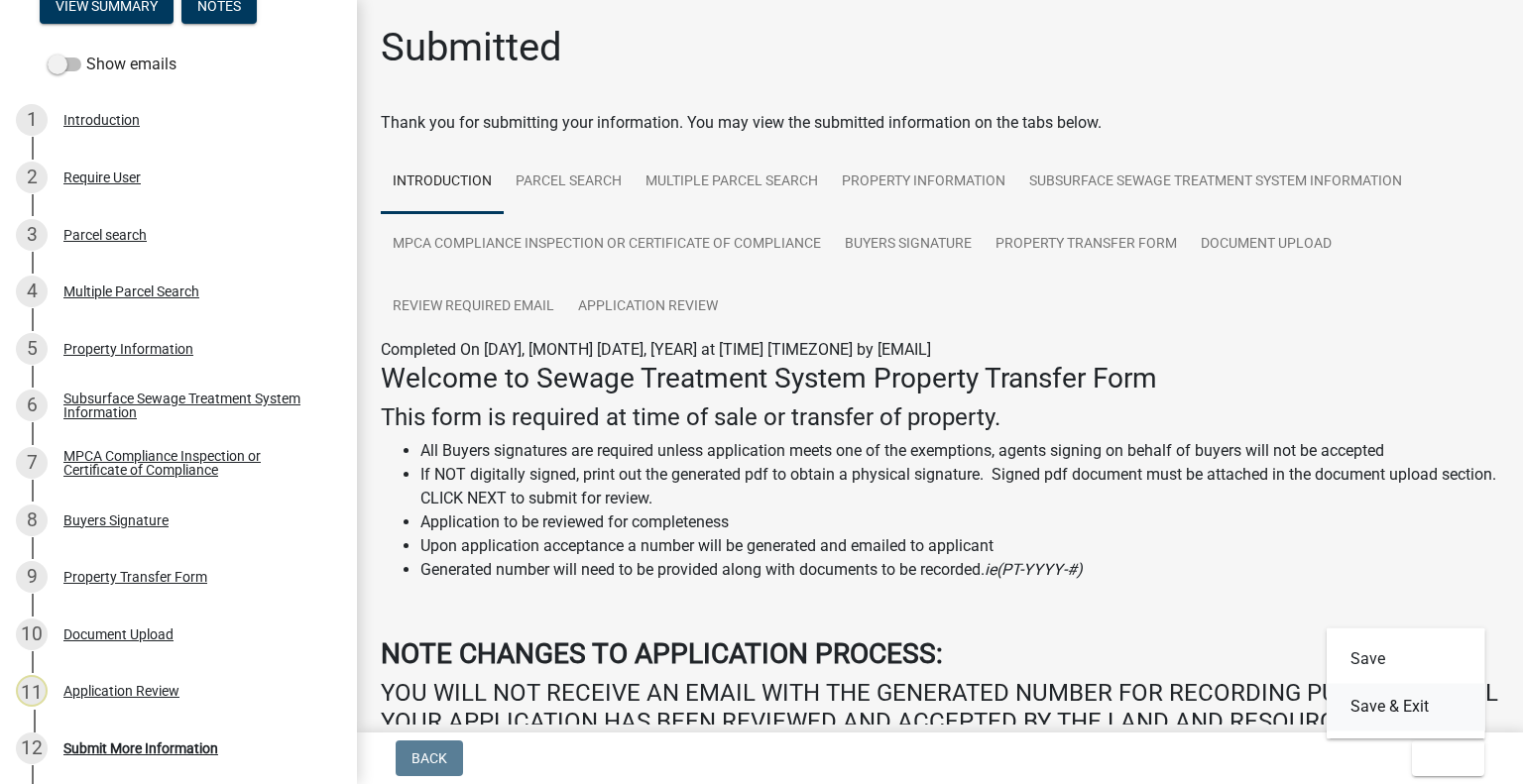 click on "Save & Exit" at bounding box center (1406, 707) 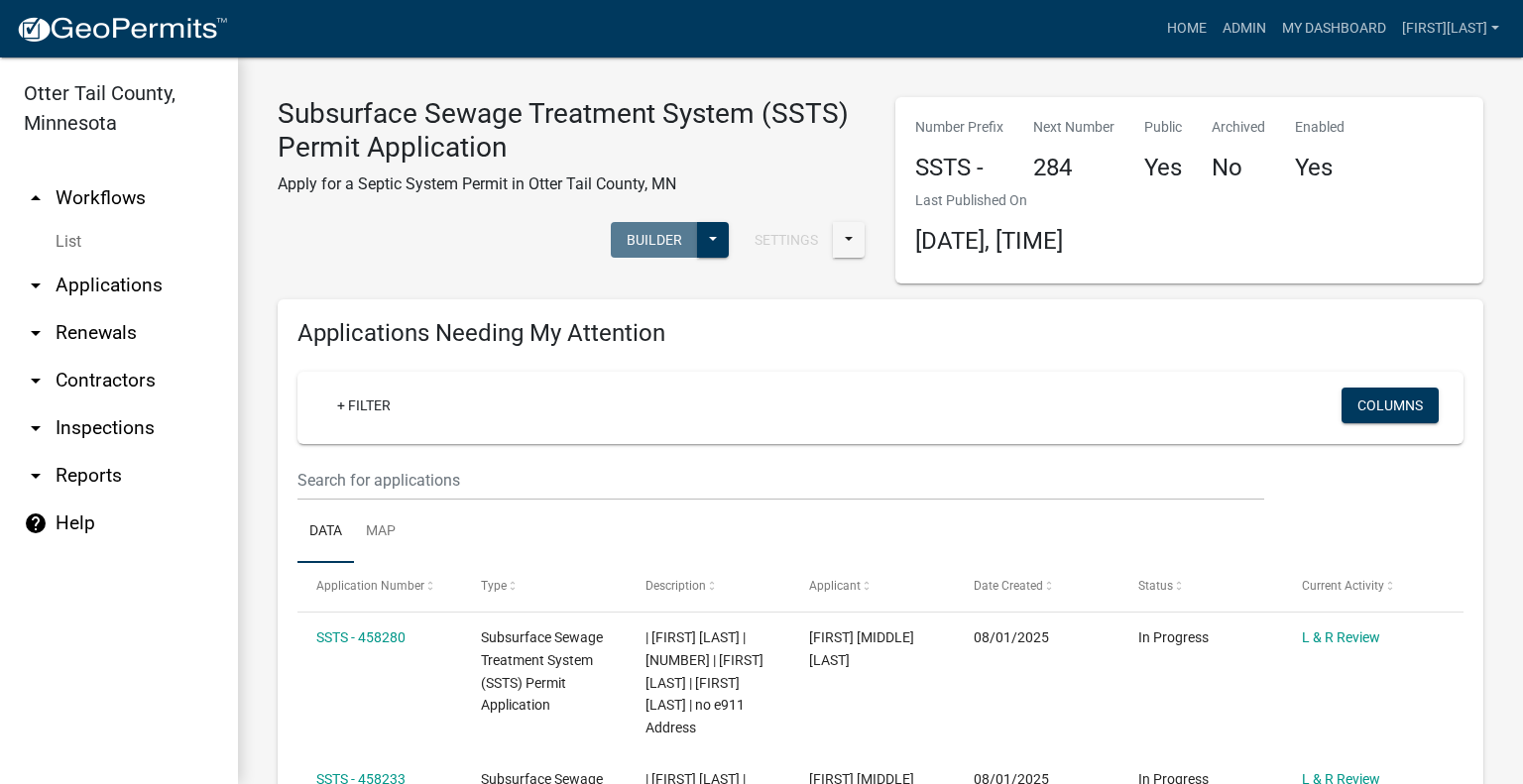 click on "arrow_drop_down   Applications" at bounding box center (119, 285) 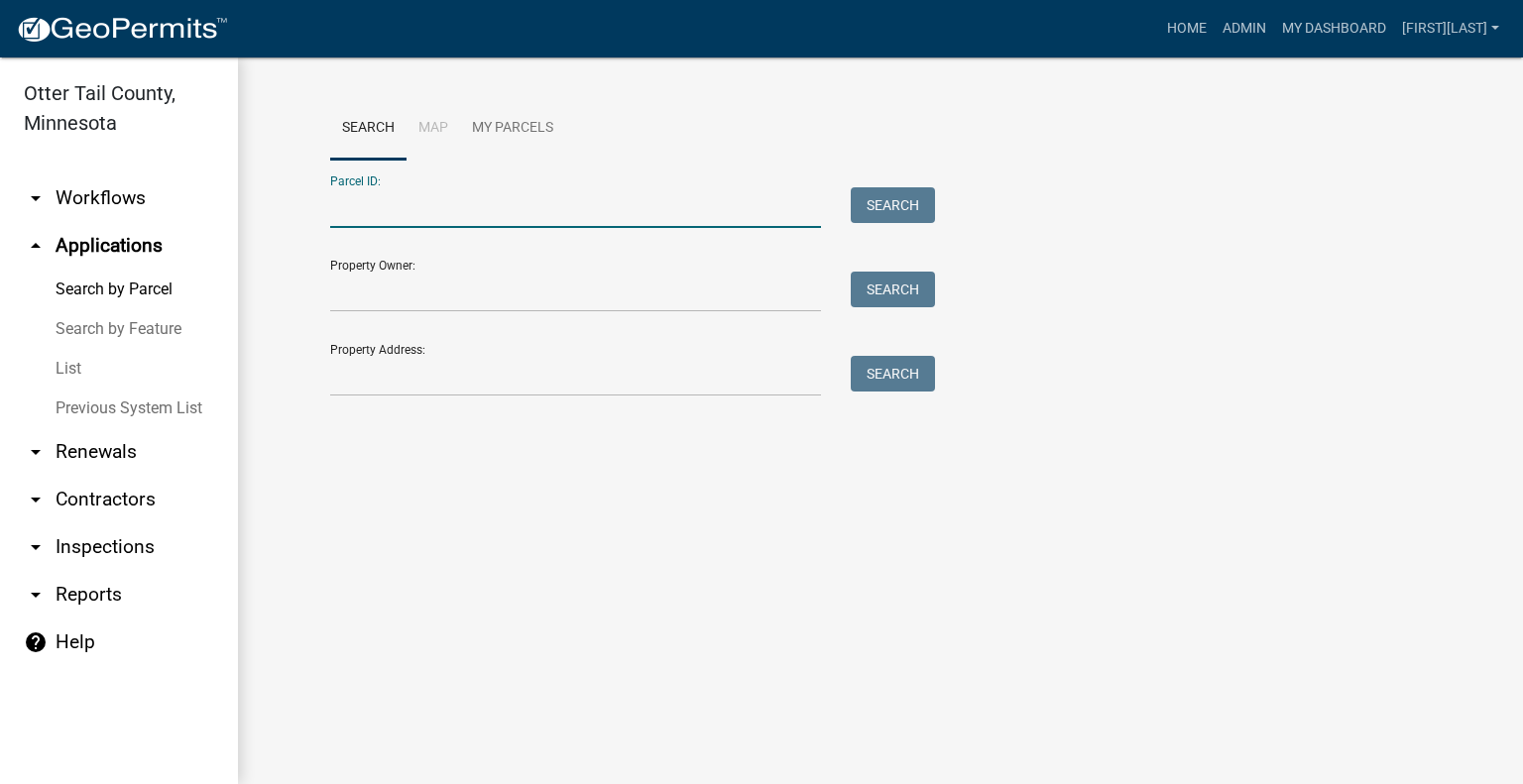 click on "Parcel ID:" at bounding box center [575, 207] 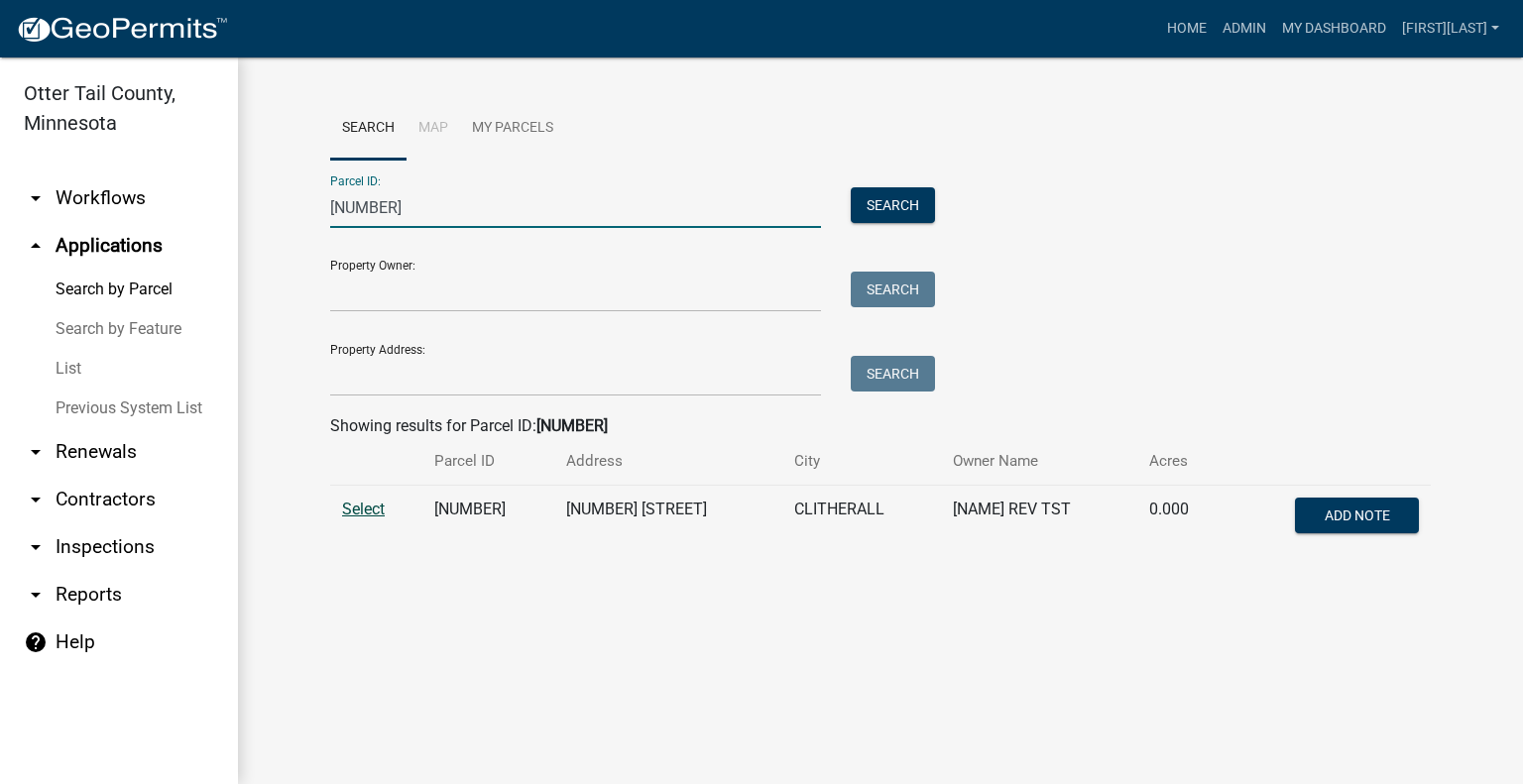 type on "10000990468000" 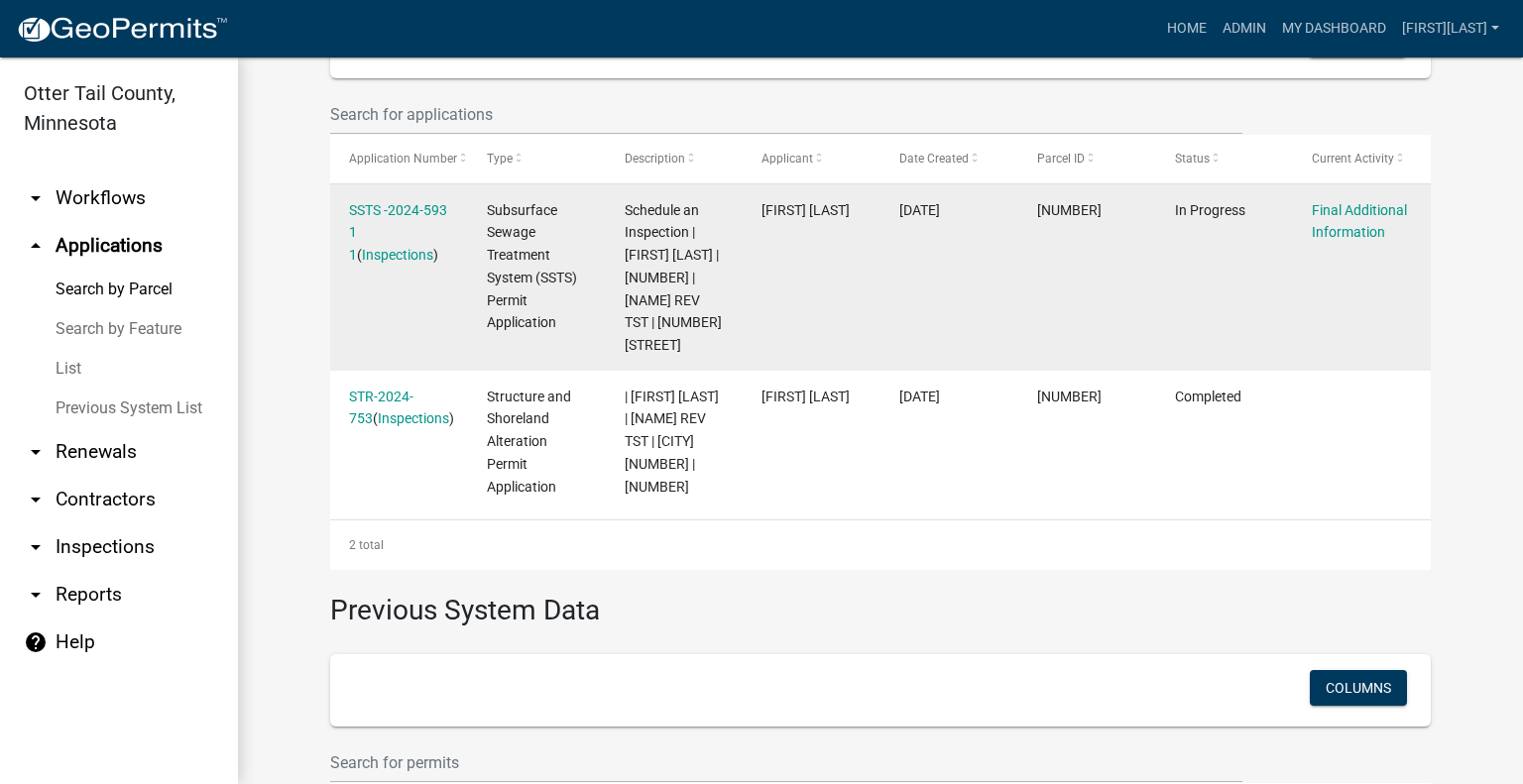 scroll, scrollTop: 595, scrollLeft: 0, axis: vertical 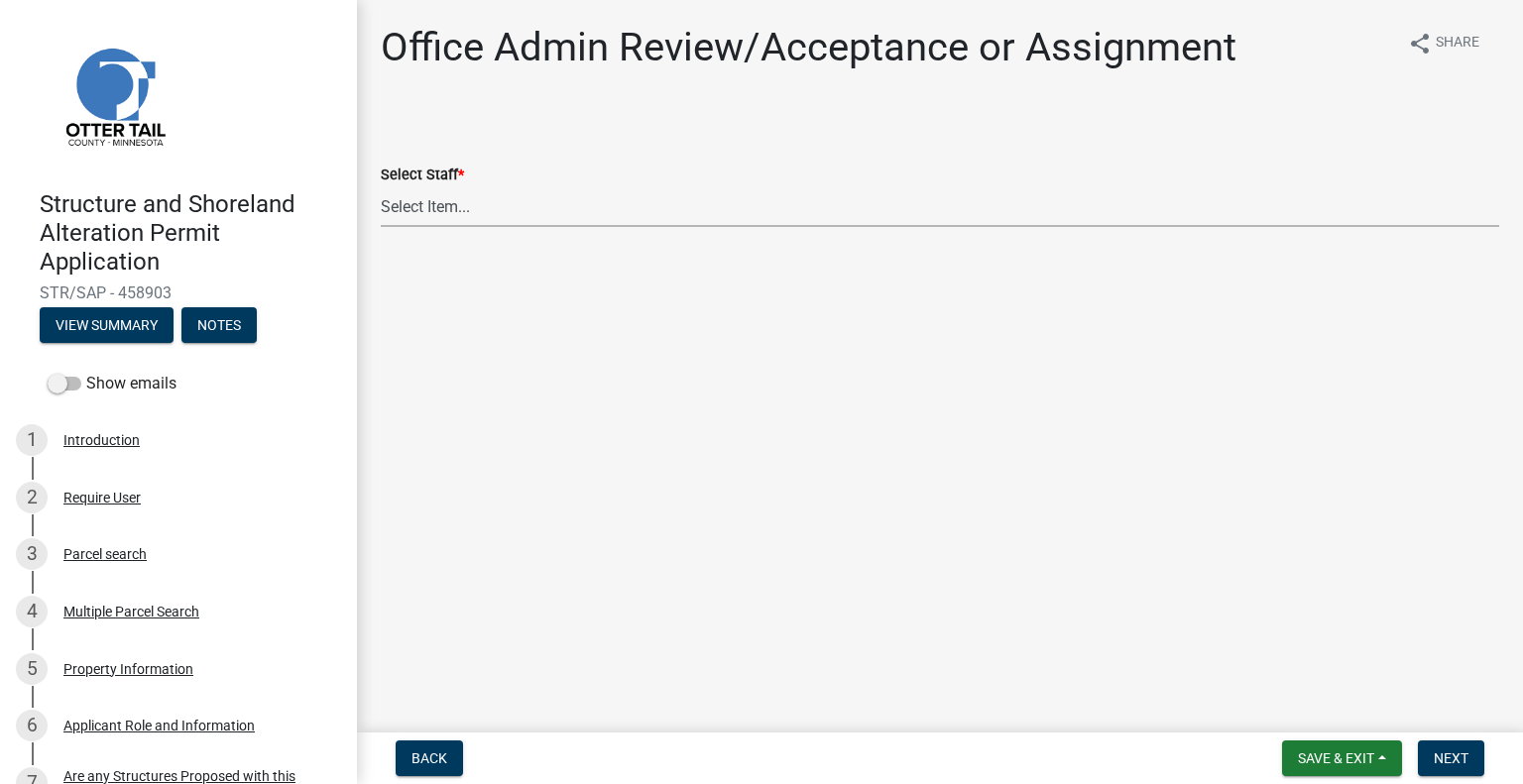 click on "Select Item...   [FIRST] [LAST] ([EMAIL])   [FIRST] [LAST] ([EMAIL])   [FIRST] [LAST] ([EMAIL])   [FIRST] [LAST] ([EMAIL])   [FIRST] [LAST] ([EMAIL])   [FIRST] [LAST] ([EMAIL])   [FIRST] [LAST] ([EMAIL])   [FIRST] [LAST] ([EMAIL])   [FIRST] [LAST] ([EMAIL])   [FIRST] [LAST] ([EMAIL])   [FIRST] [LAST] ([EMAIL])   [FIRST] [LAST] ([EMAIL])   [FIRST] [LAST] ([EMAIL])" at bounding box center (940, 206) 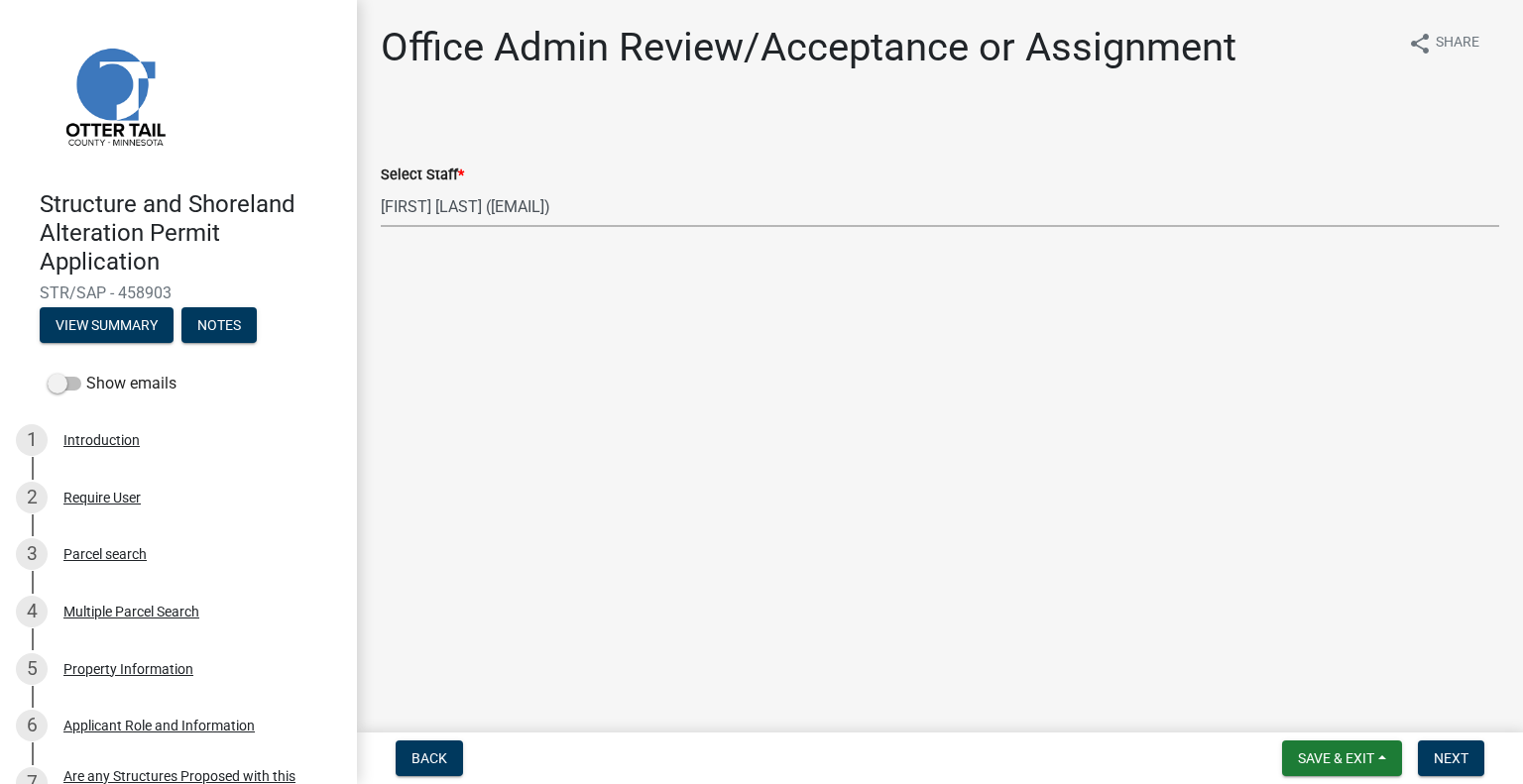 click on "Select Item...   [FIRST] [LAST] ([EMAIL])   [FIRST] [LAST] ([EMAIL])   [FIRST] [LAST] ([EMAIL])   [FIRST] [LAST] ([EMAIL])   [FIRST] [LAST] ([EMAIL])   [FIRST] [LAST] ([EMAIL])   [FIRST] [LAST] ([EMAIL])   [FIRST] [LAST] ([EMAIL])   [FIRST] [LAST] ([EMAIL])   [FIRST] [LAST] ([EMAIL])   [FIRST] [LAST] ([EMAIL])   [FIRST] [LAST] ([EMAIL])   [FIRST] [LAST] ([EMAIL])" at bounding box center [940, 206] 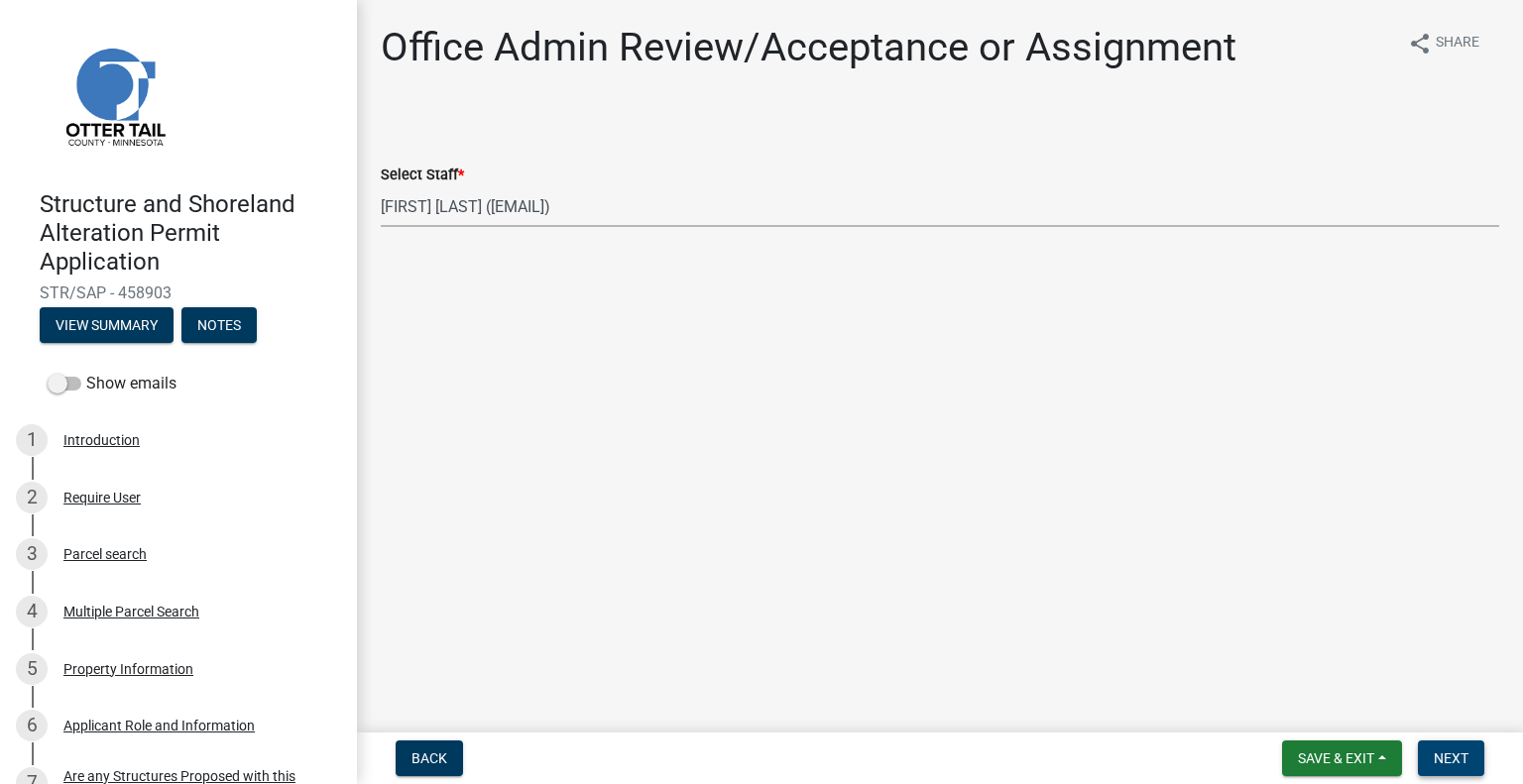 click on "Next" at bounding box center [1451, 758] 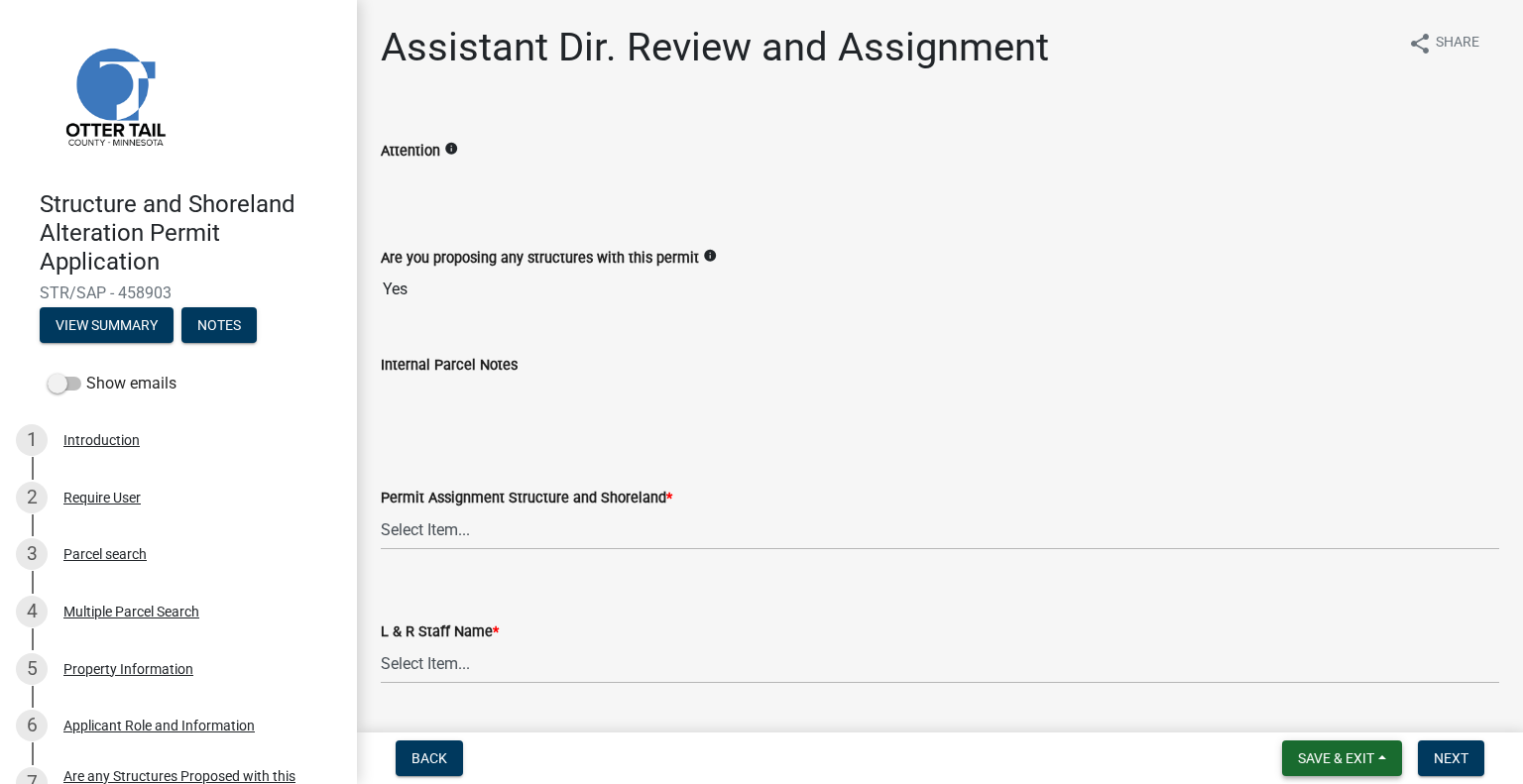 click on "Save & Exit" at bounding box center (1336, 758) 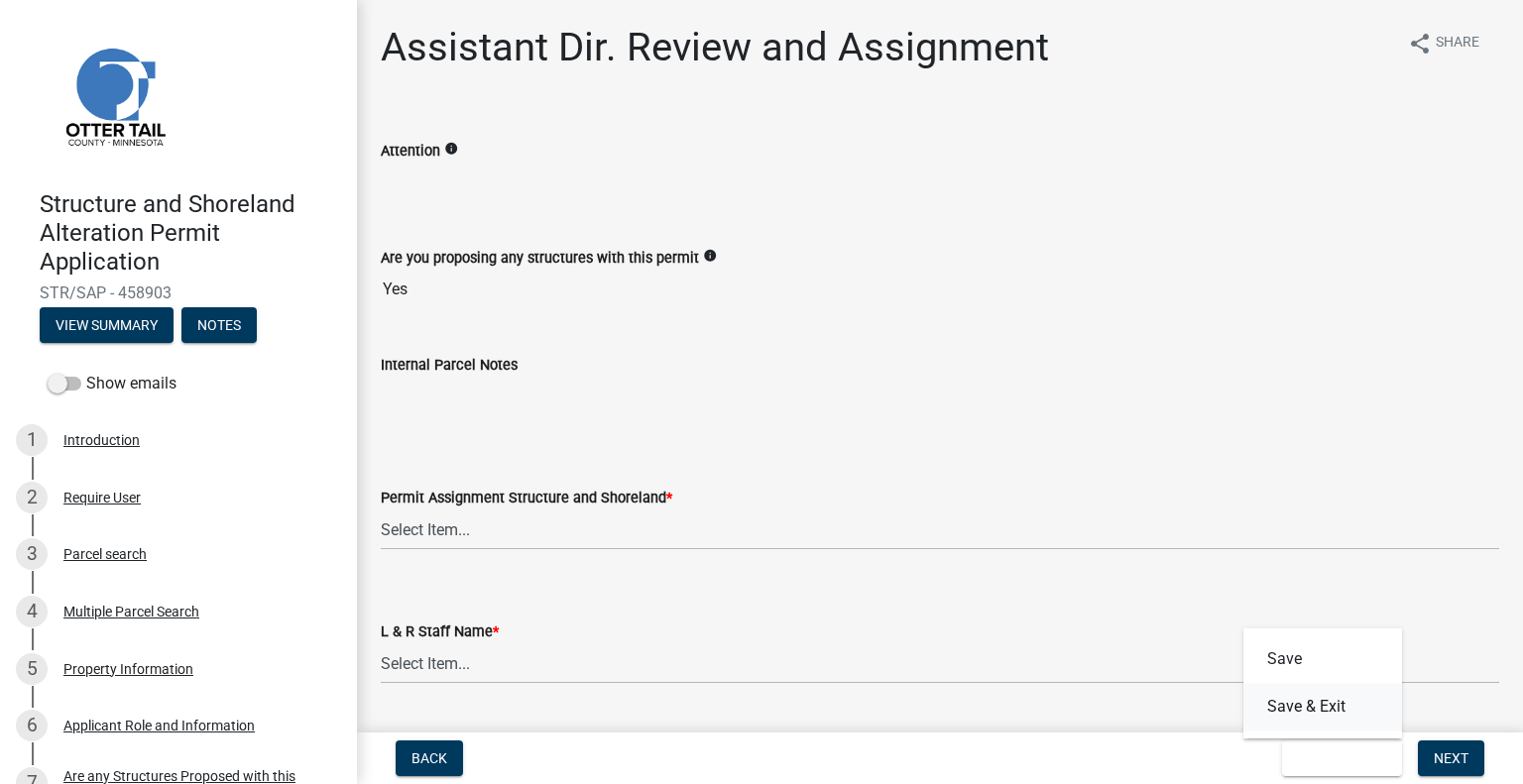 click on "Save & Exit" at bounding box center (1323, 707) 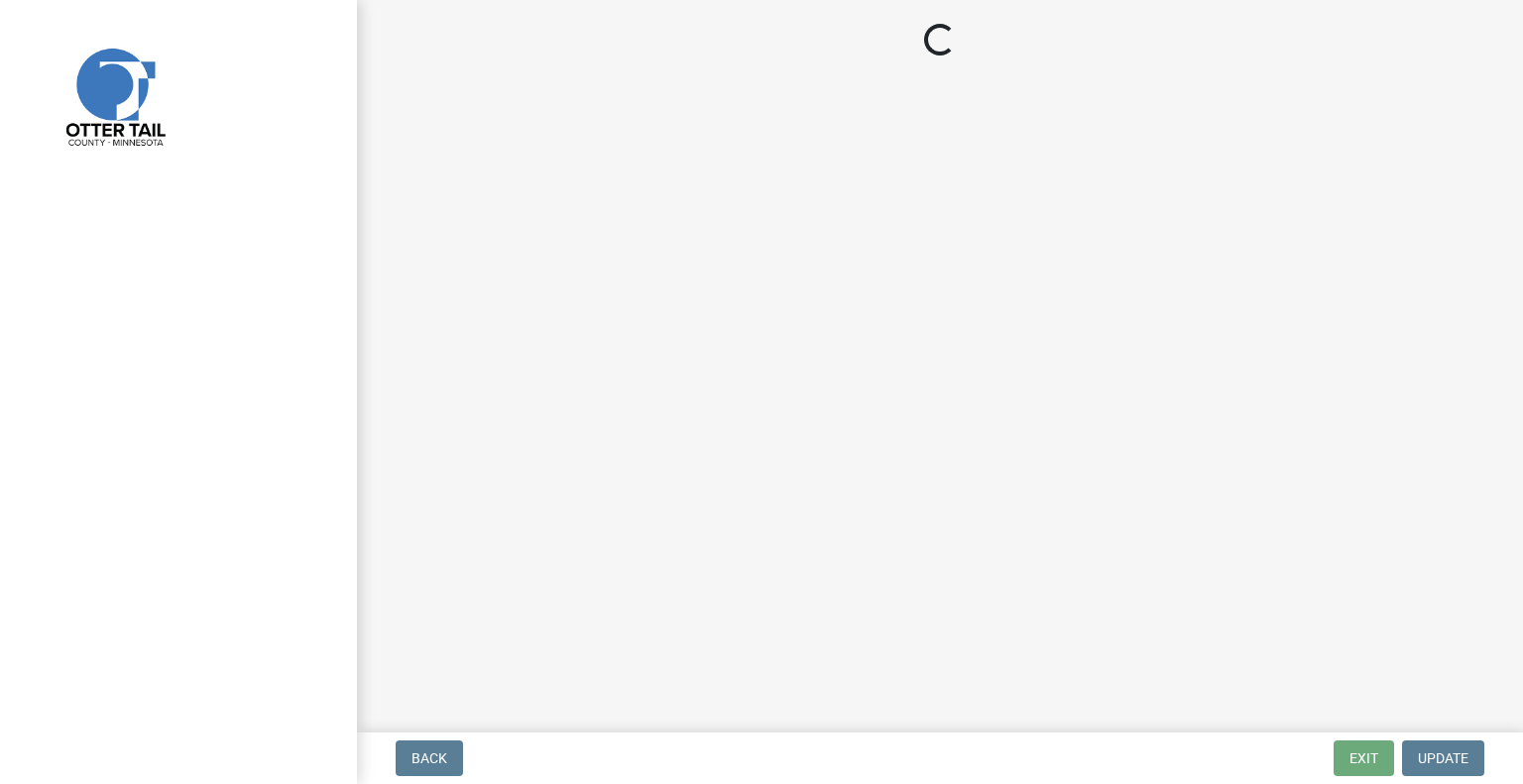 scroll, scrollTop: 0, scrollLeft: 0, axis: both 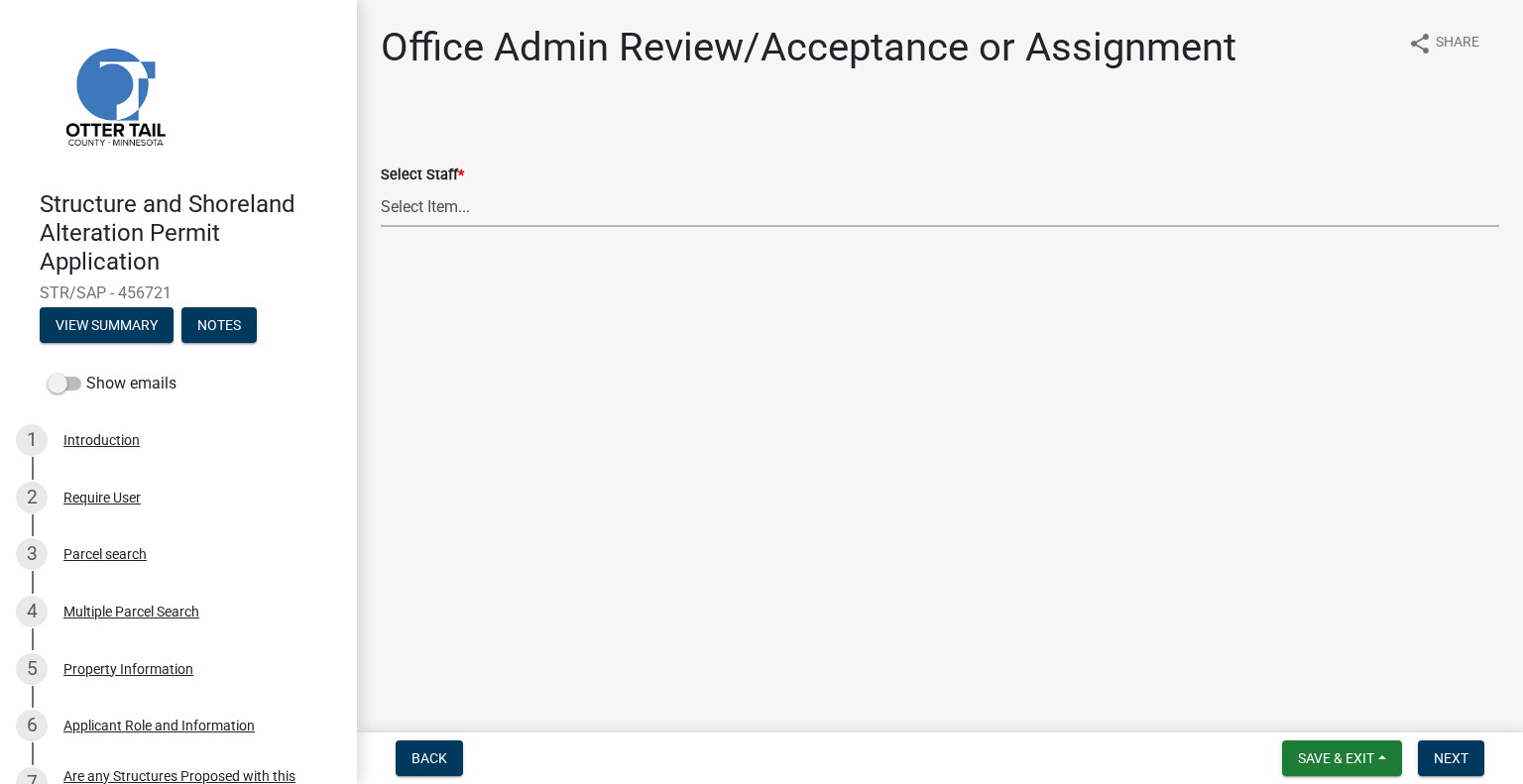 click on "Select Item... [FIRST] [LAST] ([EMAIL]) [FIRST] [LAST] ([EMAIL]) [FIRST] [LAST] ([EMAIL]) [FIRST] [LAST] ([EMAIL]) [FIRST] [LAST] ([EMAIL]) [FIRST] [LAST] ([EMAIL]) [FIRST] [LAST] ([EMAIL]) [FIRST] [LAST] ([EMAIL]) [FIRST] [LAST] ([EMAIL]) [FIRST] [LAST] ([EMAIL]) [FIRST] [LAST] ([EMAIL]) [FIRST] [LAST] ([EMAIL]) [FIRST] [LAST] ([EMAIL])" at bounding box center [940, 206] 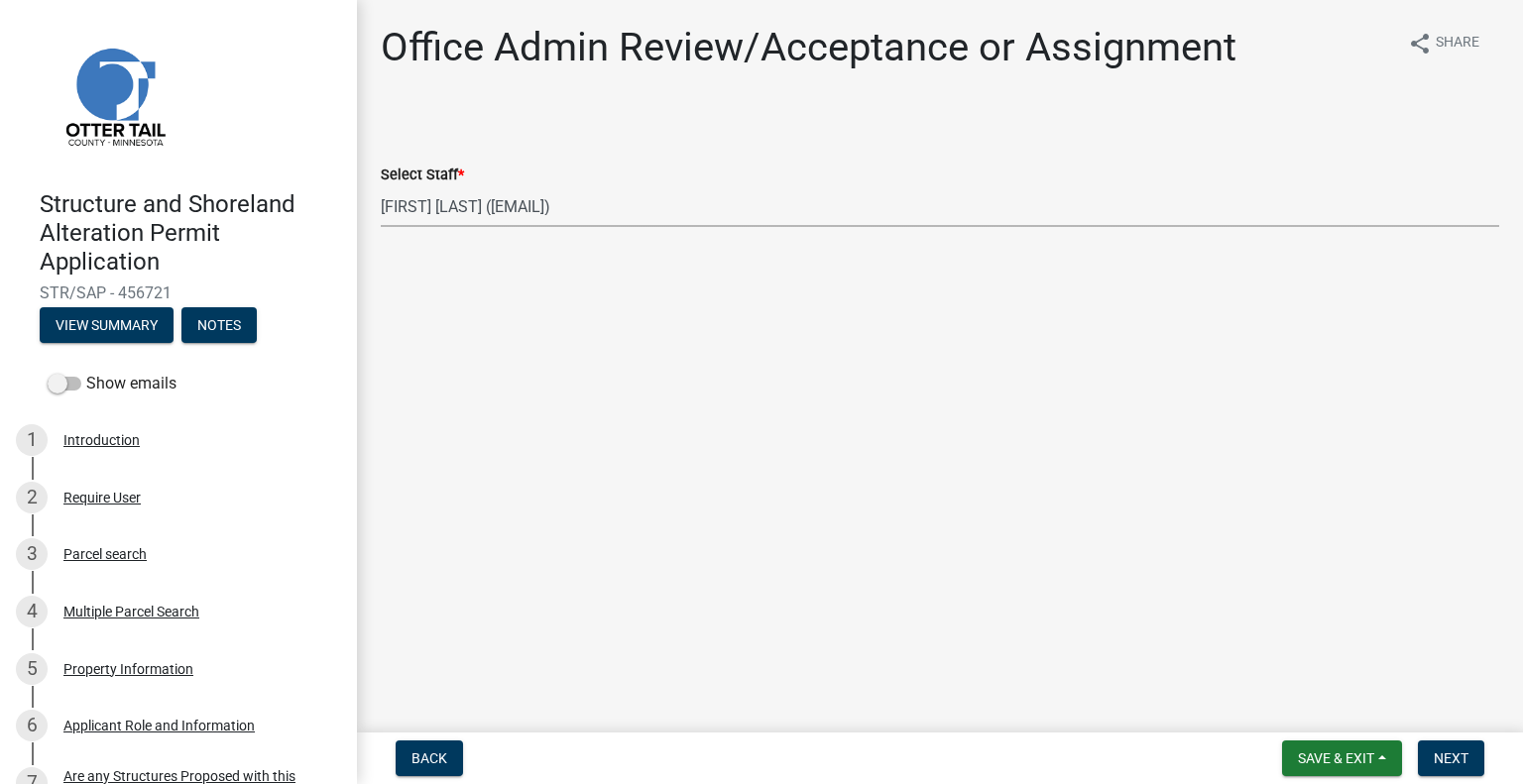 click on "Select Item... [FIRST] [LAST] ([EMAIL]) [FIRST] [LAST] ([EMAIL]) [FIRST] [LAST] ([EMAIL]) [FIRST] [LAST] ([EMAIL]) [FIRST] [LAST] ([EMAIL]) [FIRST] [LAST] ([EMAIL]) [FIRST] [LAST] ([EMAIL]) [FIRST] [LAST] ([EMAIL]) [FIRST] [LAST] ([EMAIL]) [FIRST] [LAST] ([EMAIL]) [FIRST] [LAST] ([EMAIL]) [FIRST] [LAST] ([EMAIL]) [FIRST] [LAST] ([EMAIL])" at bounding box center (940, 206) 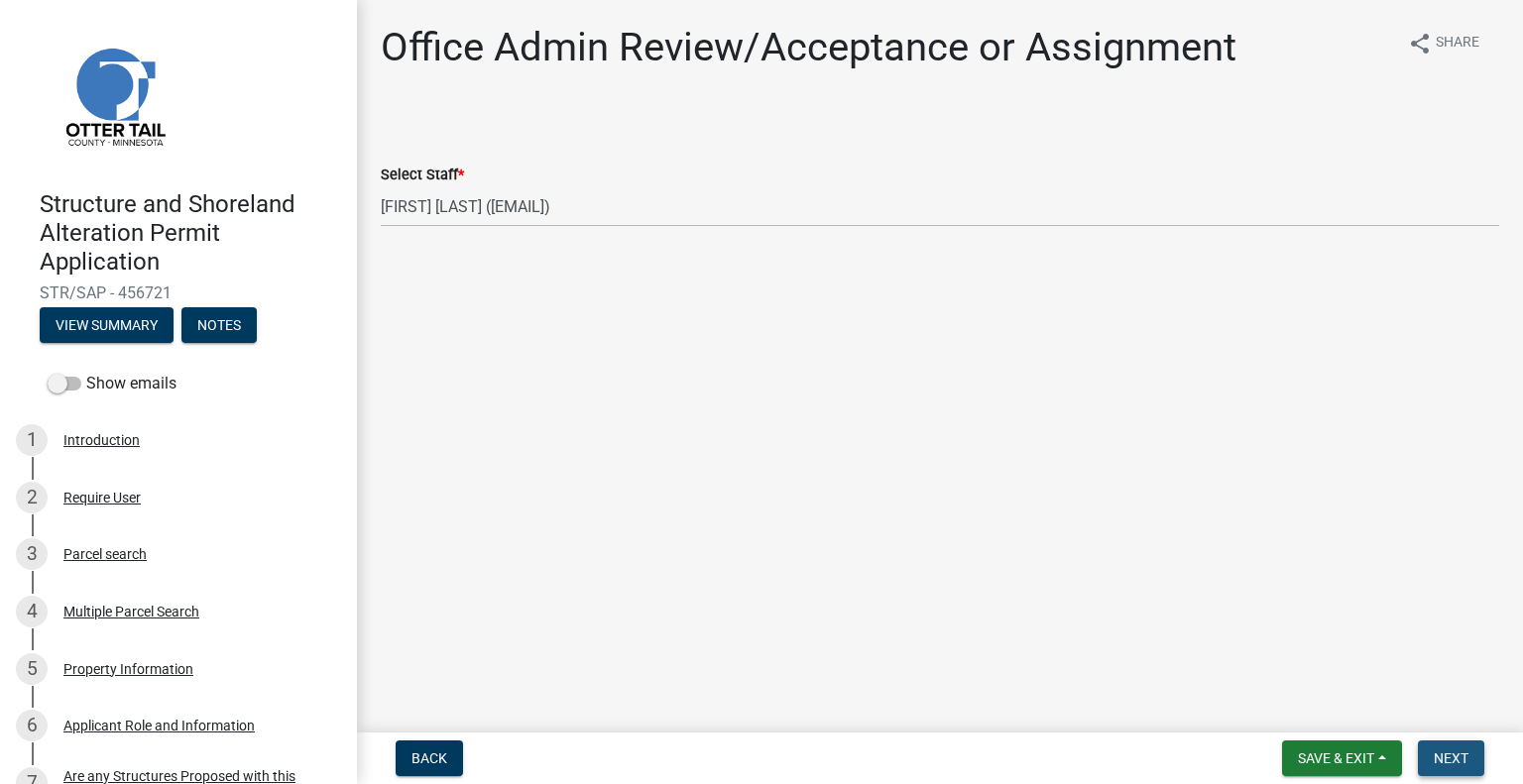click on "Next" at bounding box center [1451, 758] 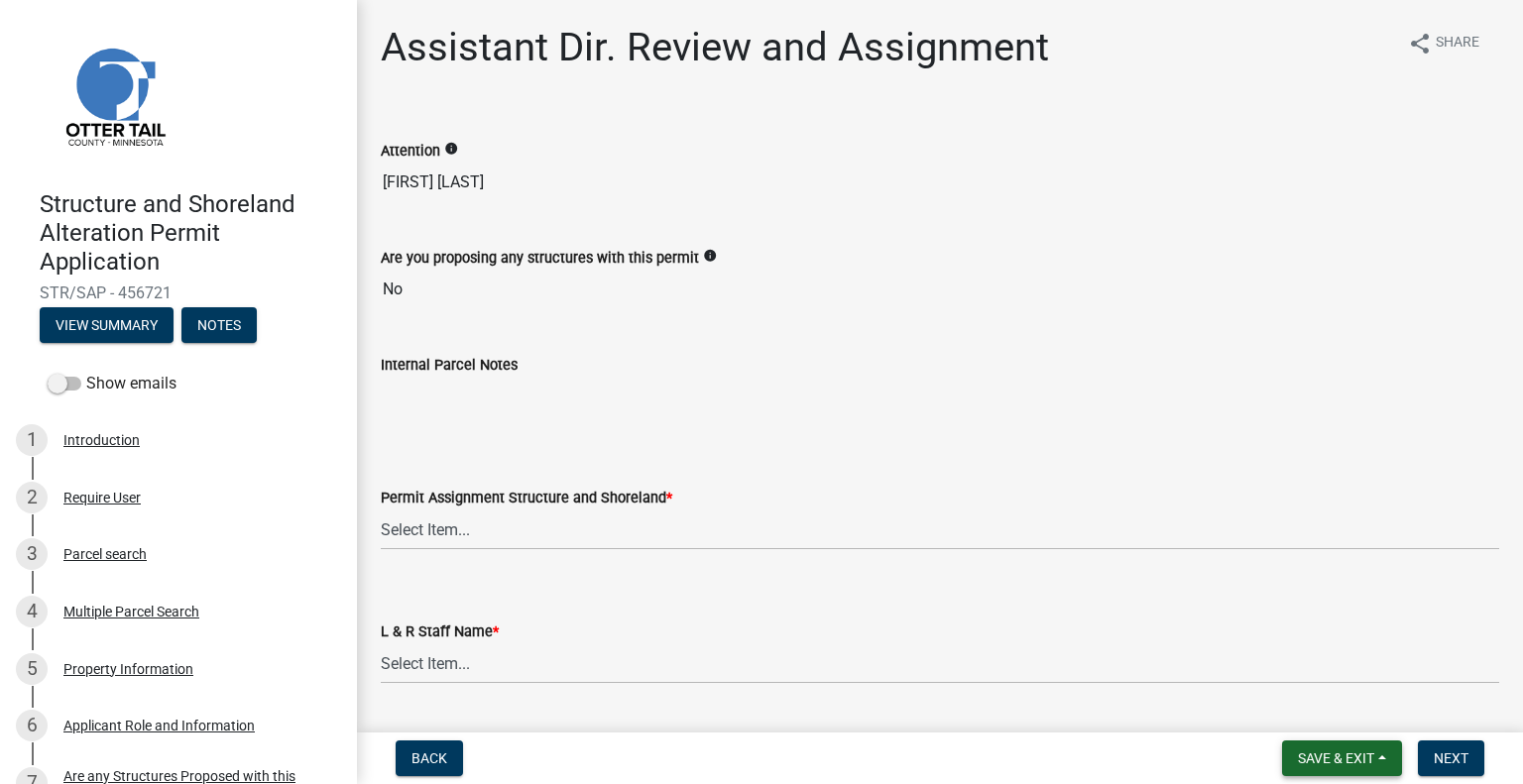 click on "Save & Exit" at bounding box center [1336, 758] 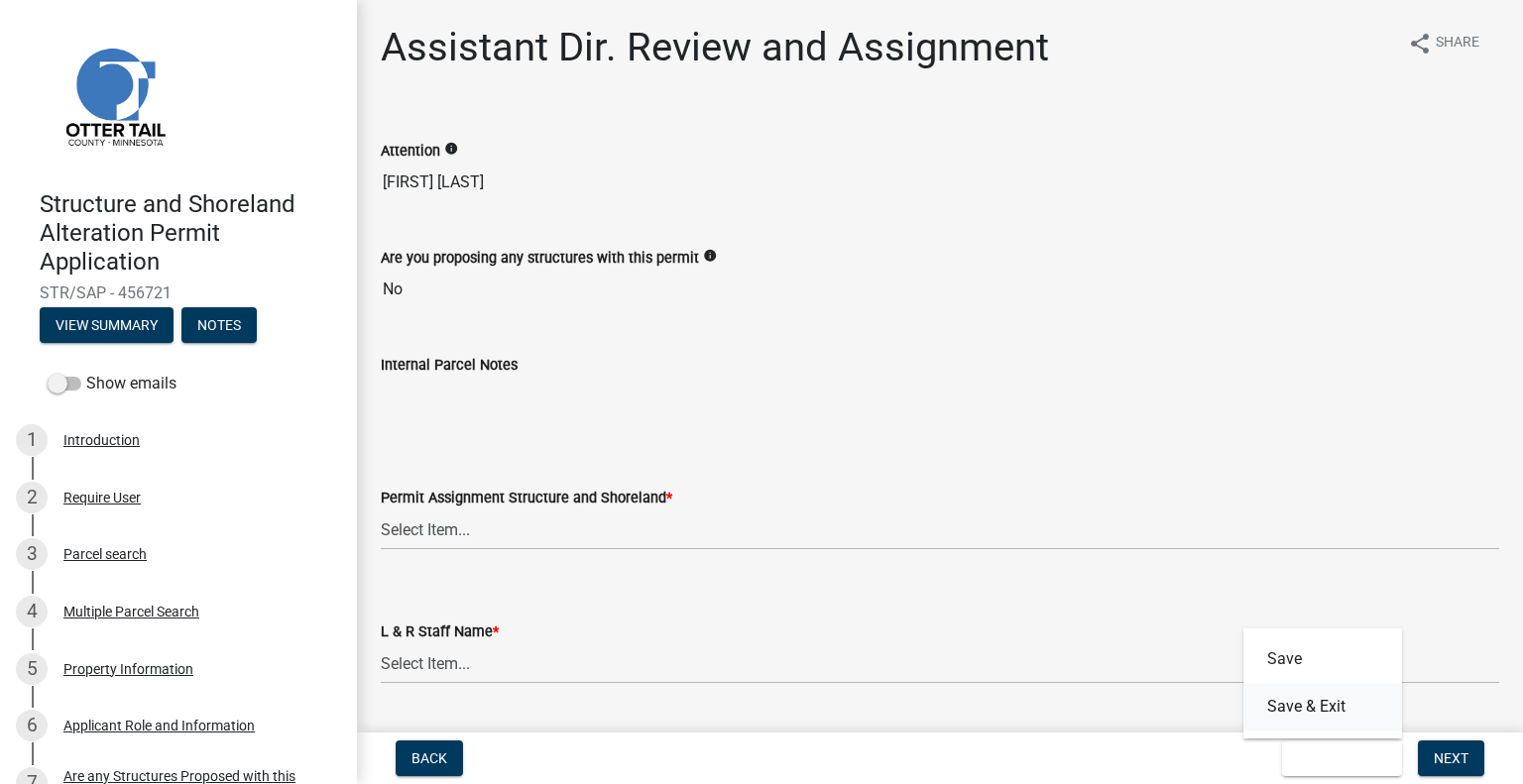 click on "Save & Exit" at bounding box center (1323, 707) 